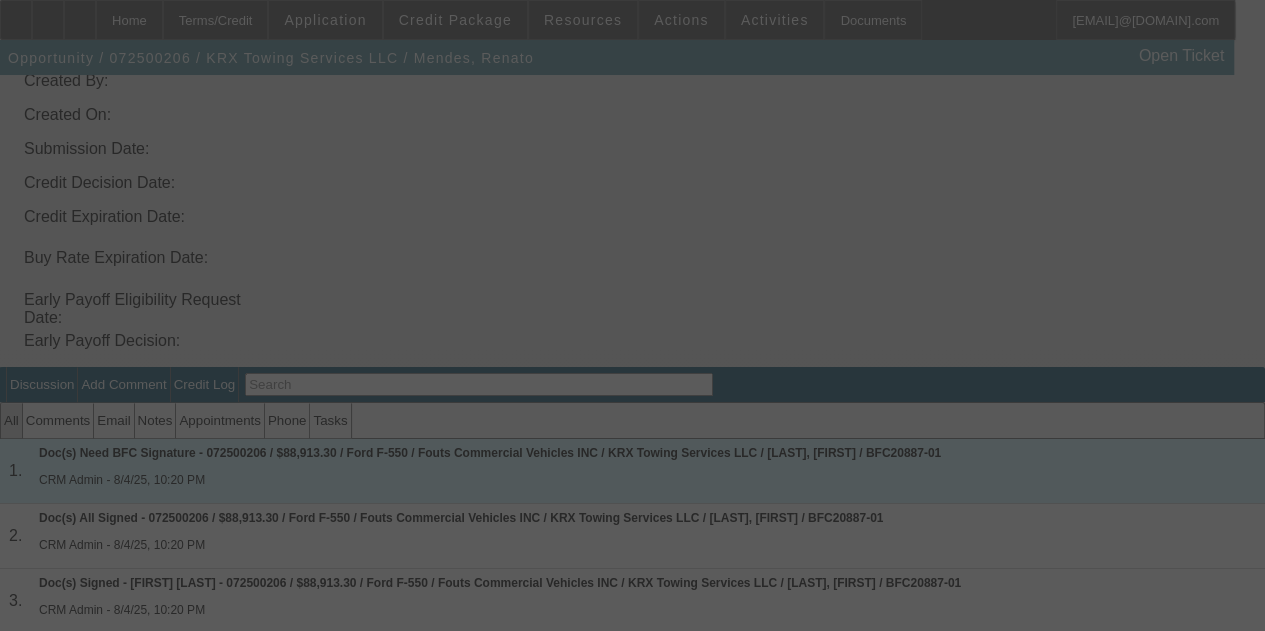 scroll, scrollTop: 3740, scrollLeft: 0, axis: vertical 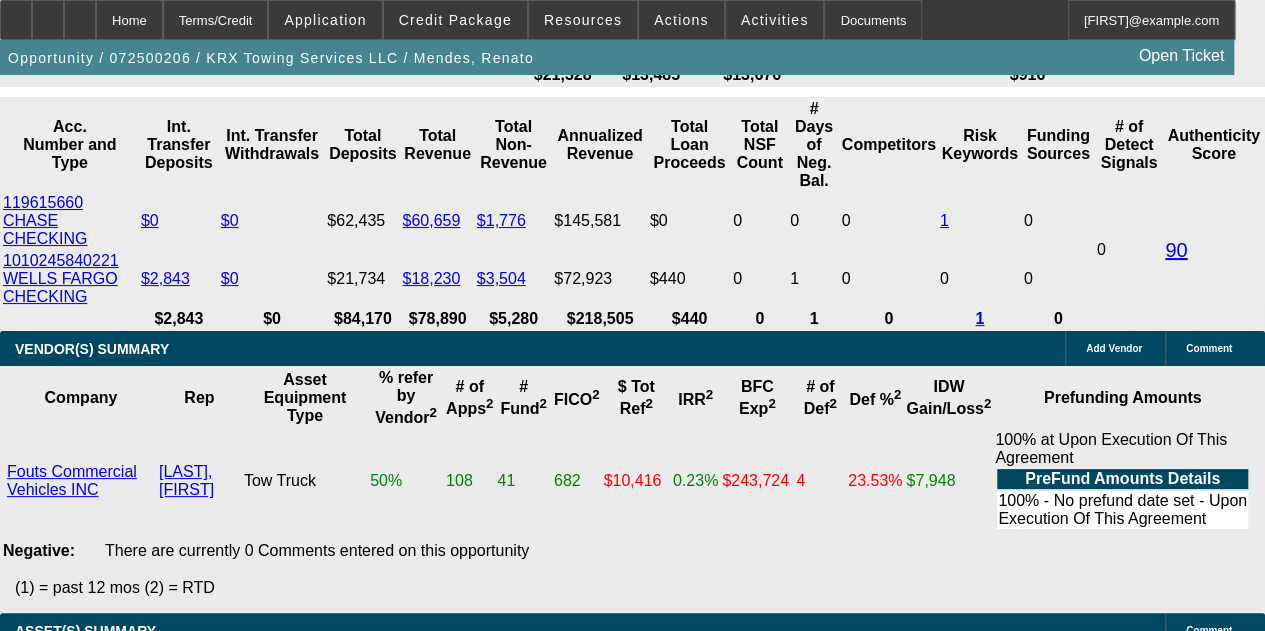select on "0" 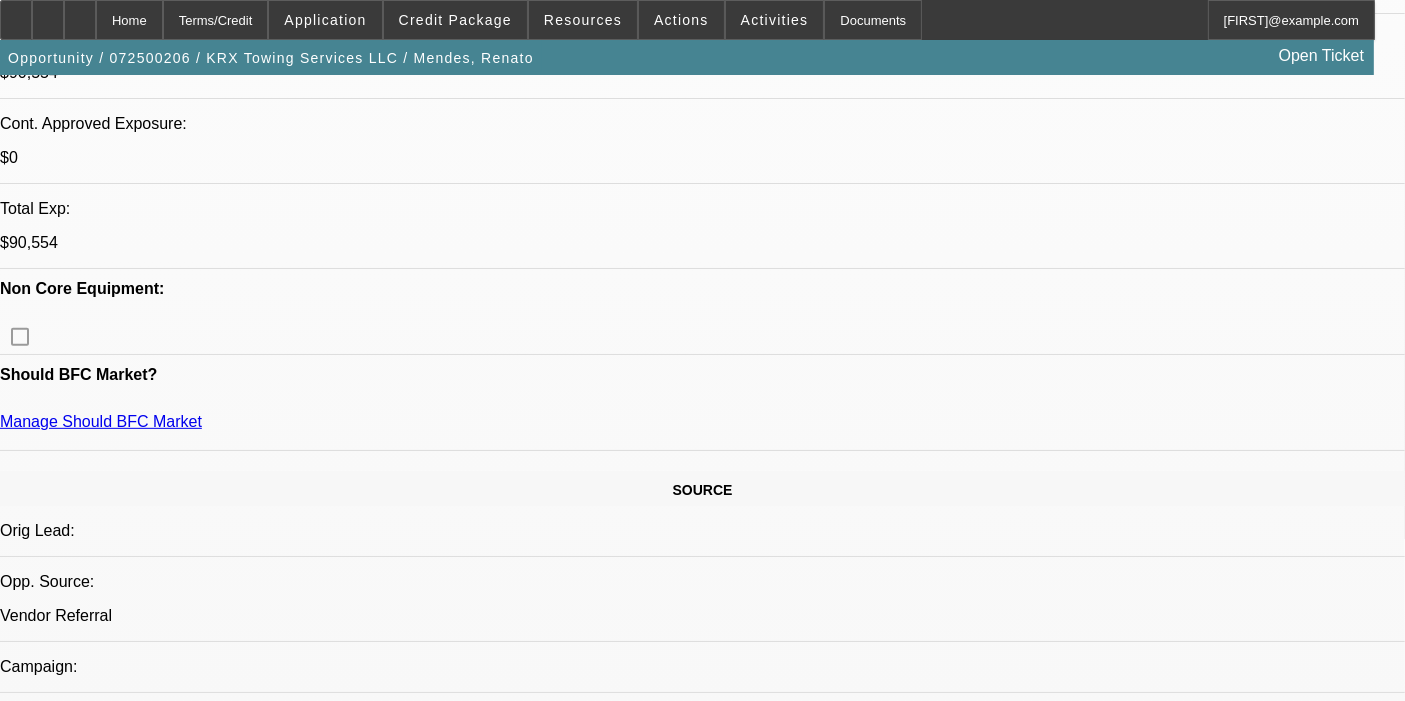 scroll, scrollTop: 716, scrollLeft: 0, axis: vertical 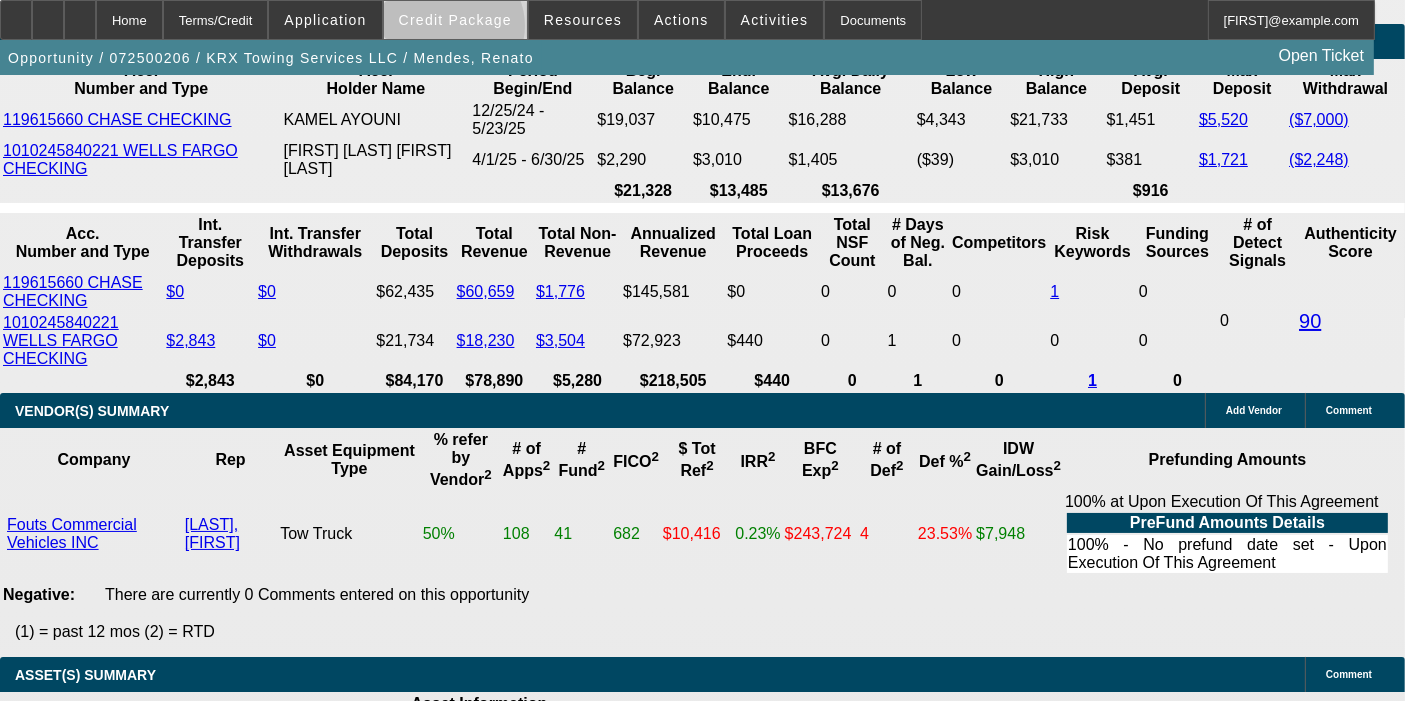 click at bounding box center (455, 20) 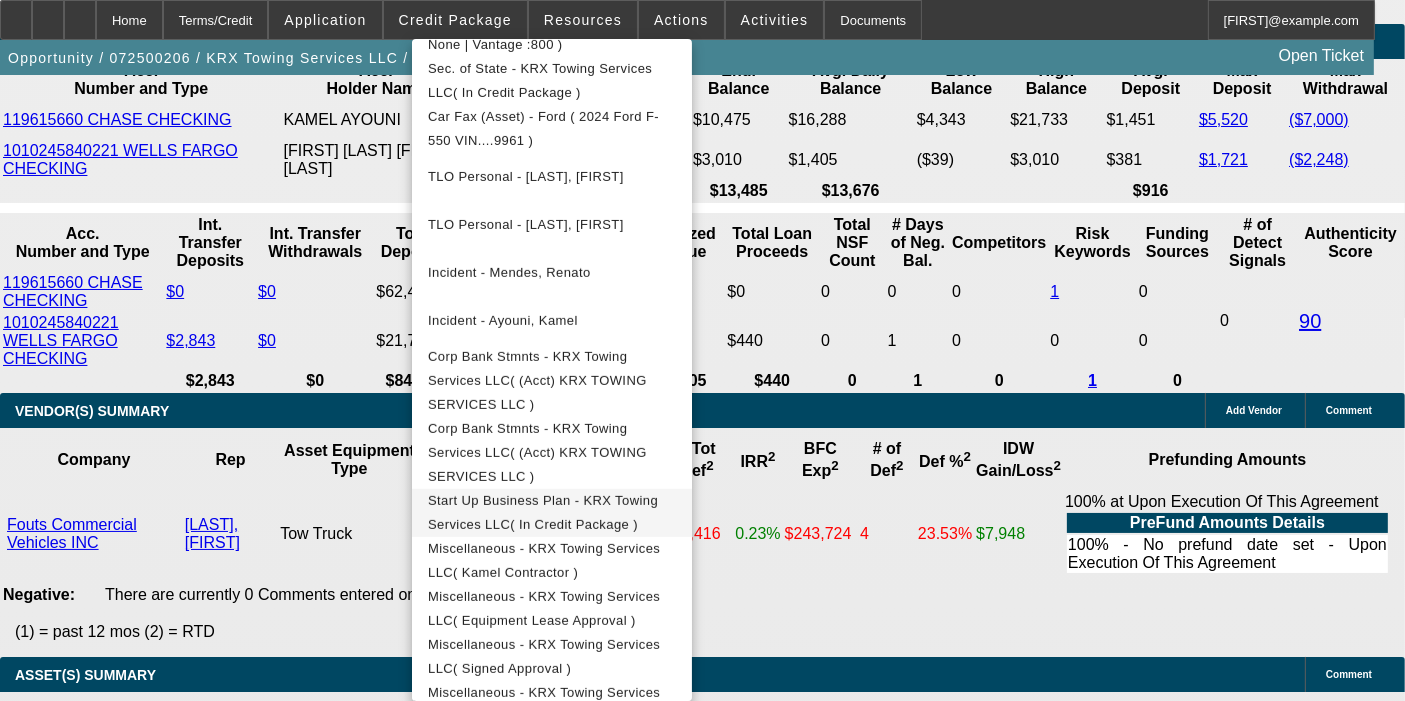 scroll, scrollTop: 611, scrollLeft: 0, axis: vertical 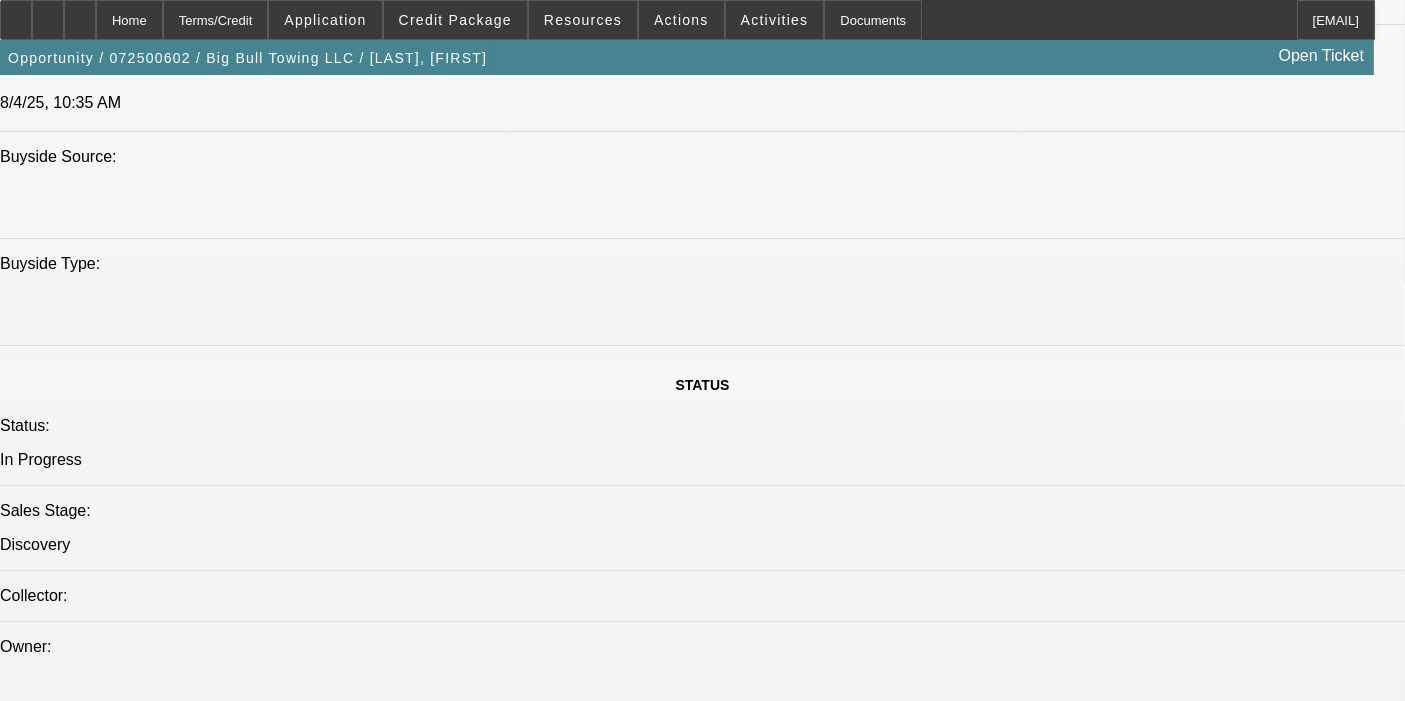 select on "0.1" 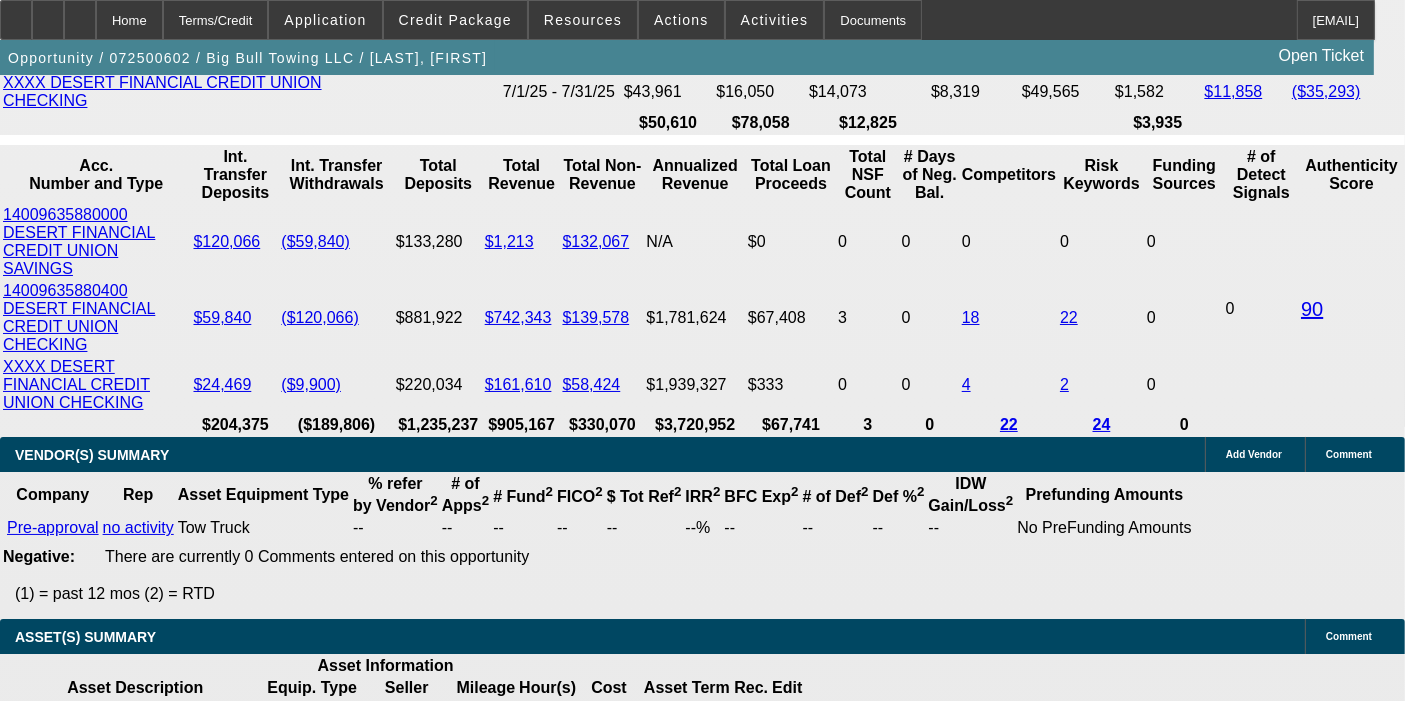 scroll, scrollTop: 3666, scrollLeft: 0, axis: vertical 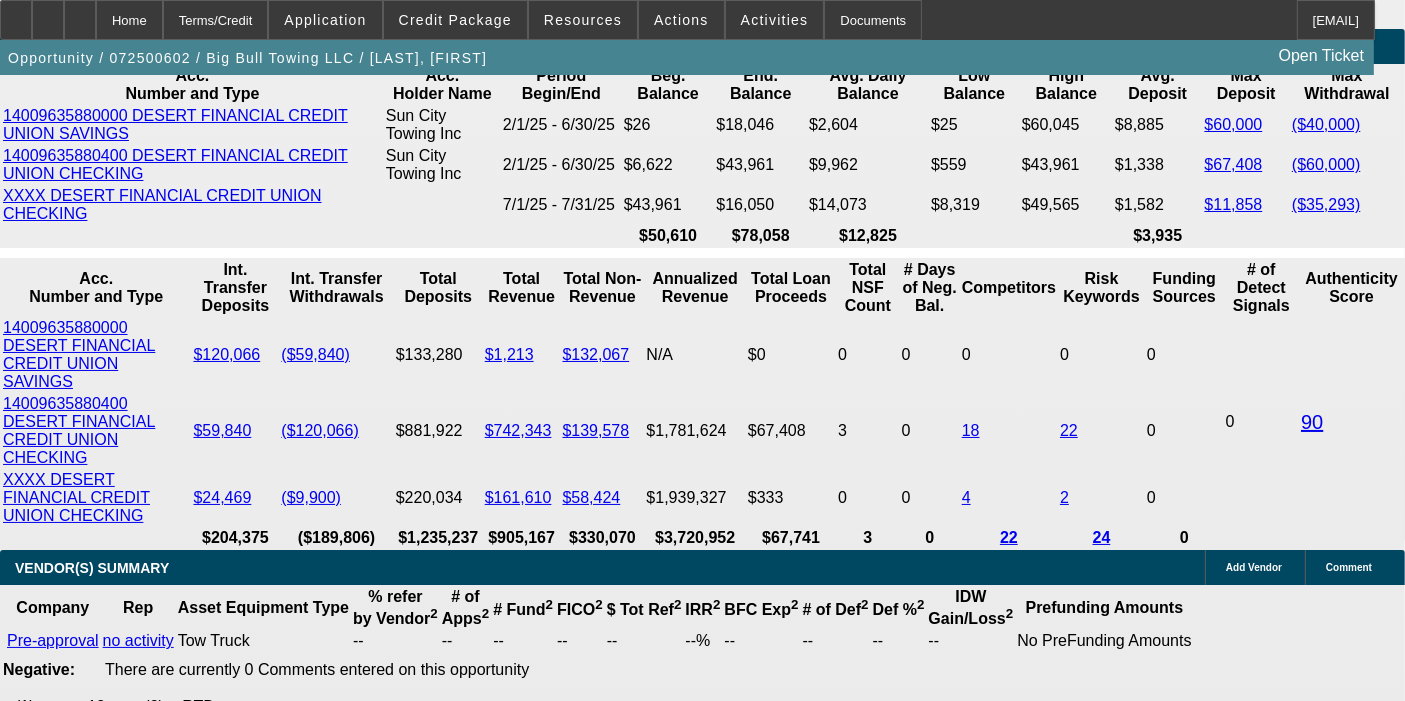 click on "Pre-approval" 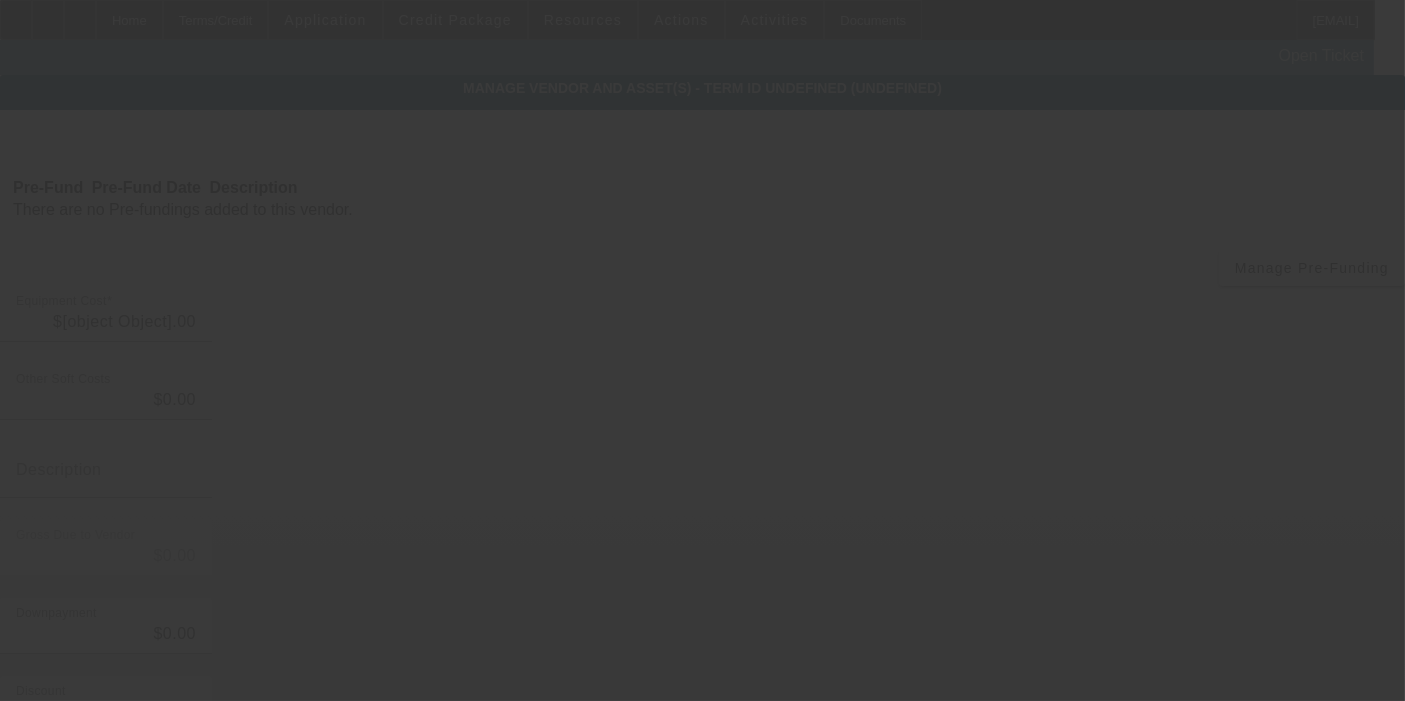 type on "$87,465.00" 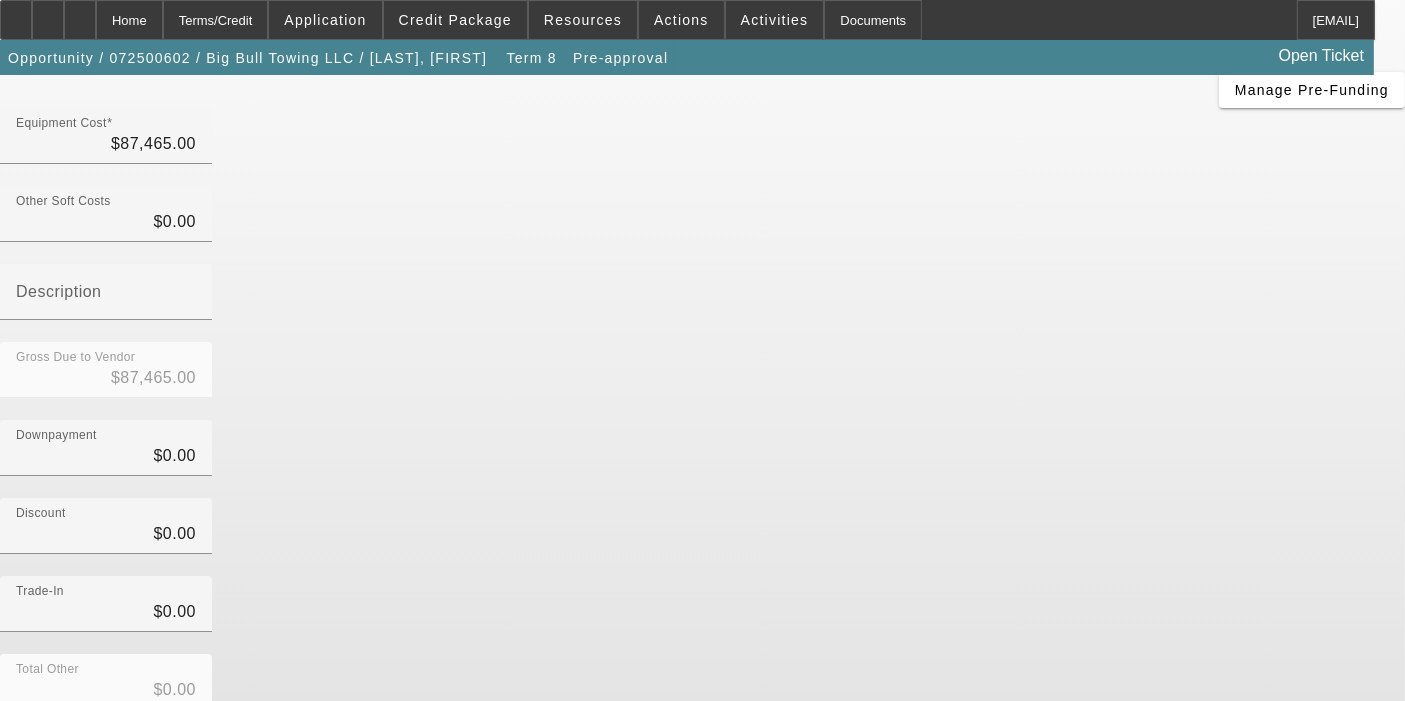 scroll, scrollTop: 234, scrollLeft: 0, axis: vertical 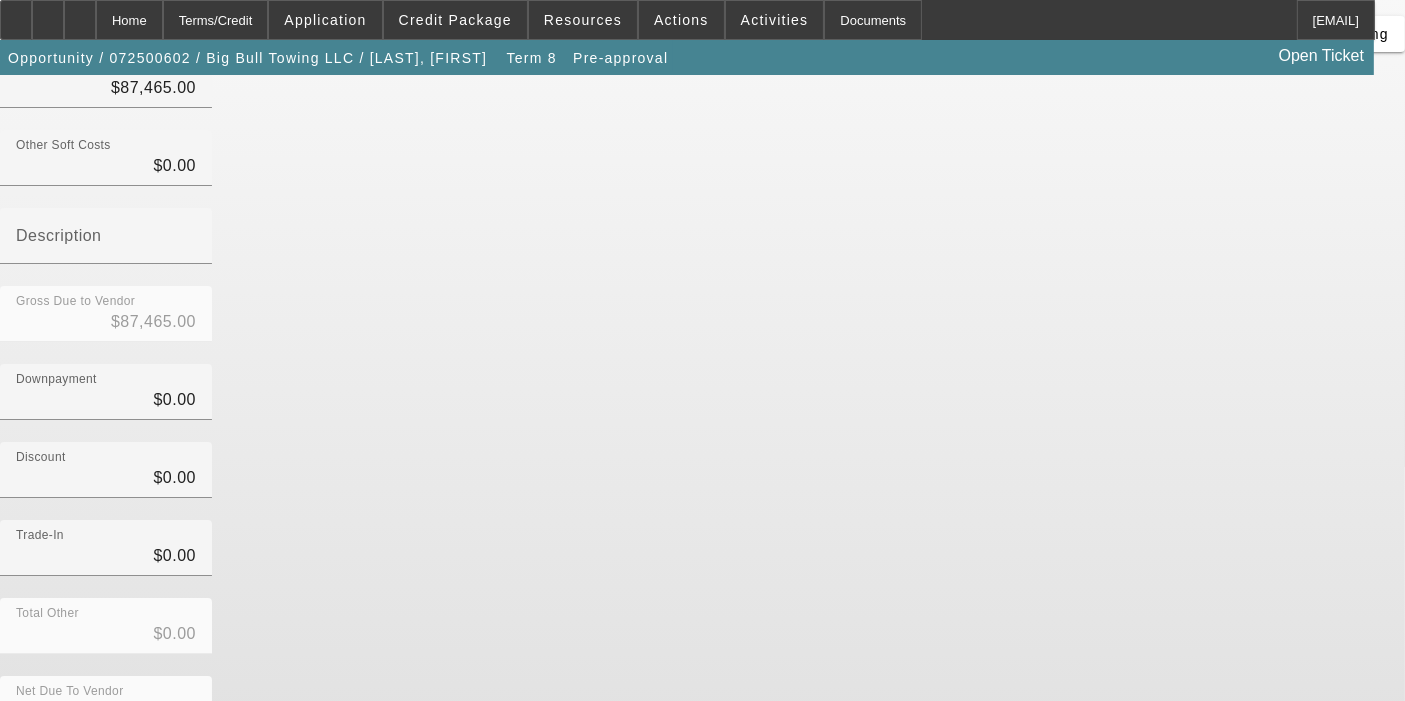 click at bounding box center (743, 883) 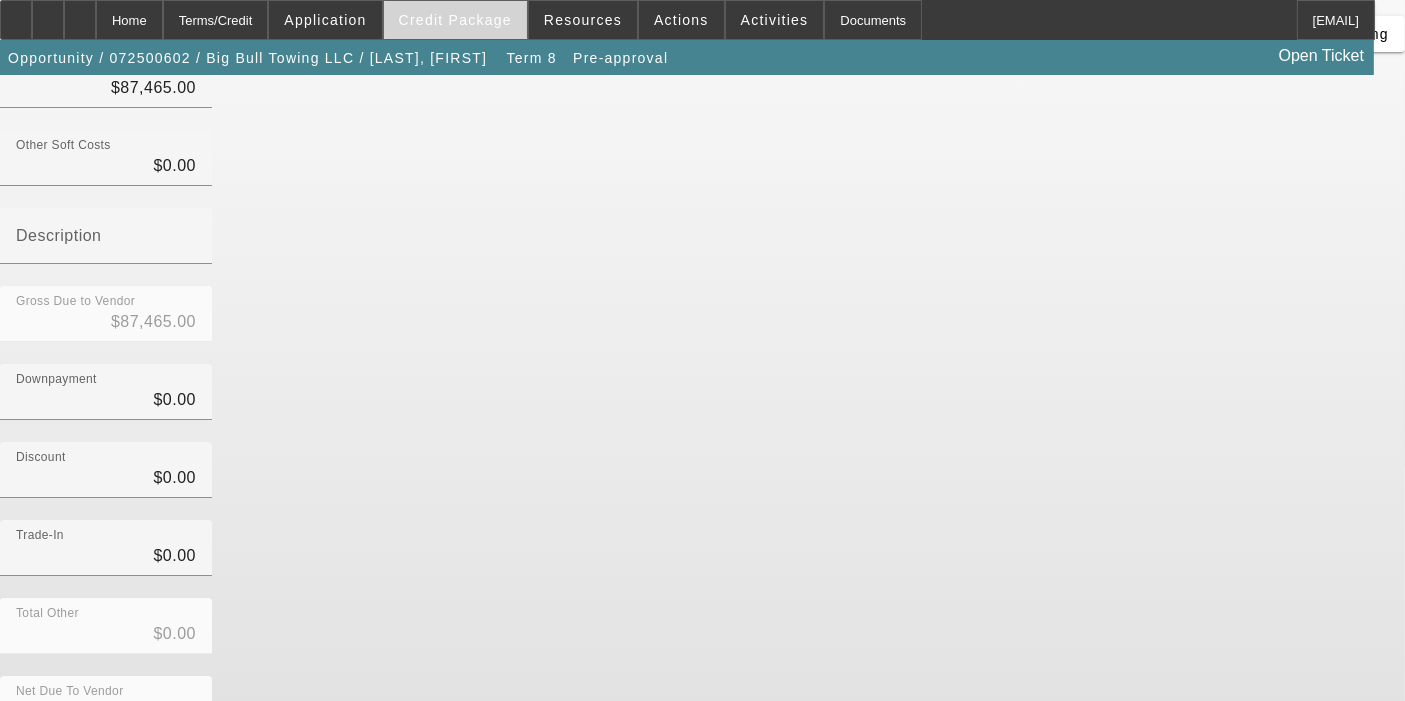 click on "Credit Package" at bounding box center [455, 20] 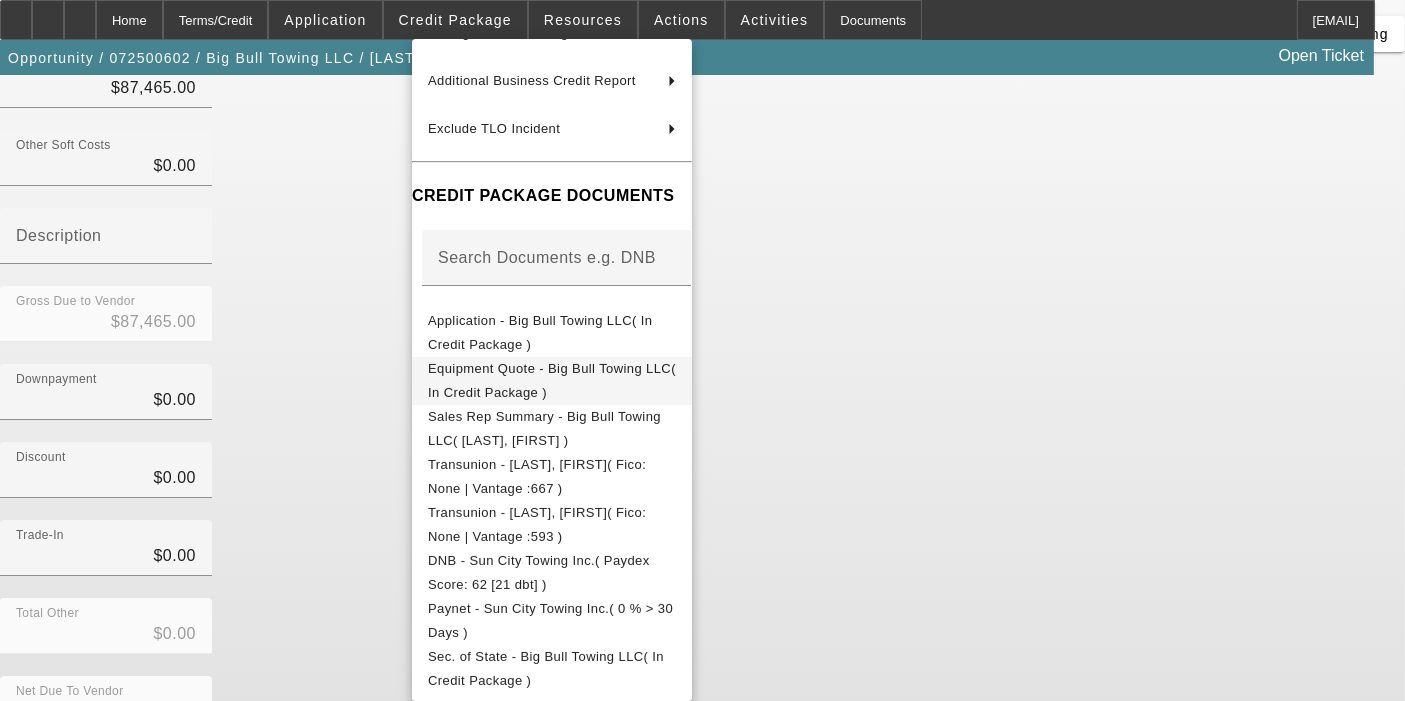 scroll, scrollTop: 131, scrollLeft: 0, axis: vertical 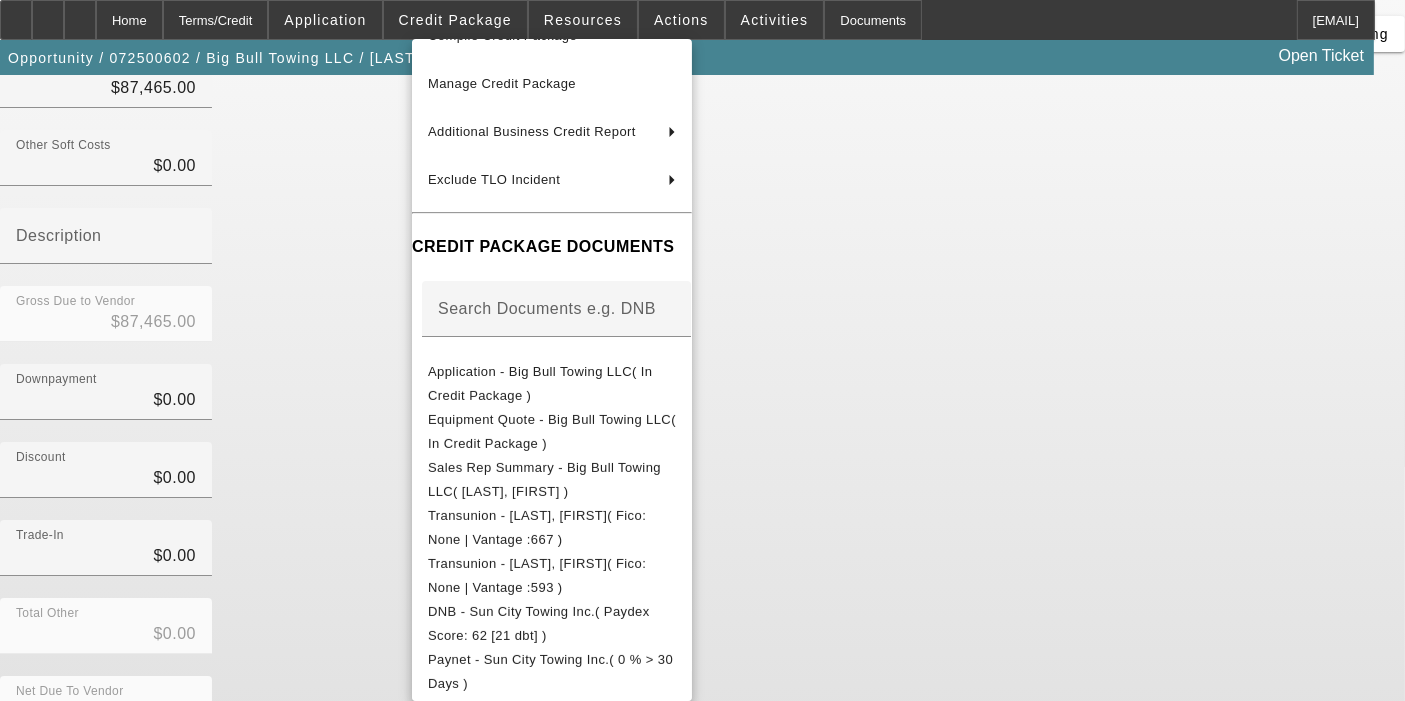 click at bounding box center [702, 350] 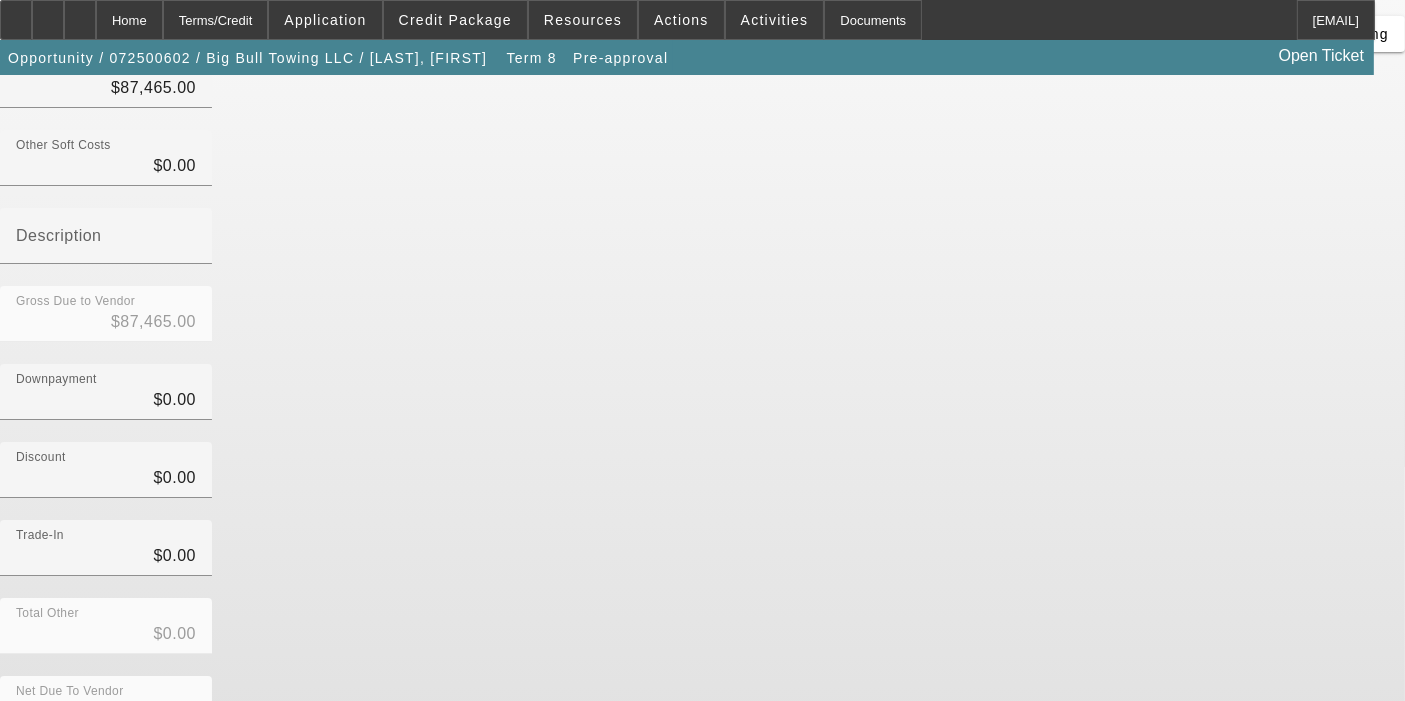 click on "Home" at bounding box center (129, 20) 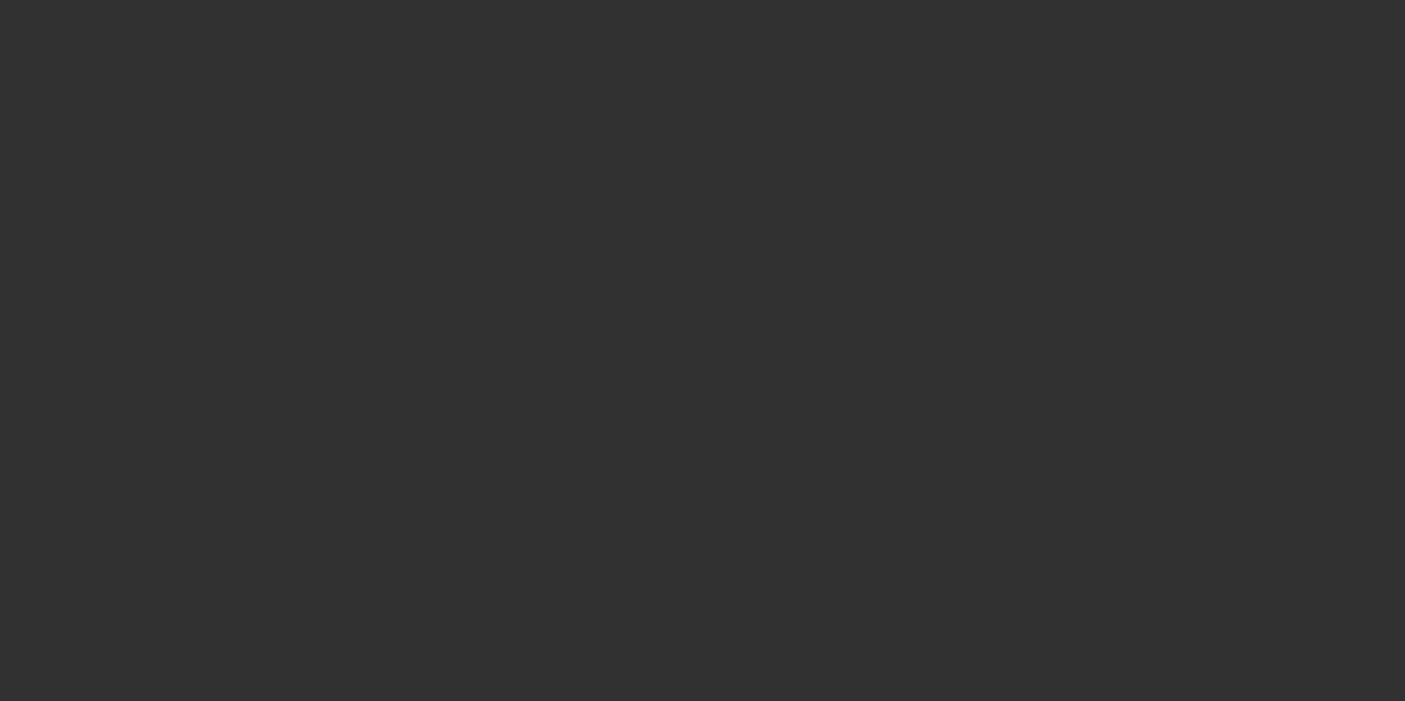 scroll, scrollTop: 0, scrollLeft: 0, axis: both 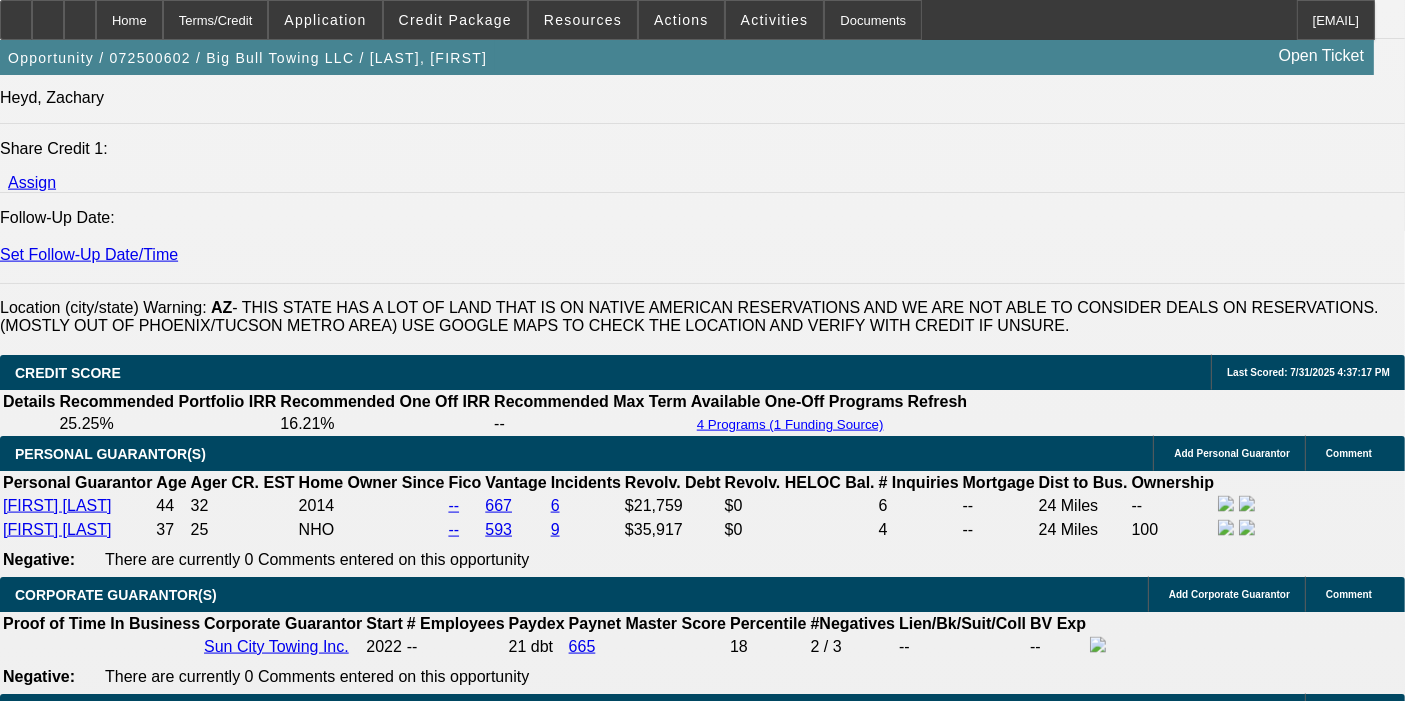 select on "0.1" 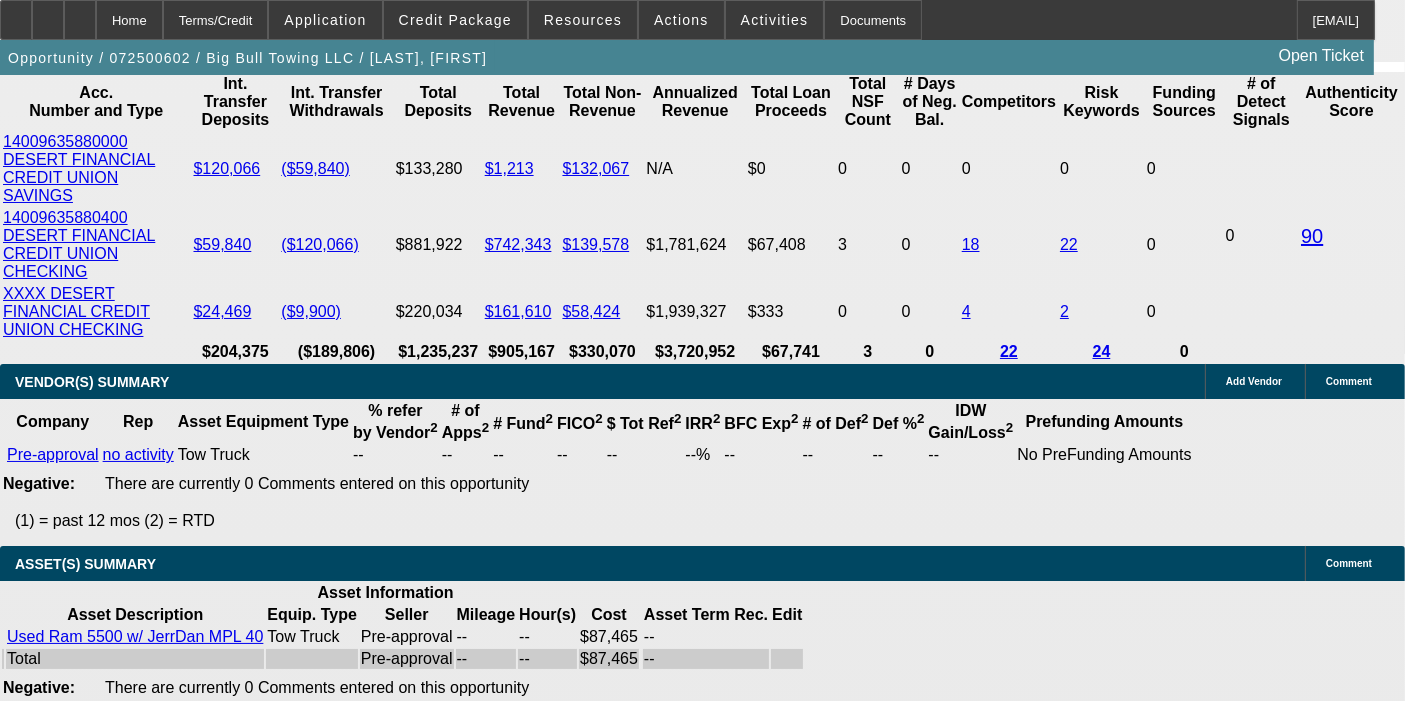 scroll, scrollTop: 3684, scrollLeft: 0, axis: vertical 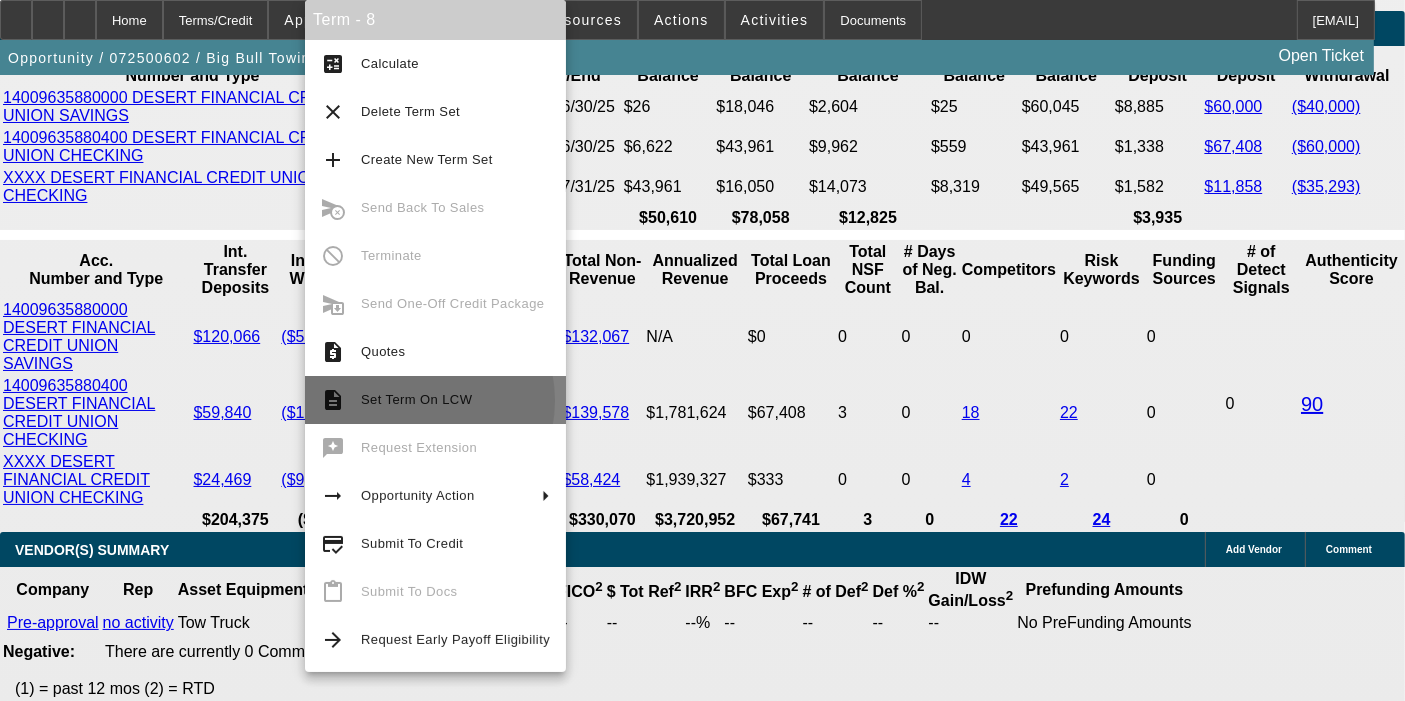 click on "Set Term On LCW" at bounding box center [416, 399] 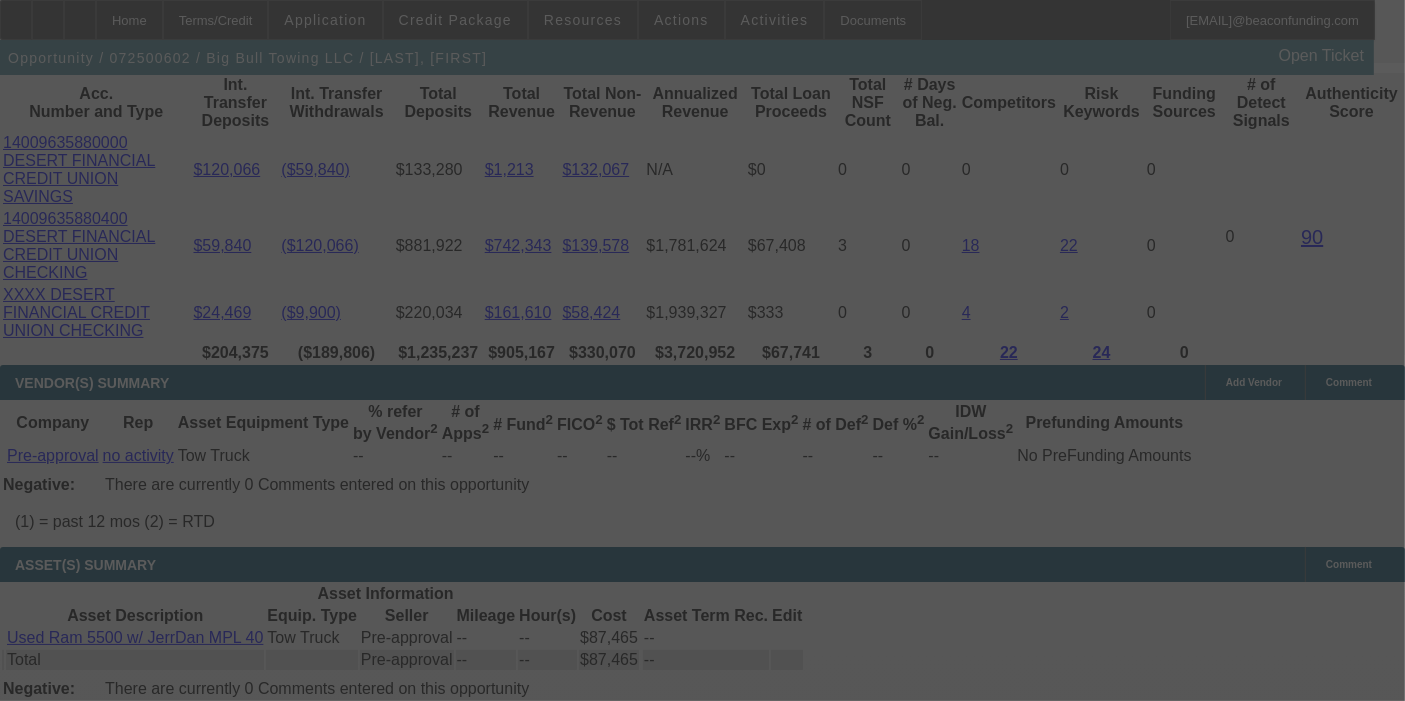 scroll, scrollTop: 3769, scrollLeft: 0, axis: vertical 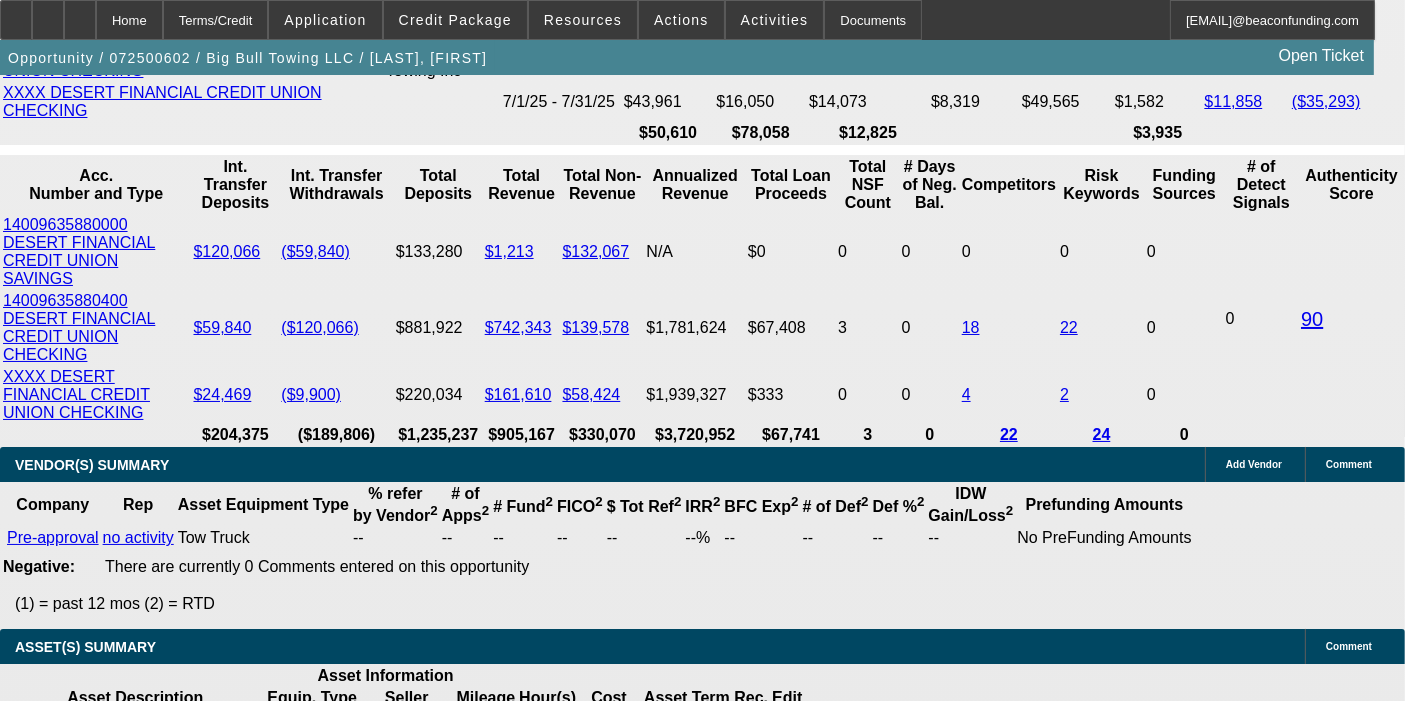 select on "0.1" 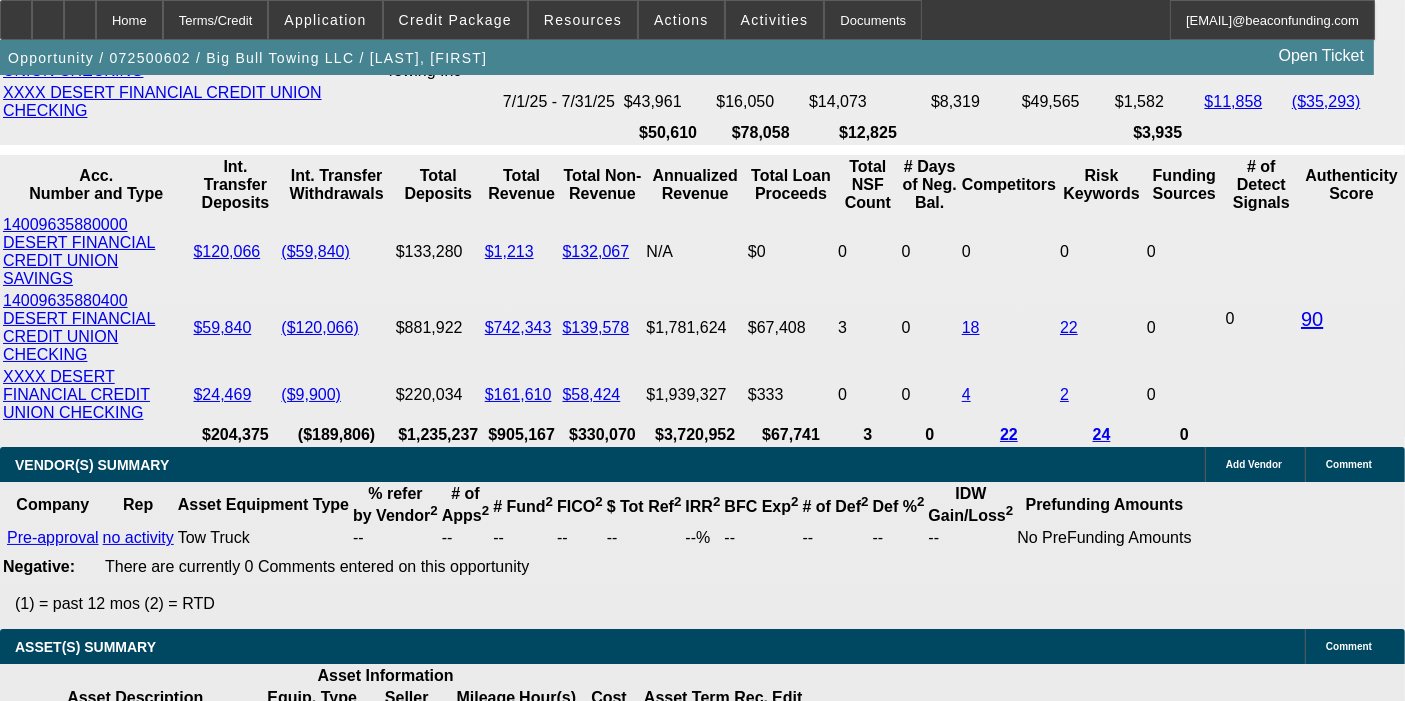 scroll, scrollTop: 3748, scrollLeft: 0, axis: vertical 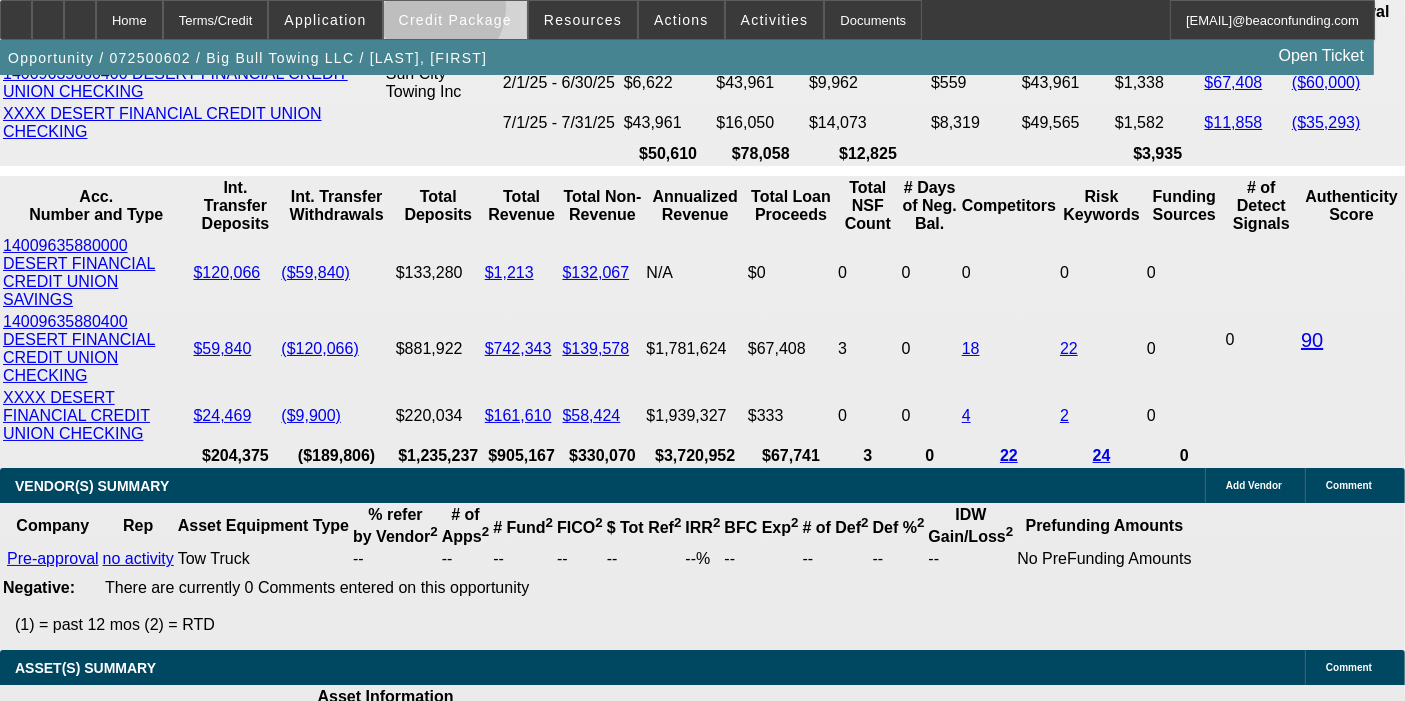 click on "Credit Package" at bounding box center [455, 20] 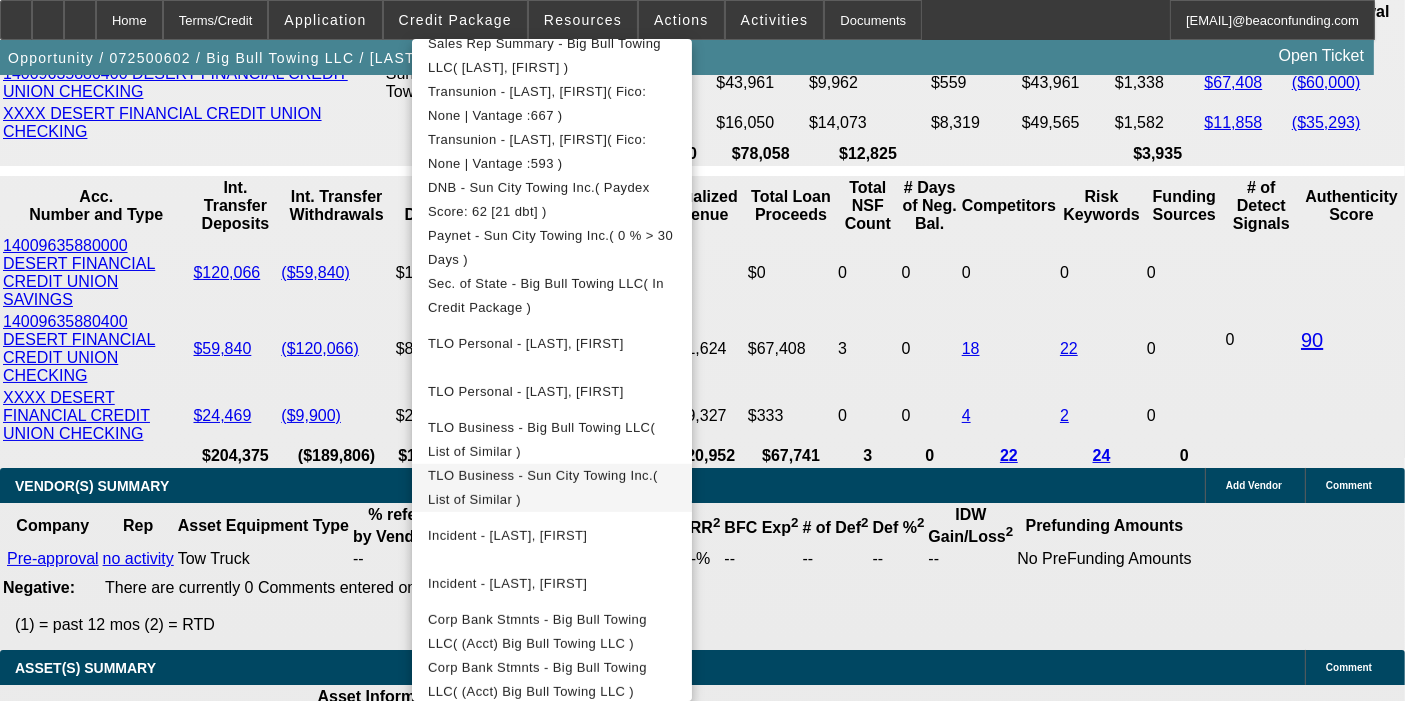 scroll, scrollTop: 575, scrollLeft: 0, axis: vertical 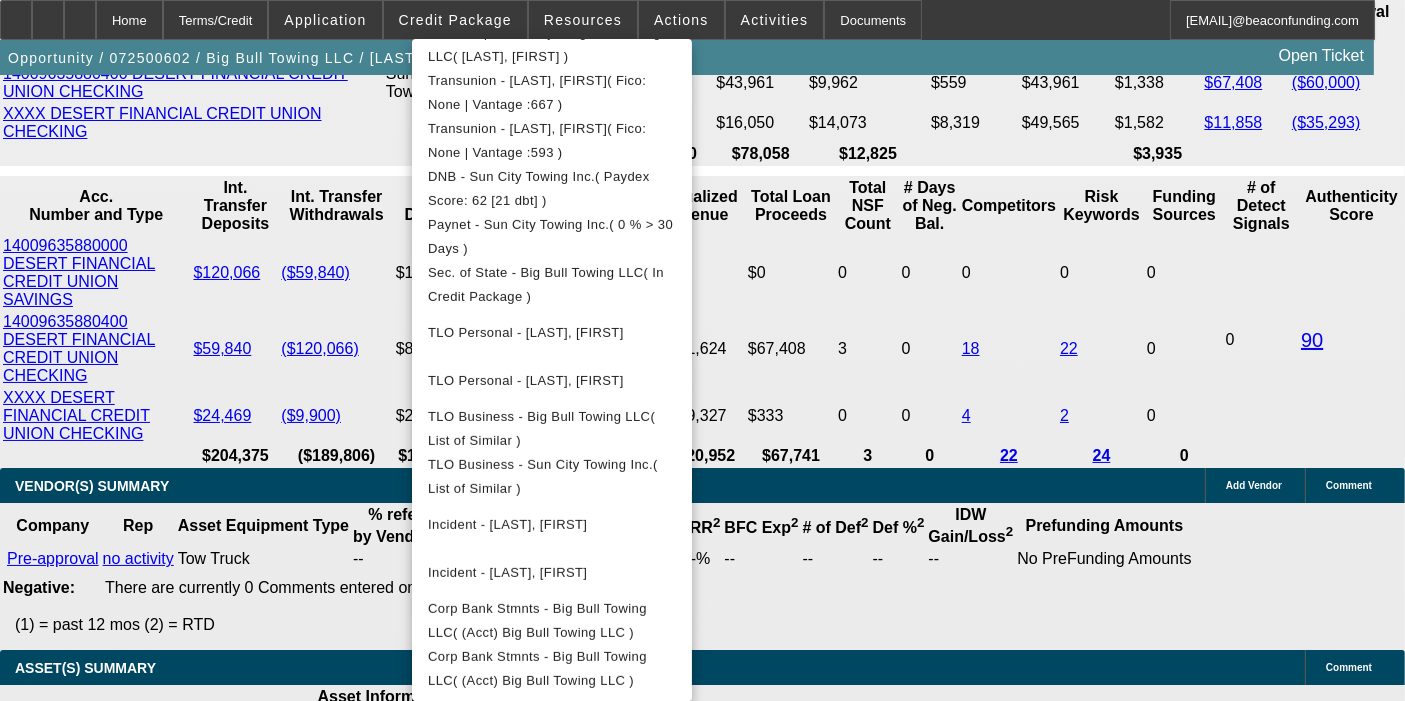 drag, startPoint x: 265, startPoint y: 309, endPoint x: 220, endPoint y: 280, distance: 53.535034 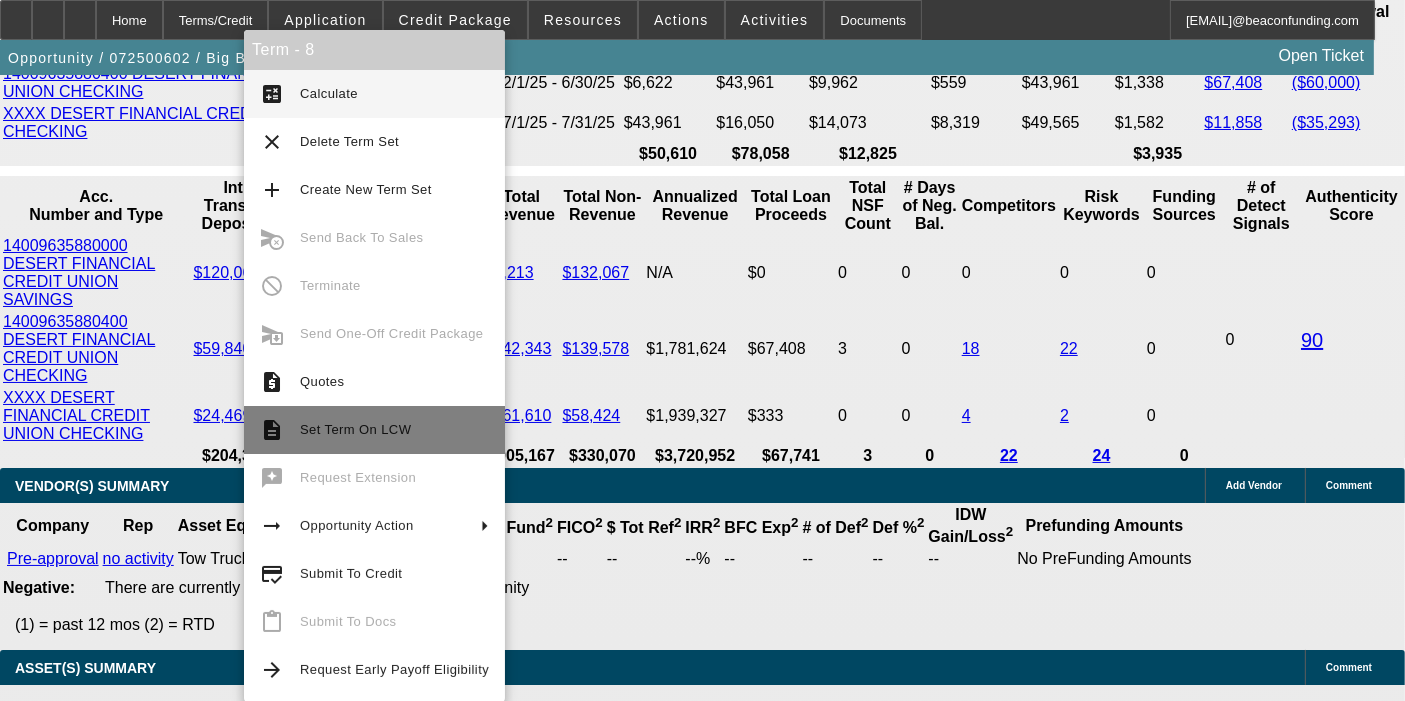 click on "Set Term On LCW" at bounding box center (355, 429) 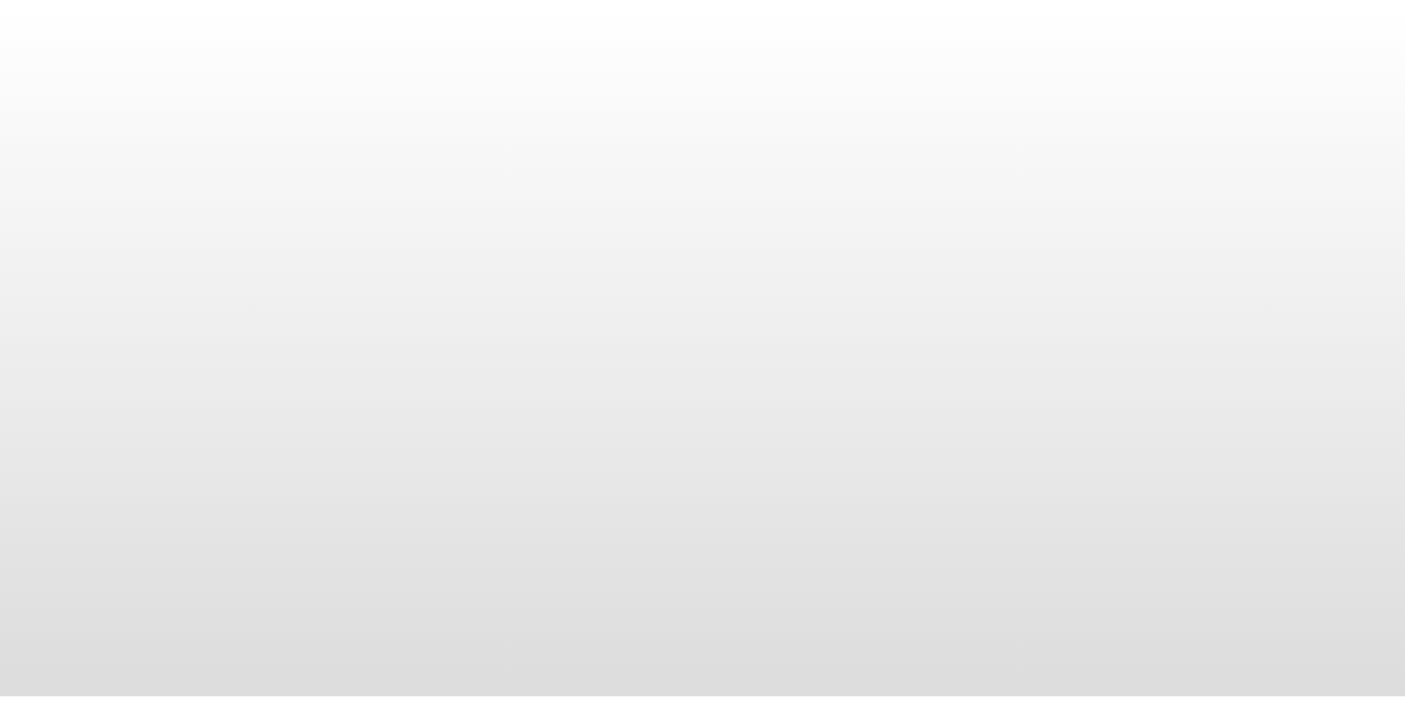 scroll, scrollTop: 0, scrollLeft: 0, axis: both 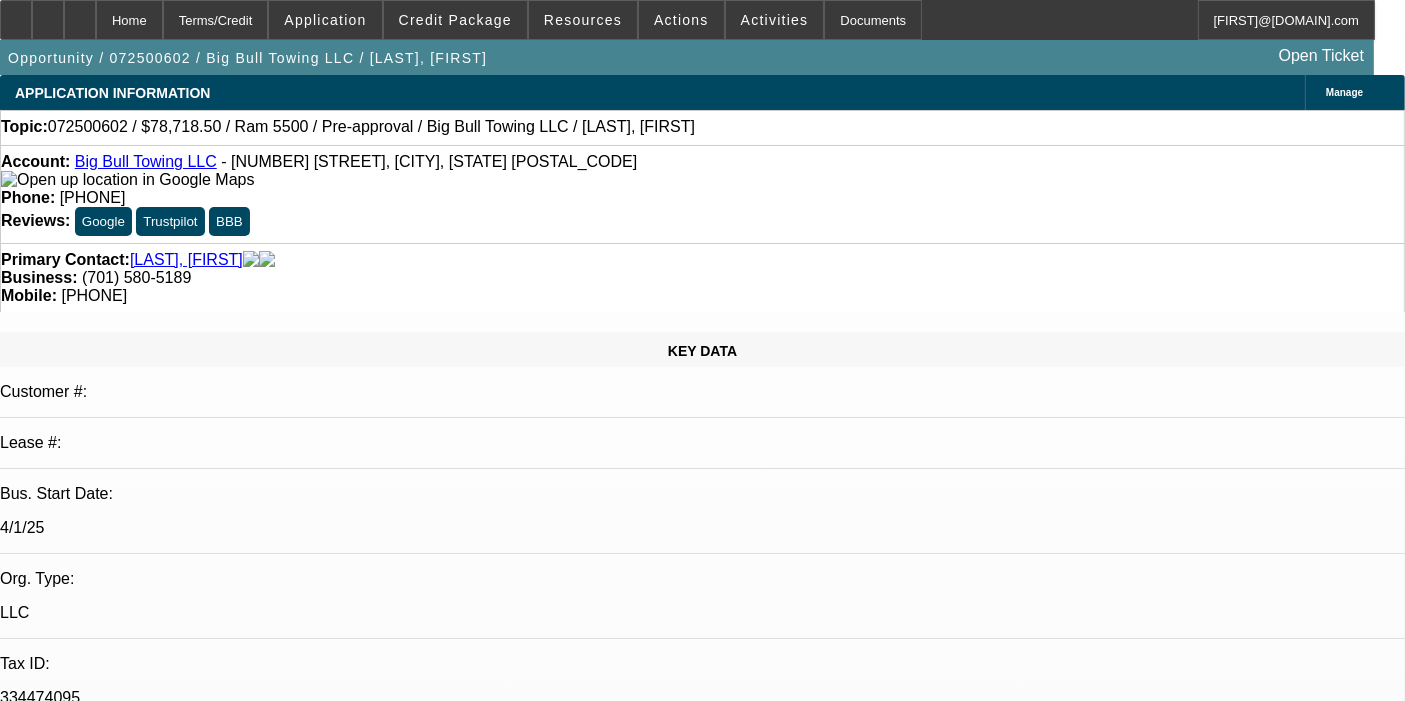 select on "0.1" 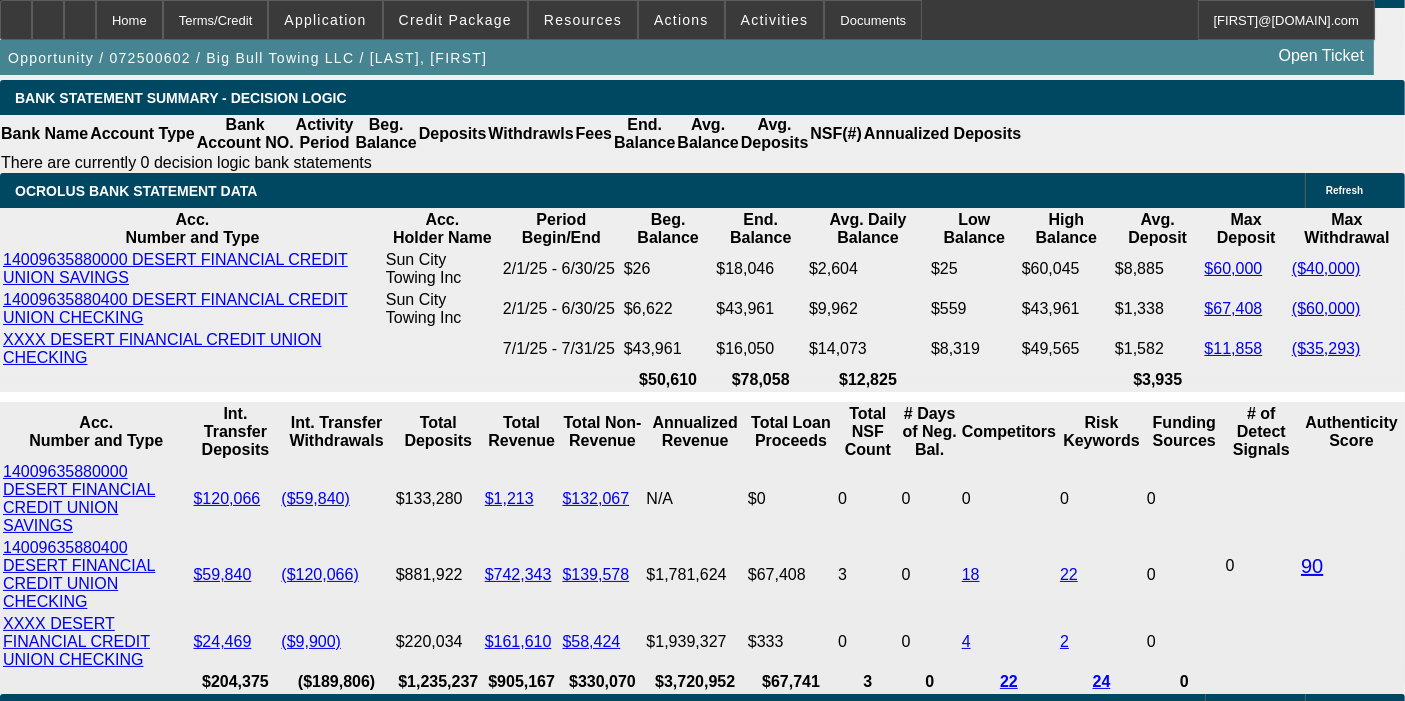 scroll, scrollTop: 3777, scrollLeft: 0, axis: vertical 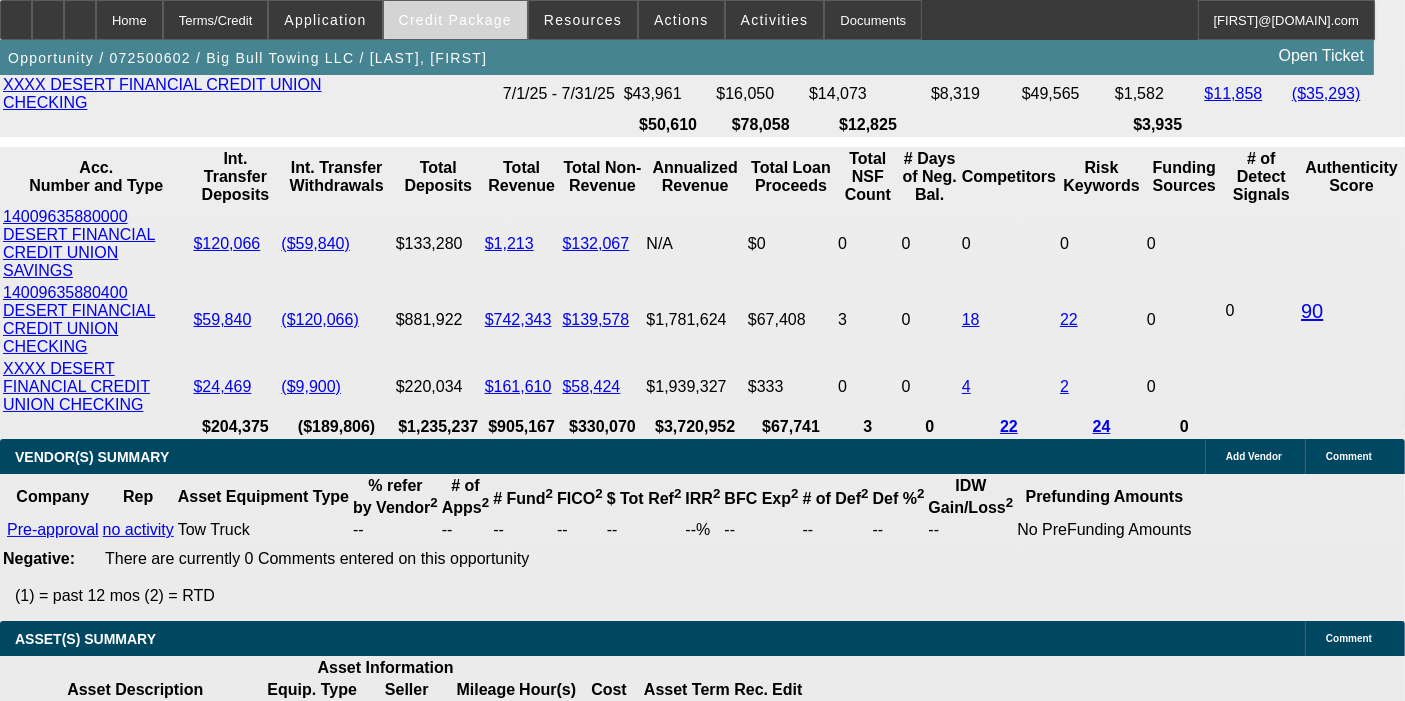 click at bounding box center [455, 20] 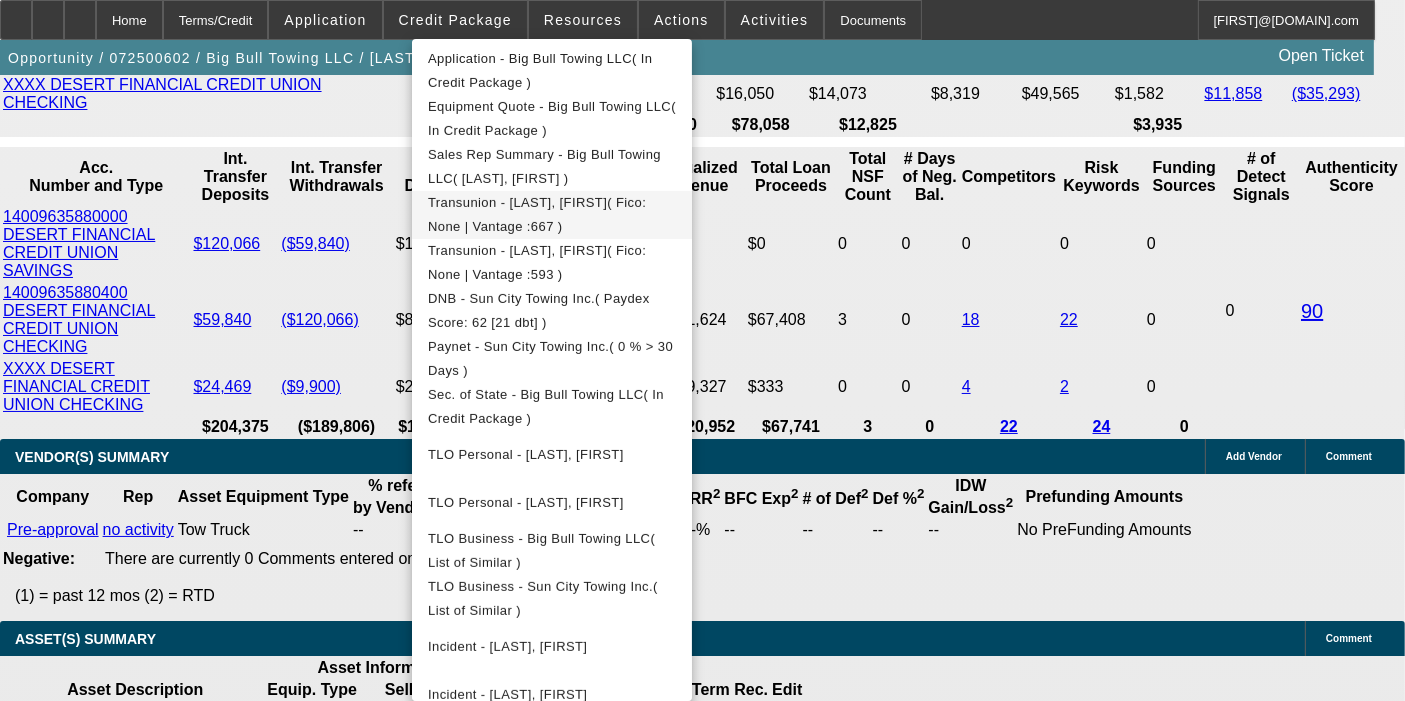 scroll, scrollTop: 0, scrollLeft: 0, axis: both 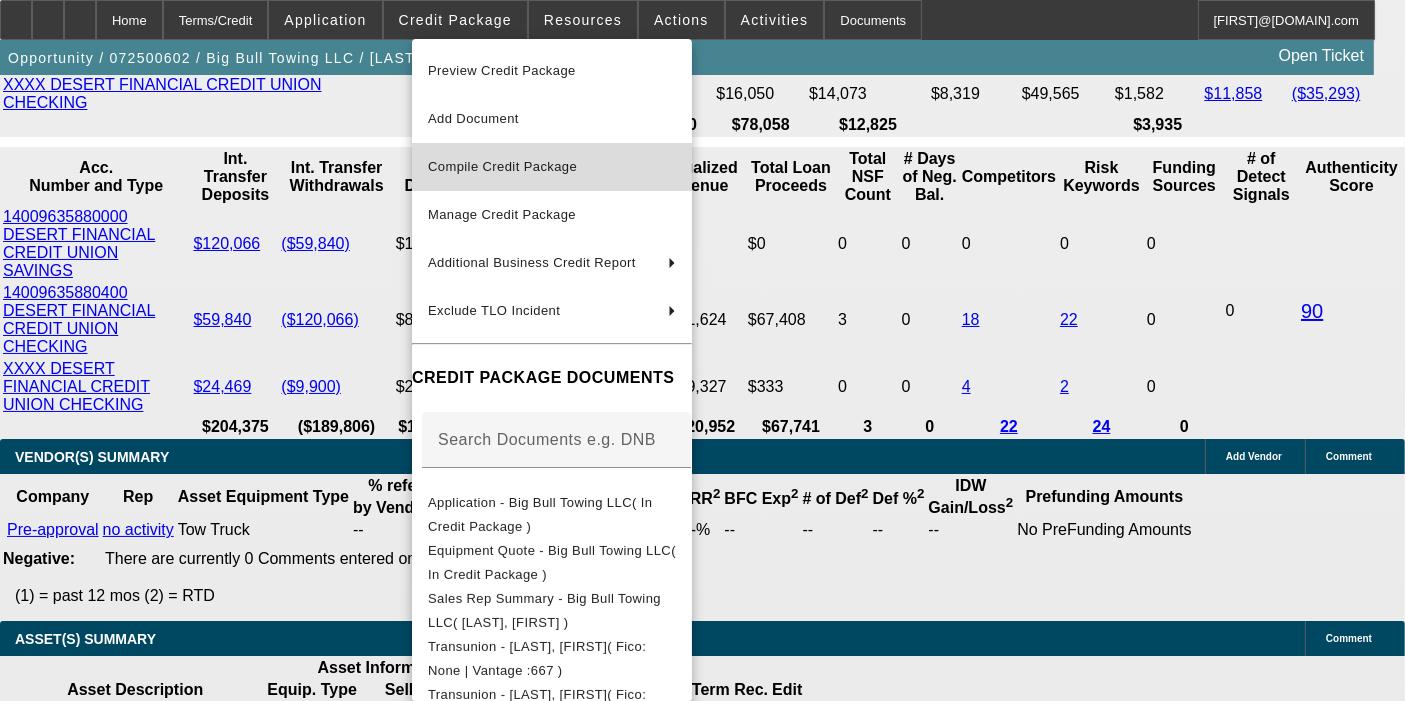 drag, startPoint x: 617, startPoint y: 160, endPoint x: 618, endPoint y: 170, distance: 10.049875 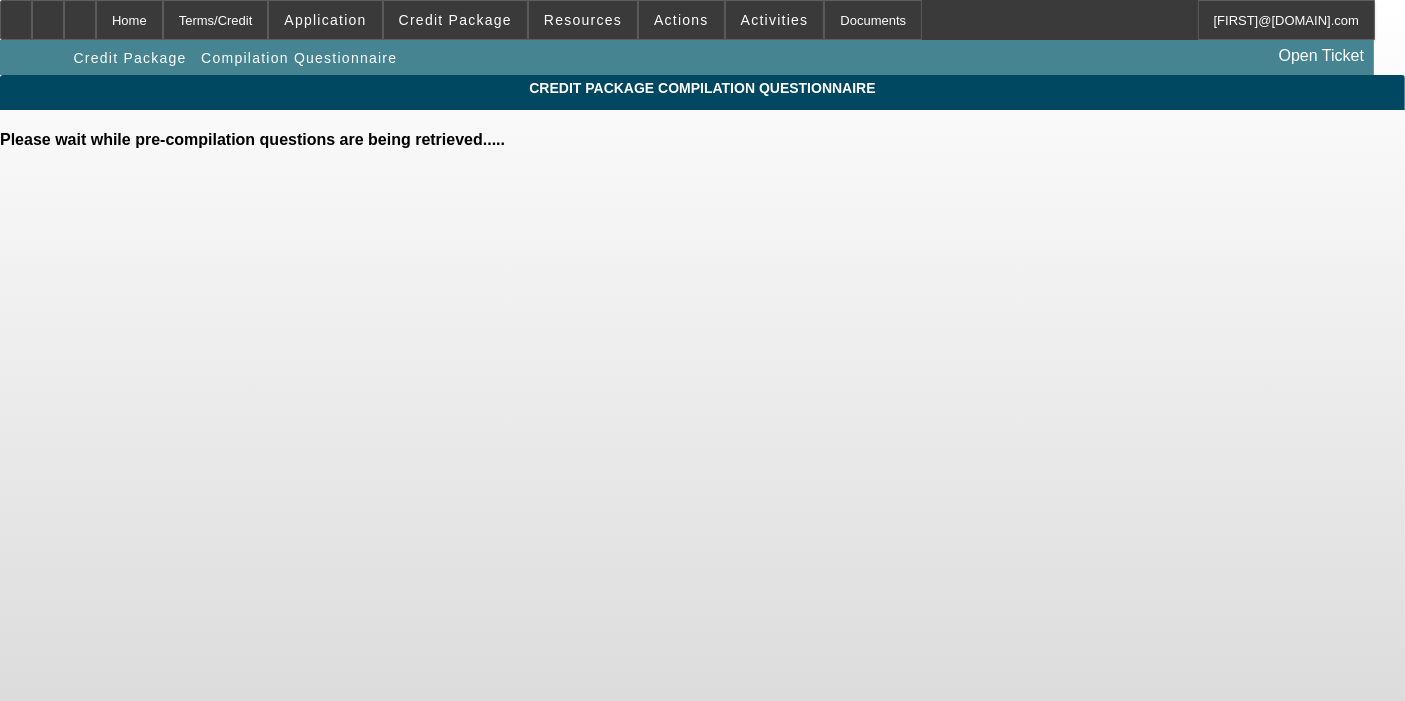 scroll, scrollTop: 0, scrollLeft: 0, axis: both 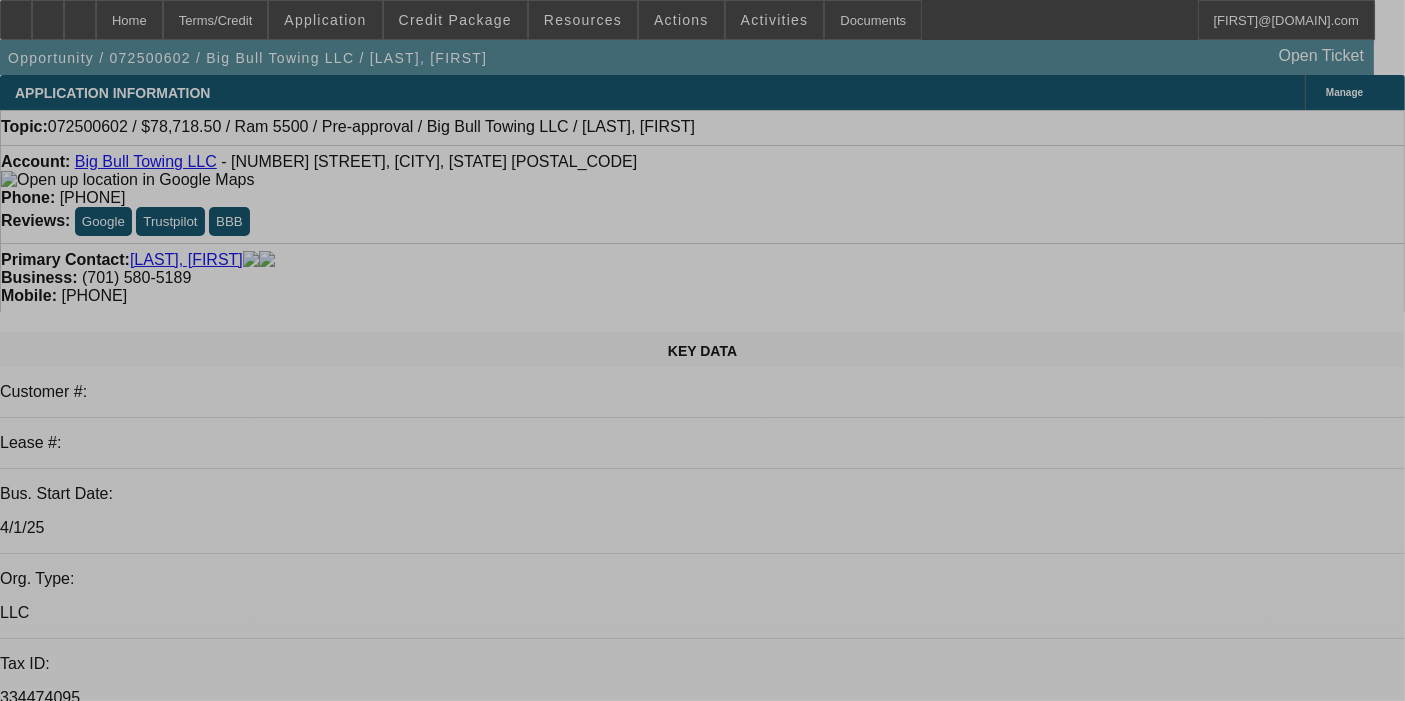 select on "0.1" 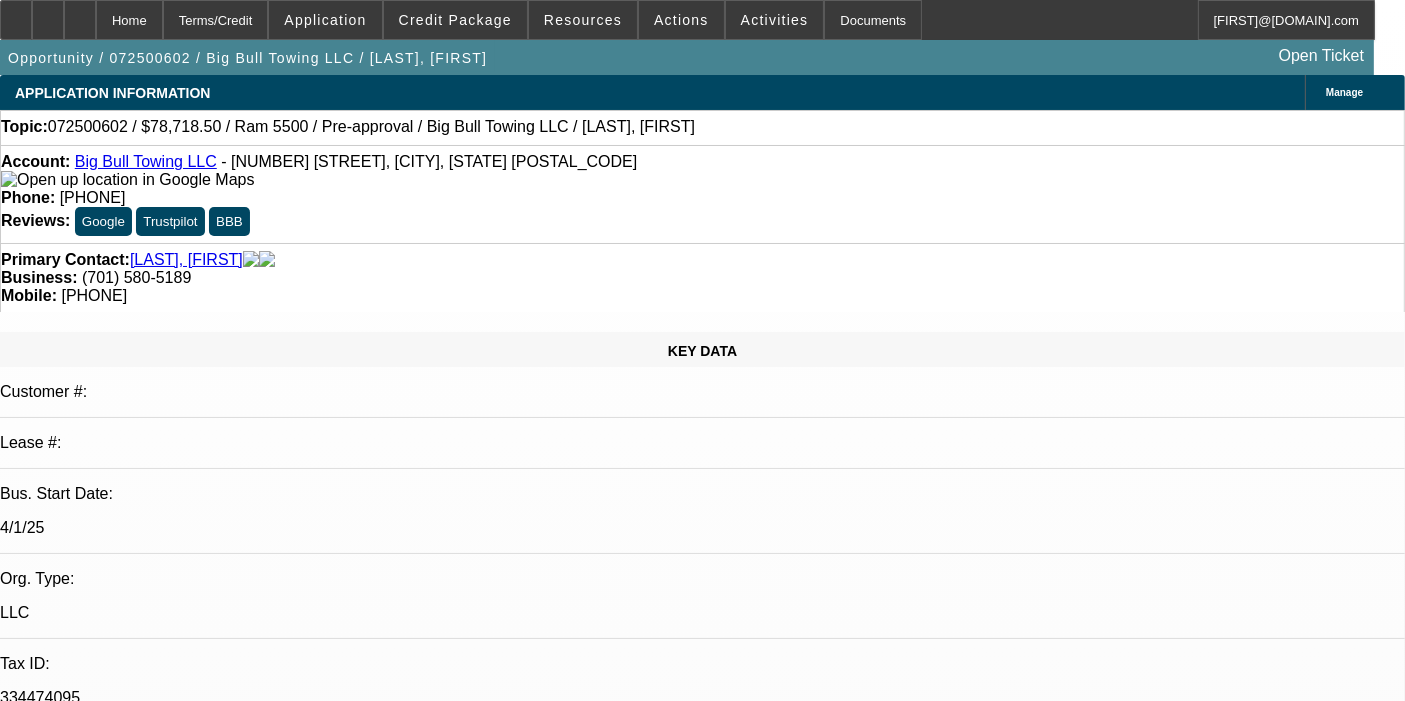 select on "0.1" 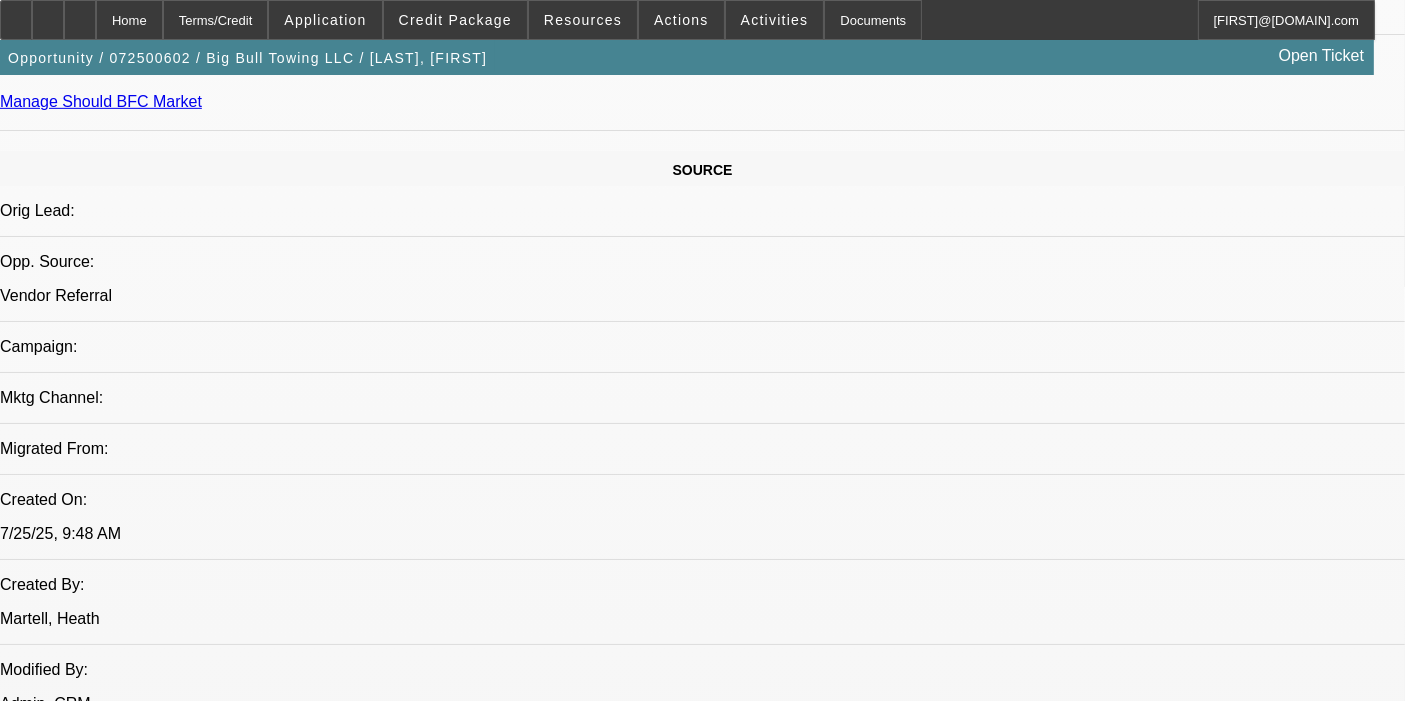 scroll, scrollTop: 1444, scrollLeft: 0, axis: vertical 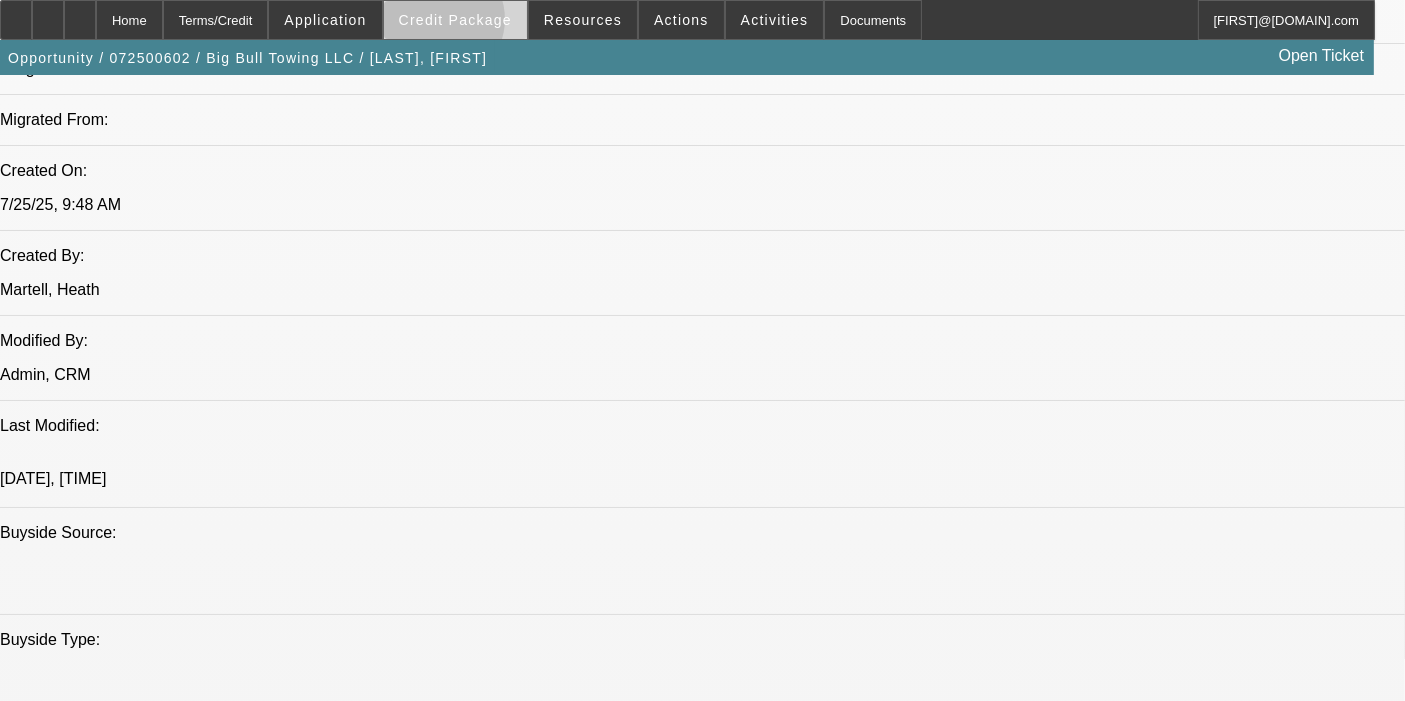 click on "Credit Package" at bounding box center (455, 20) 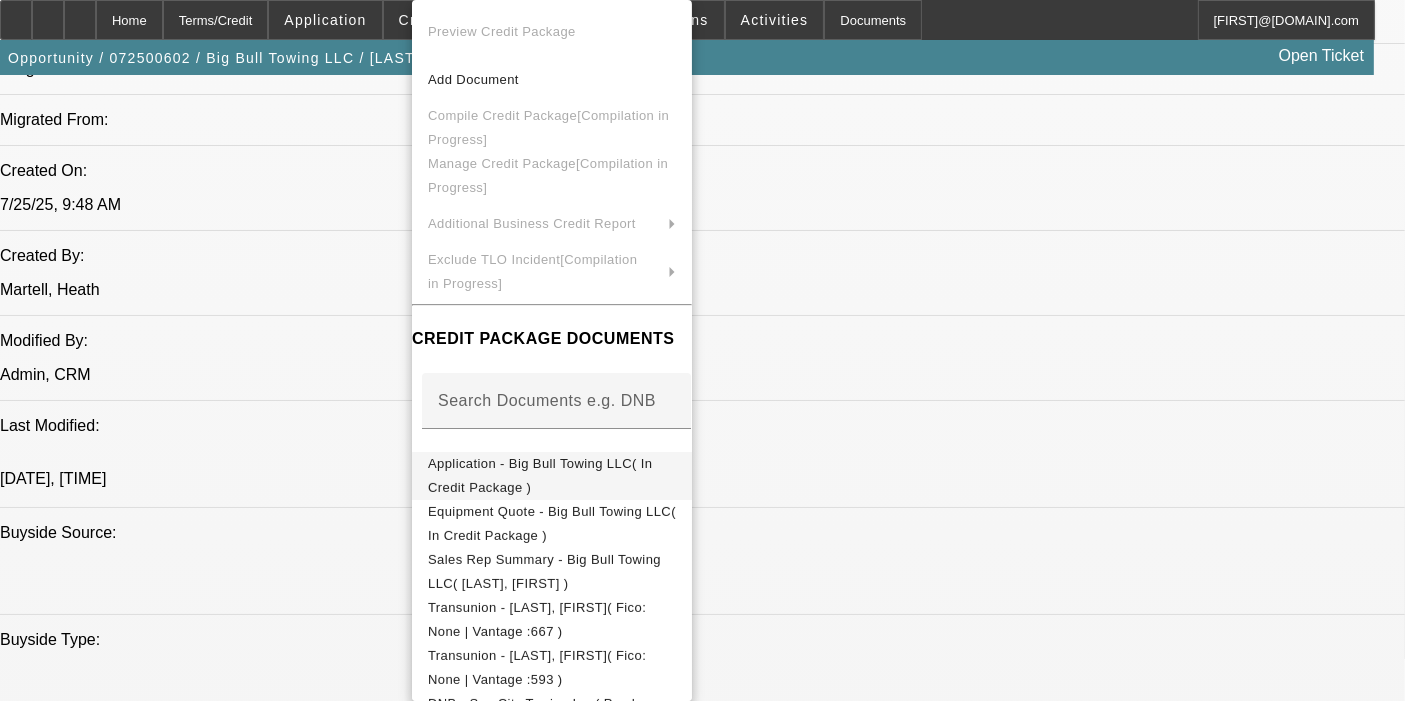 scroll, scrollTop: 222, scrollLeft: 0, axis: vertical 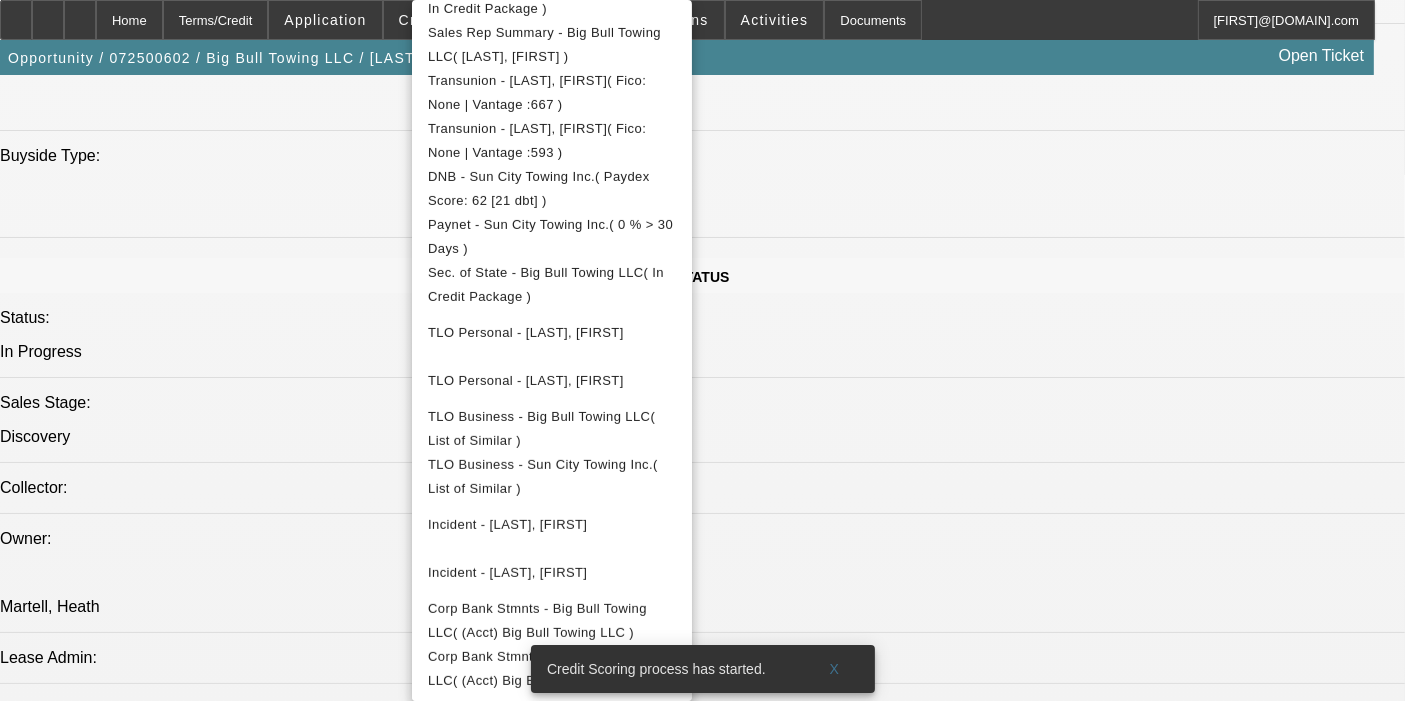 click at bounding box center [702, 350] 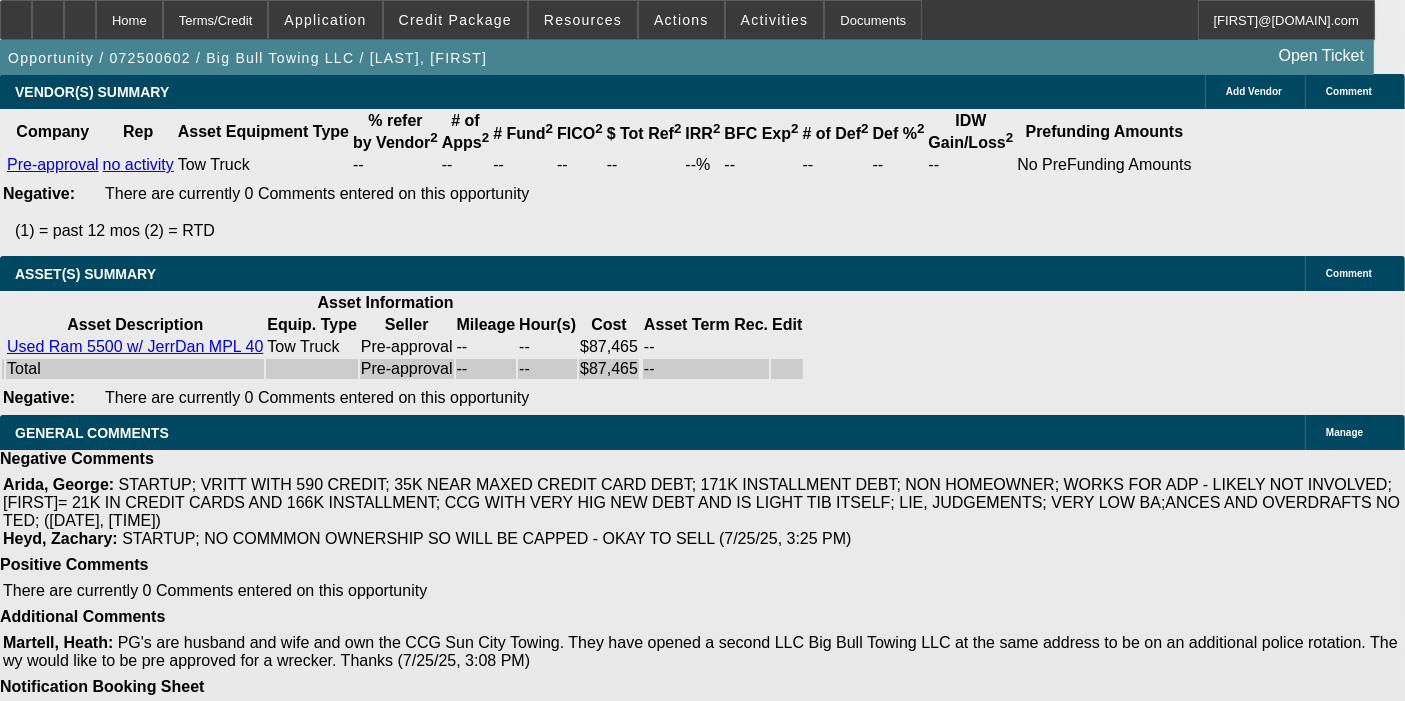 scroll, scrollTop: 3587, scrollLeft: 0, axis: vertical 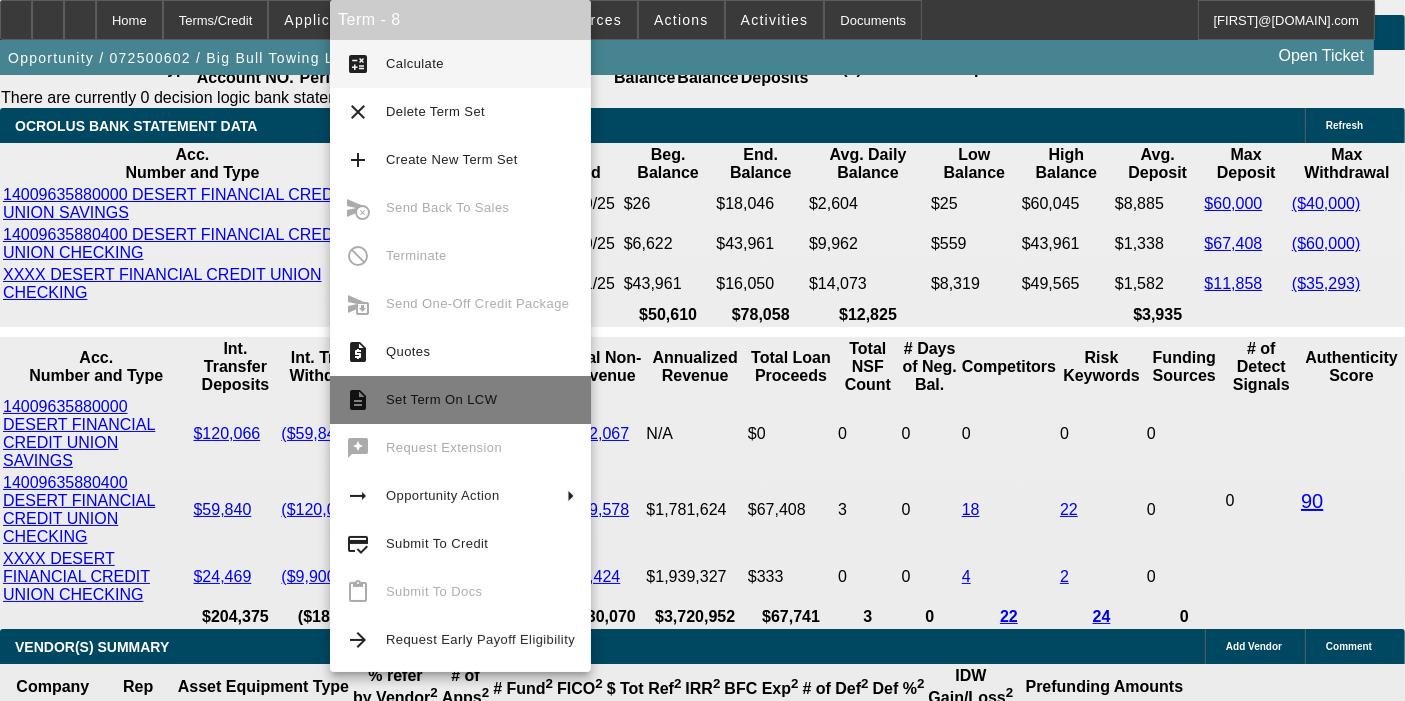 click on "description
Set Term On LCW" at bounding box center (460, 400) 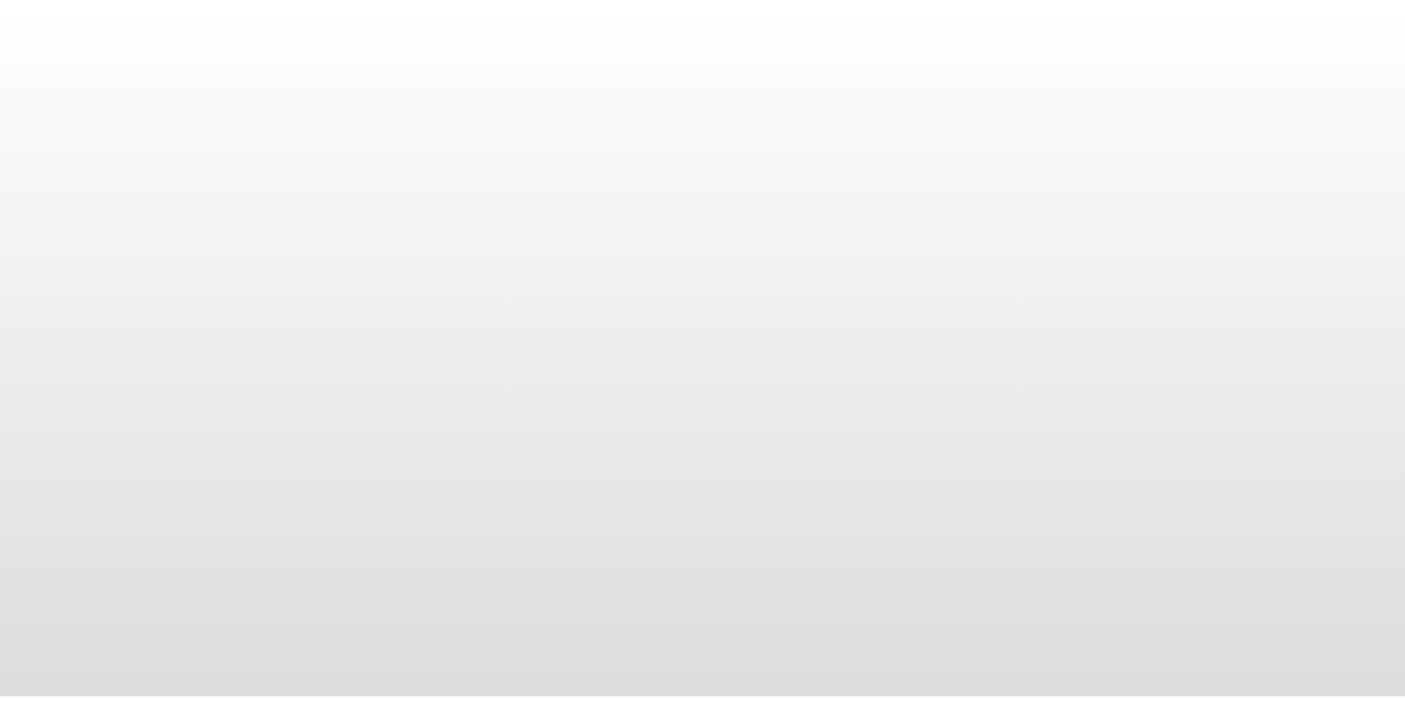 scroll, scrollTop: 0, scrollLeft: 0, axis: both 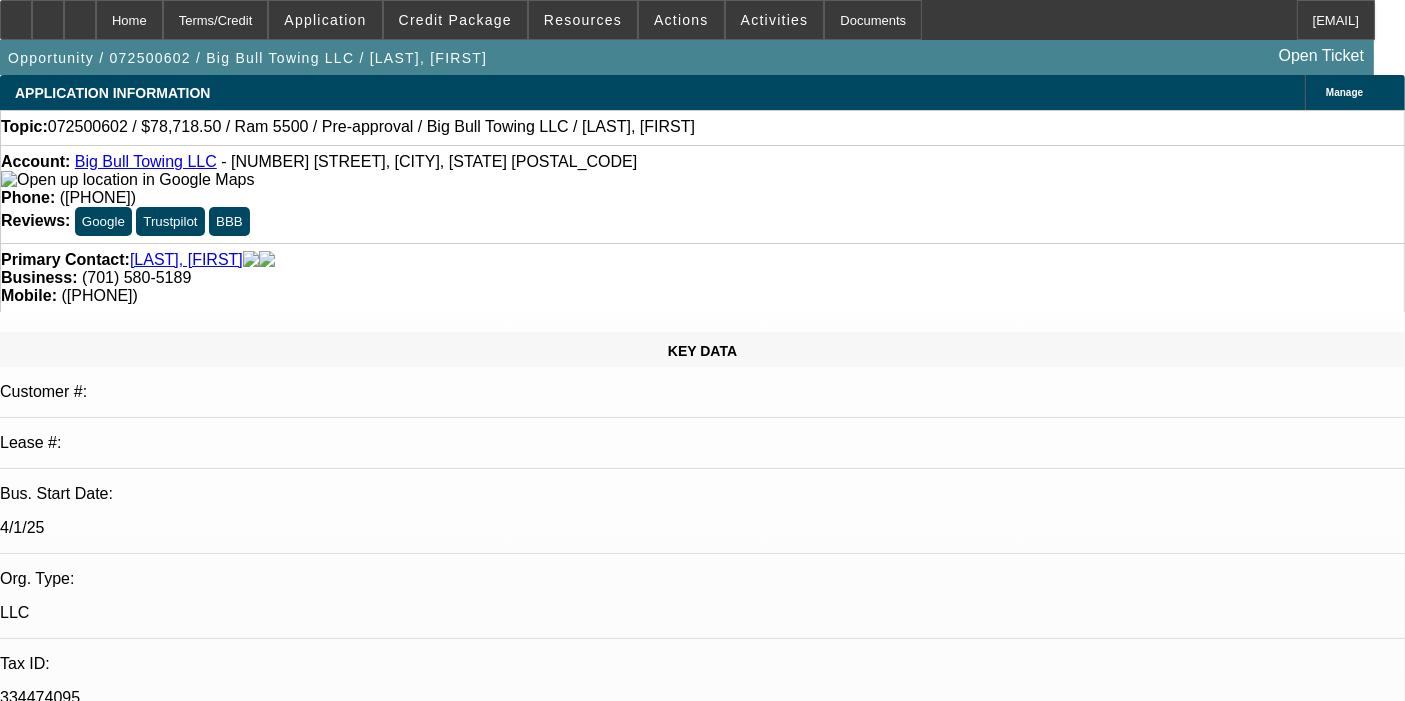 select on "0.1" 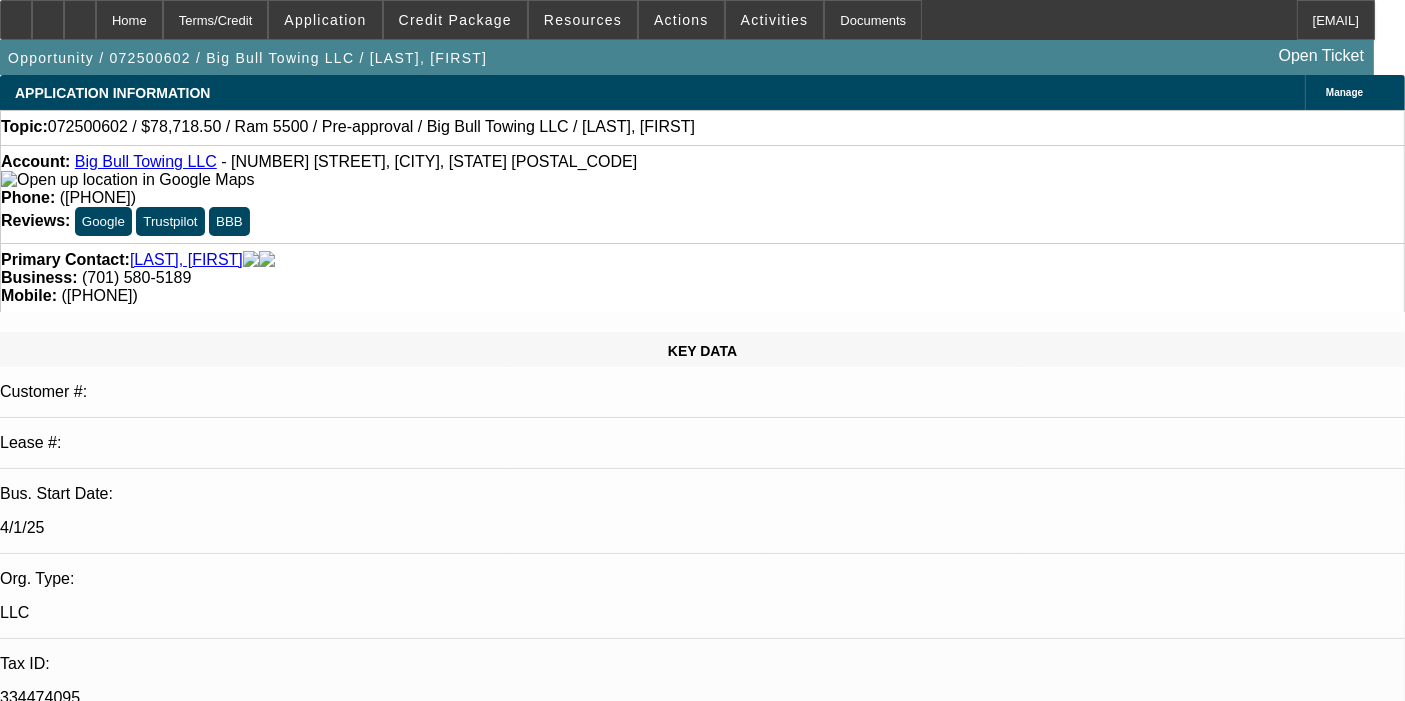 select on "1" 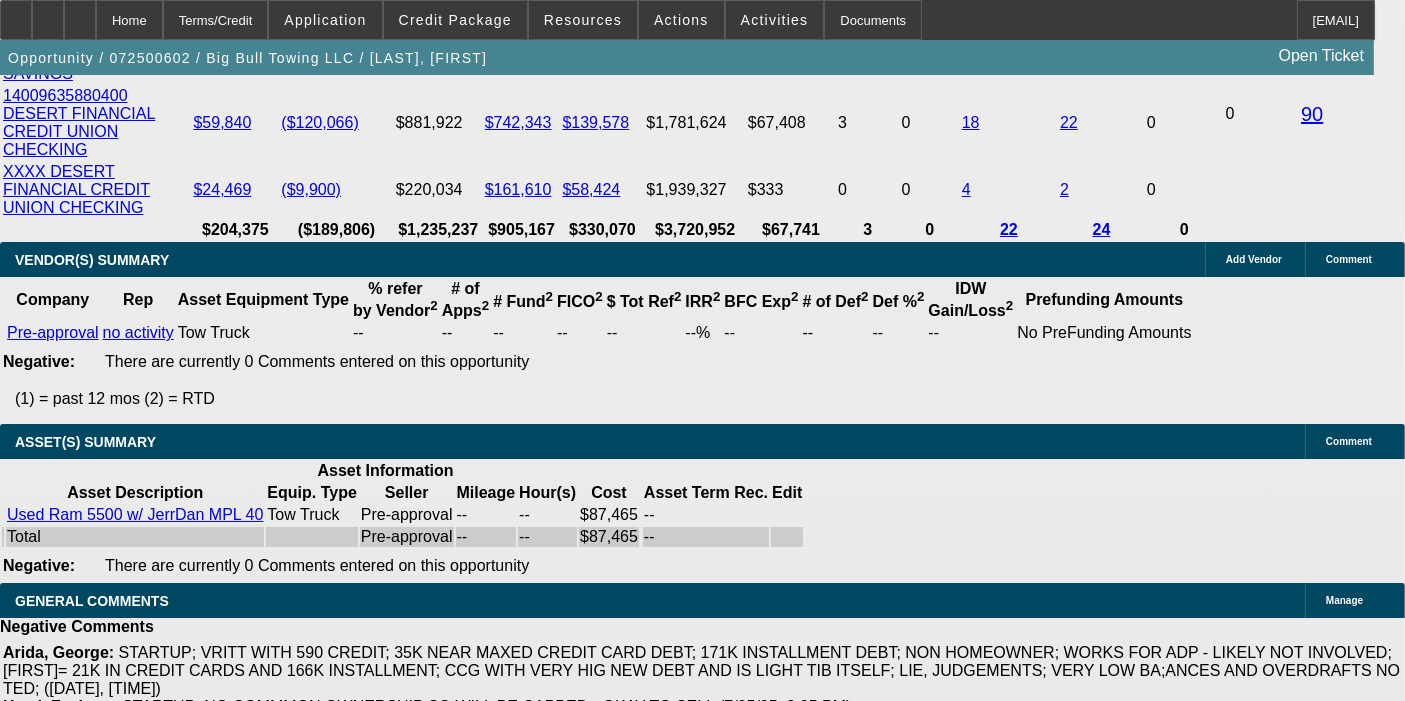 scroll, scrollTop: 3555, scrollLeft: 0, axis: vertical 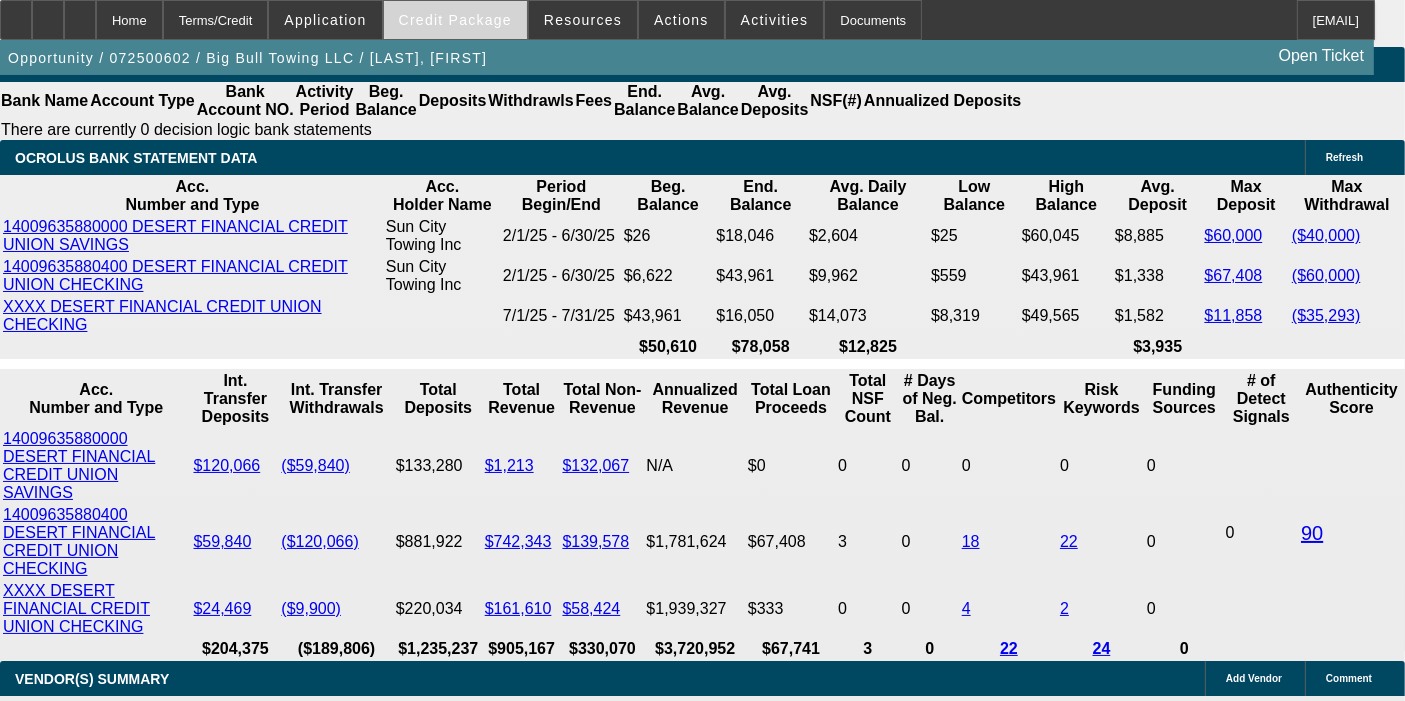 click on "Credit Package" at bounding box center [455, 20] 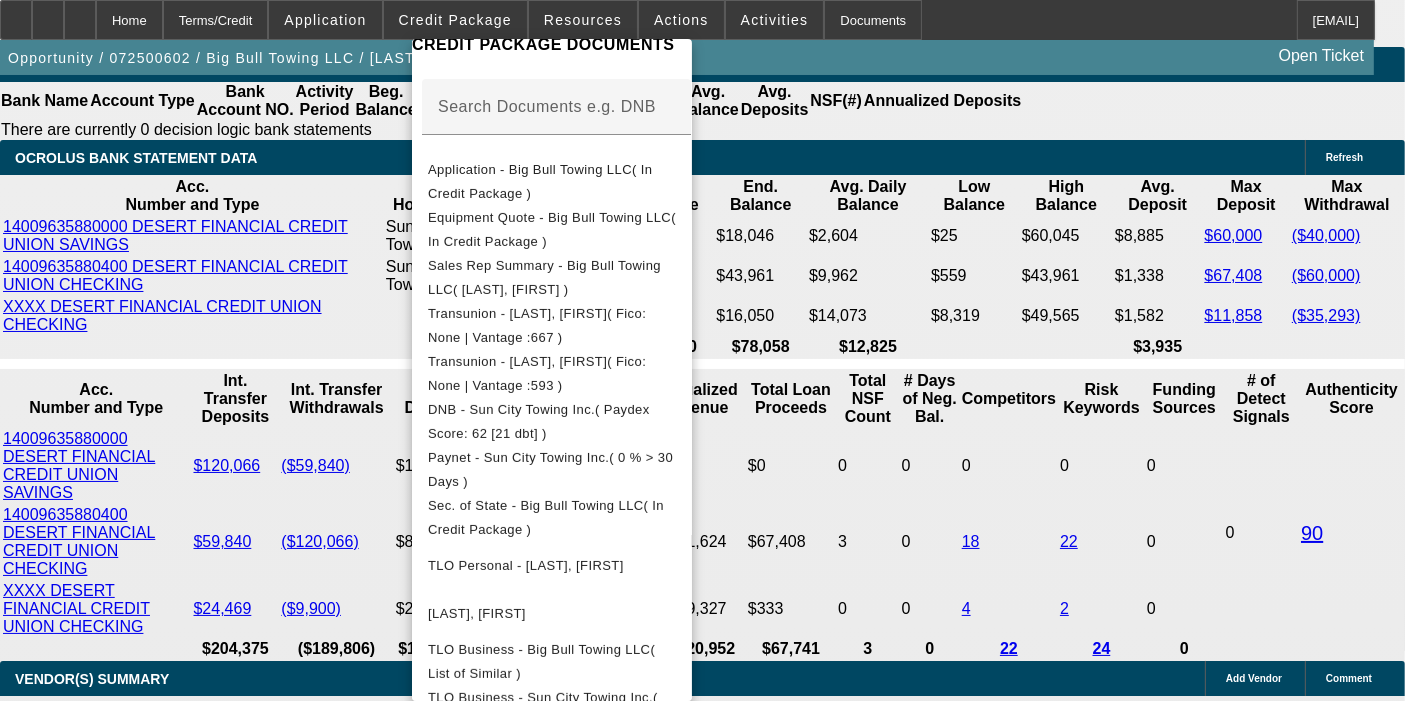scroll, scrollTop: 575, scrollLeft: 0, axis: vertical 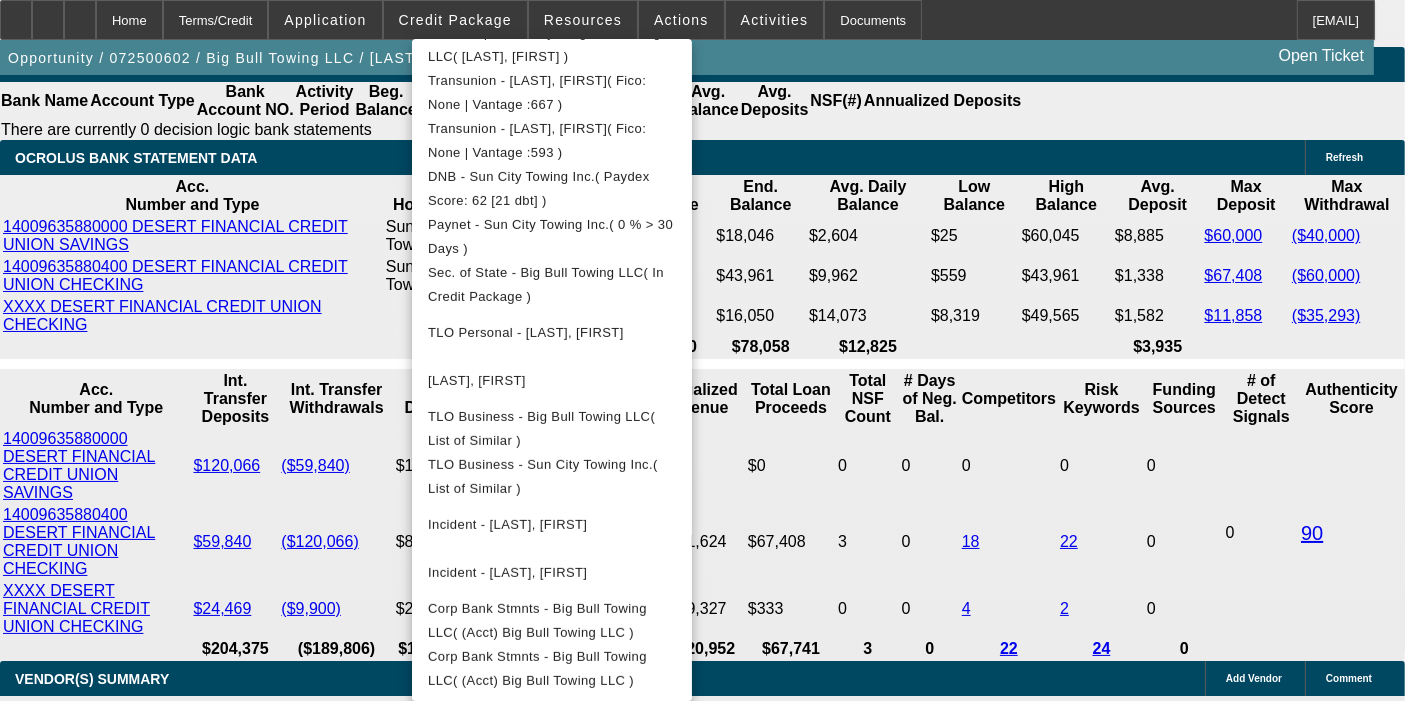 click at bounding box center [702, 350] 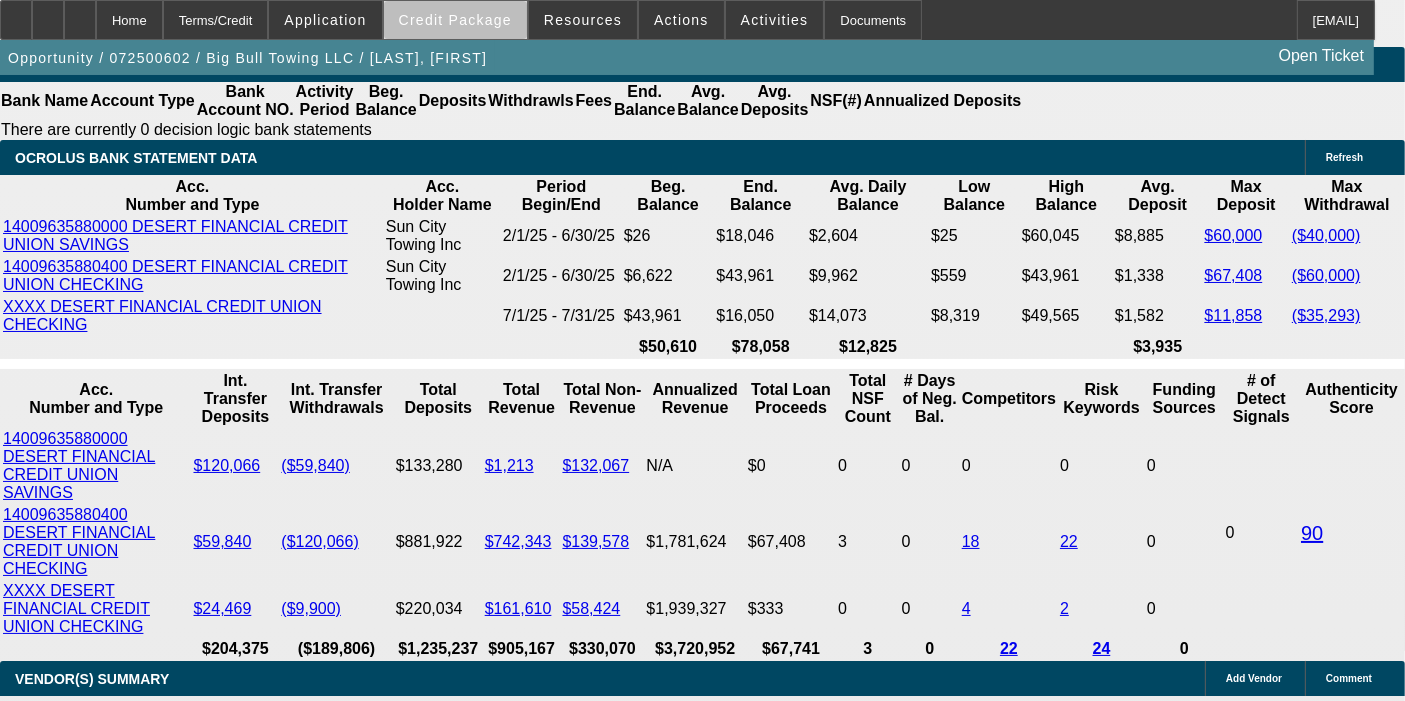 click on "Credit Package" at bounding box center (455, 20) 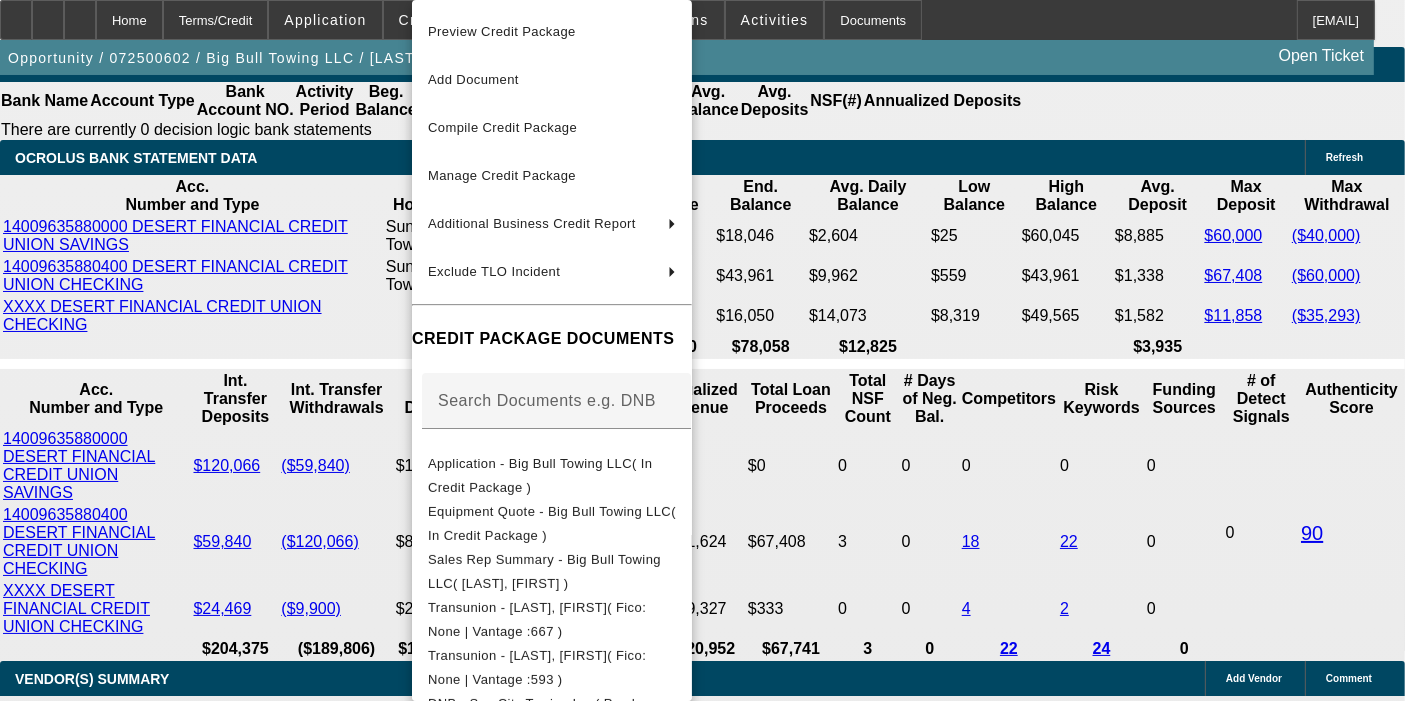 click at bounding box center [702, 350] 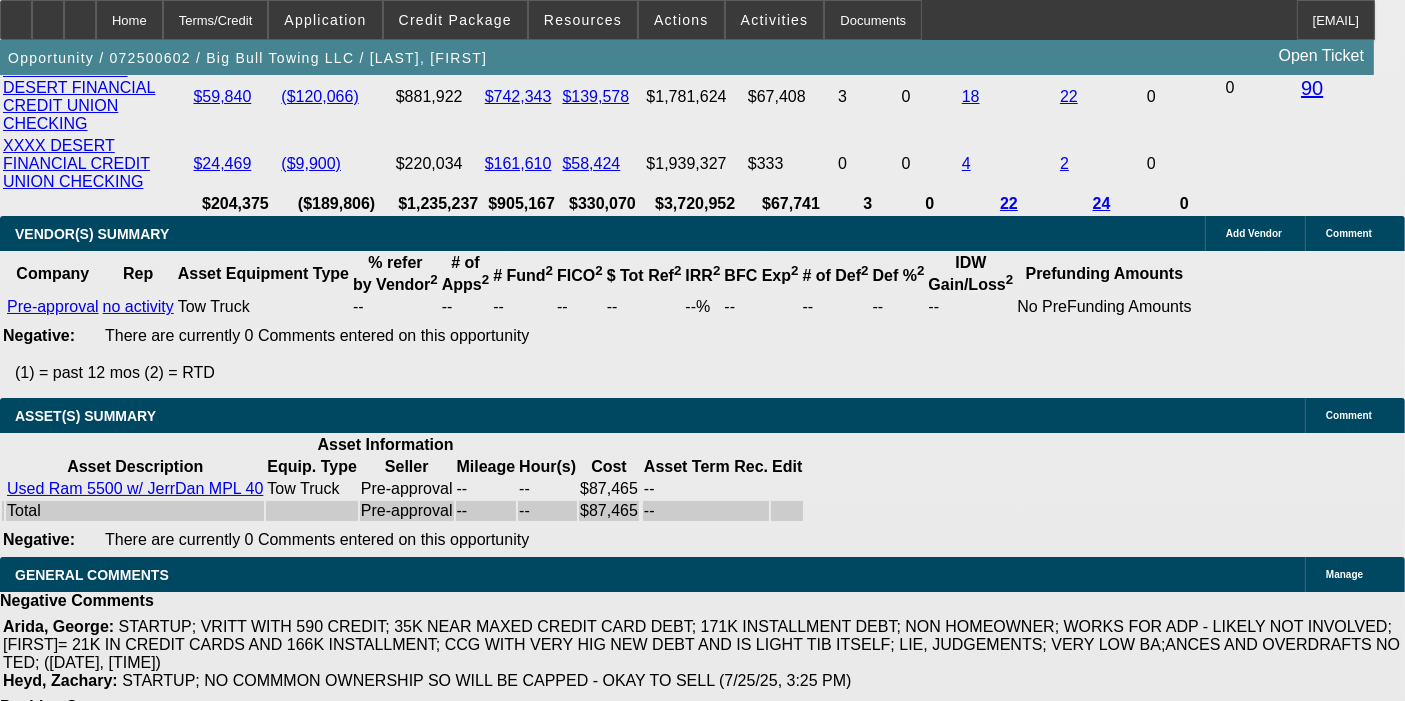 scroll, scrollTop: 3444, scrollLeft: 0, axis: vertical 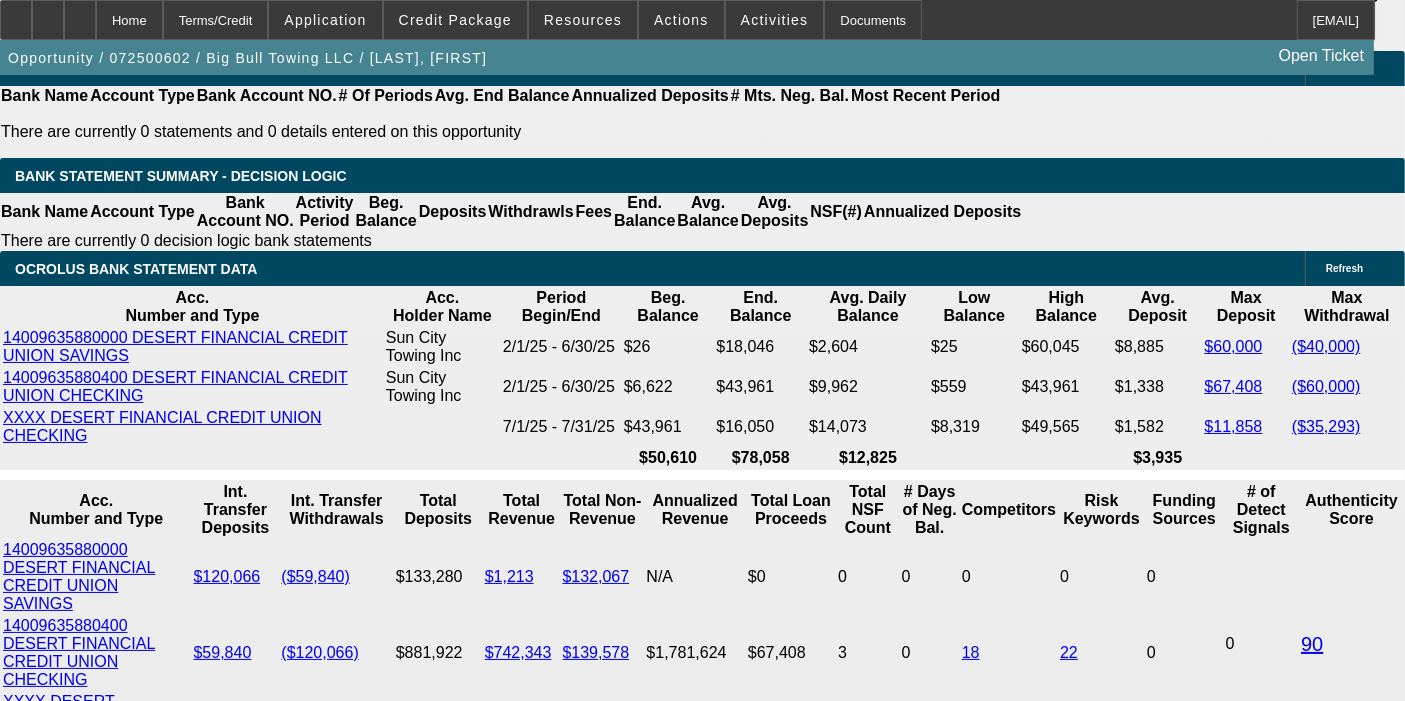 click on "Pre-approval" 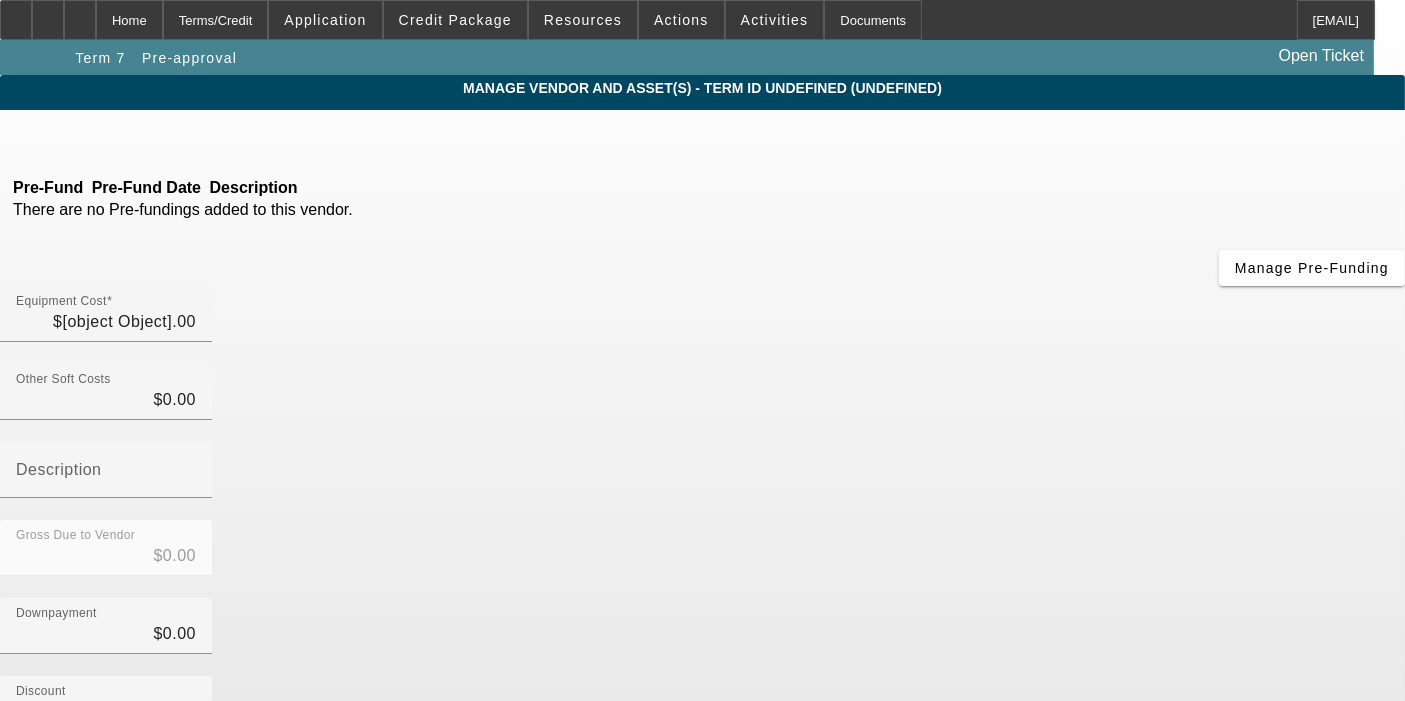 type on "$87,465.00" 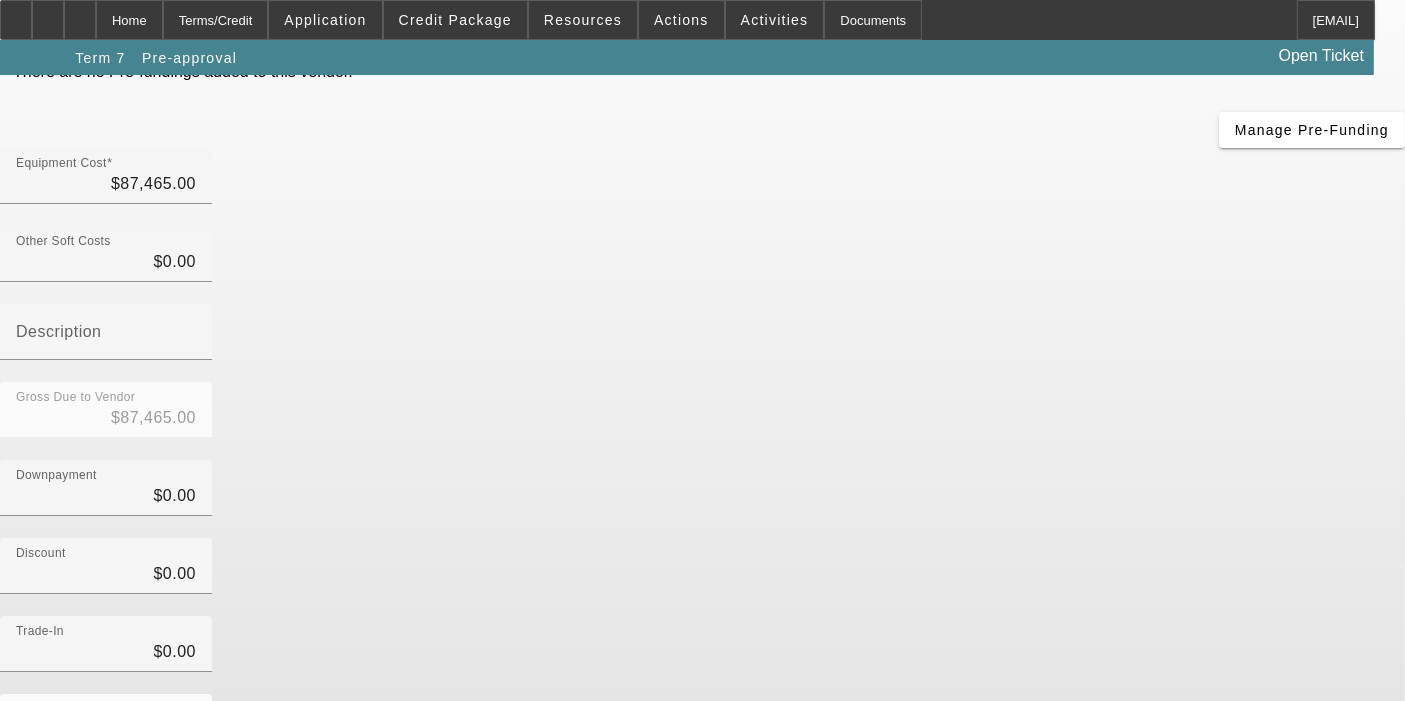 scroll, scrollTop: 234, scrollLeft: 0, axis: vertical 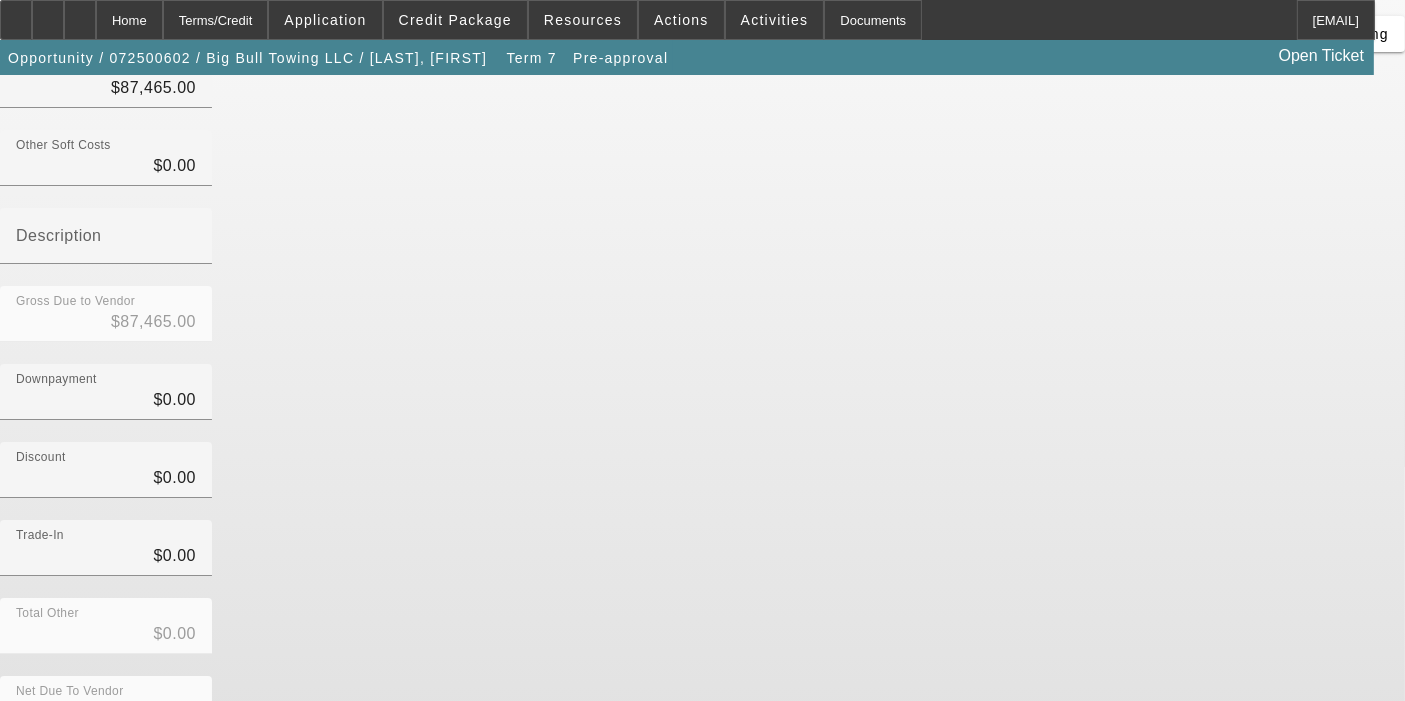 click at bounding box center (709, 883) 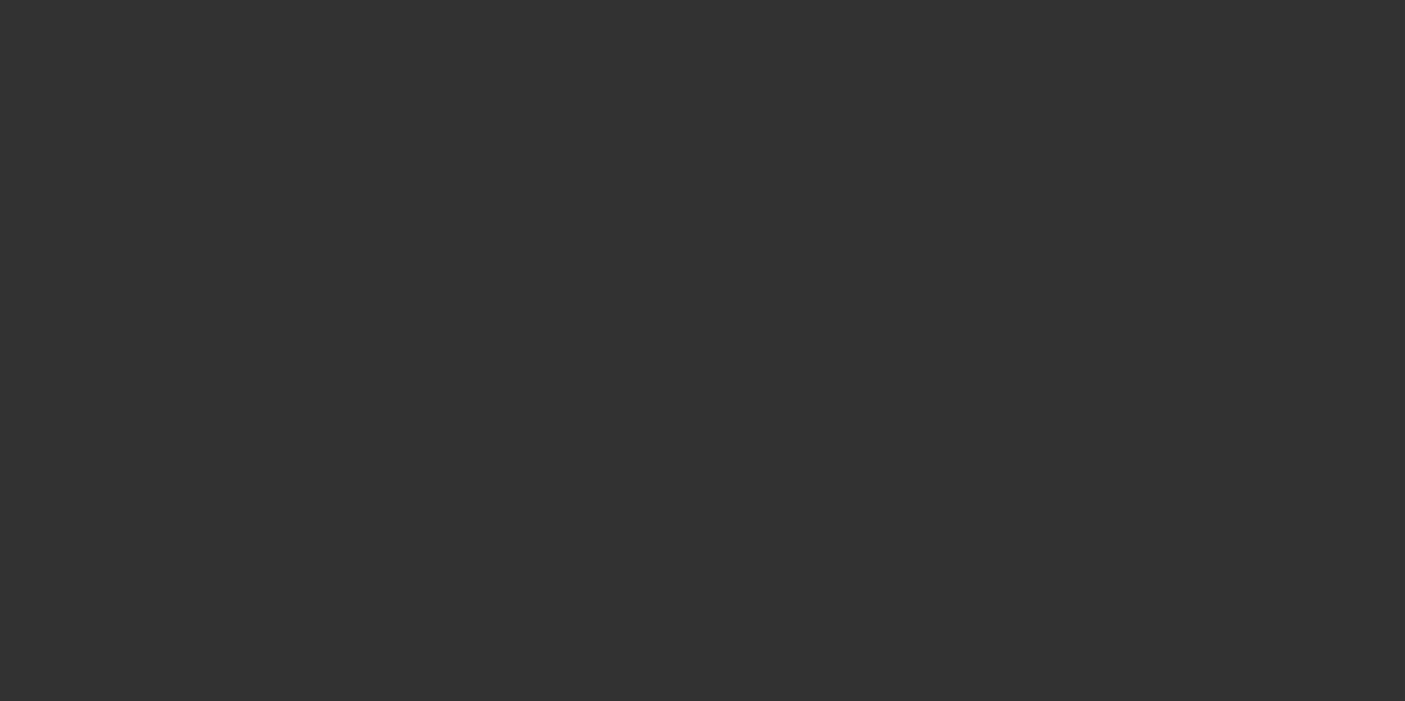 scroll, scrollTop: 0, scrollLeft: 0, axis: both 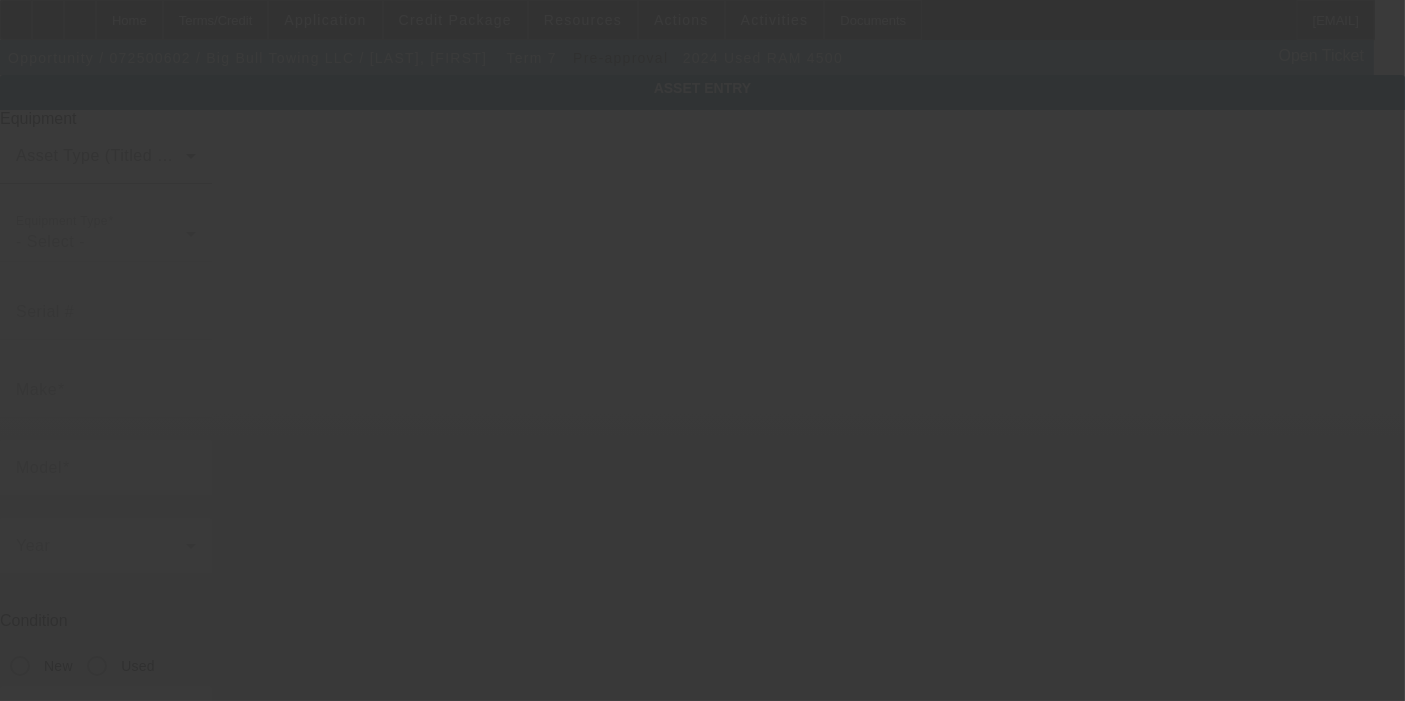 type on "3C7WRKAL3RG155514" 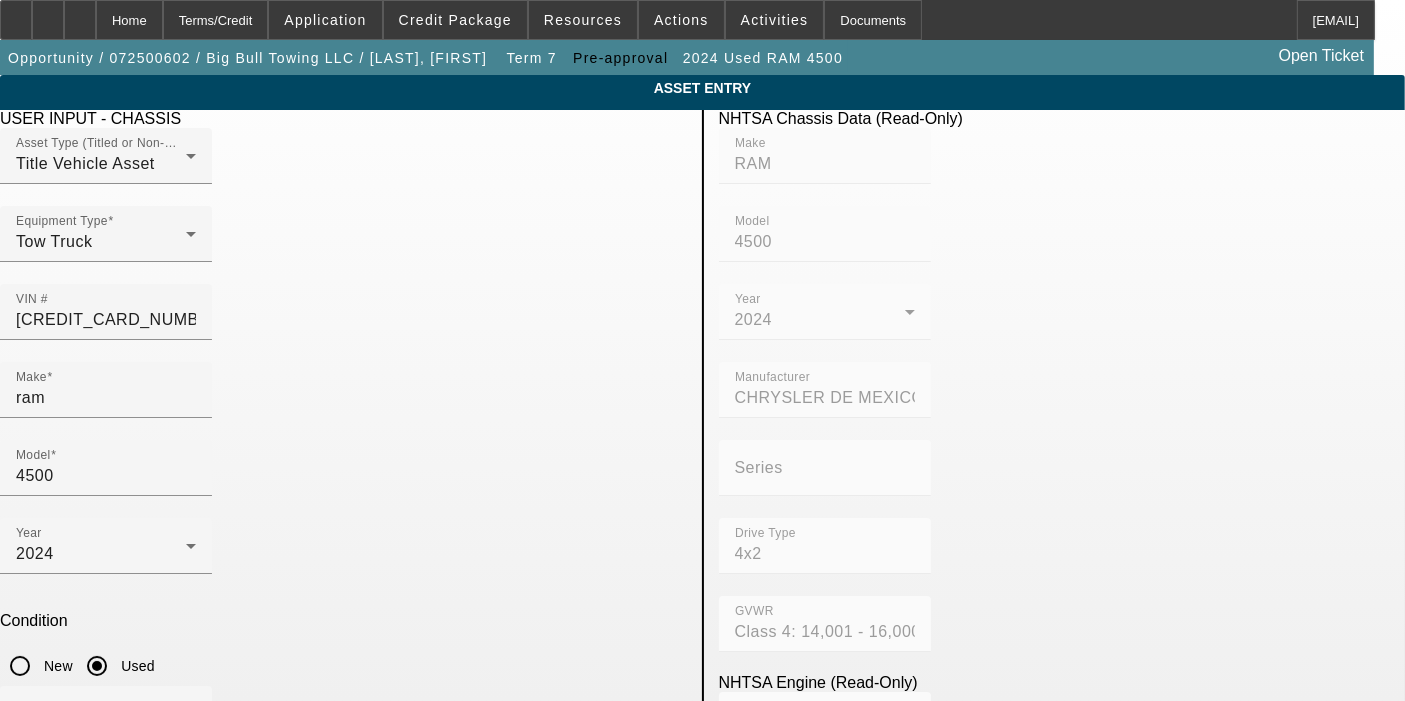 drag, startPoint x: 198, startPoint y: 16, endPoint x: 271, endPoint y: 103, distance: 113.56936 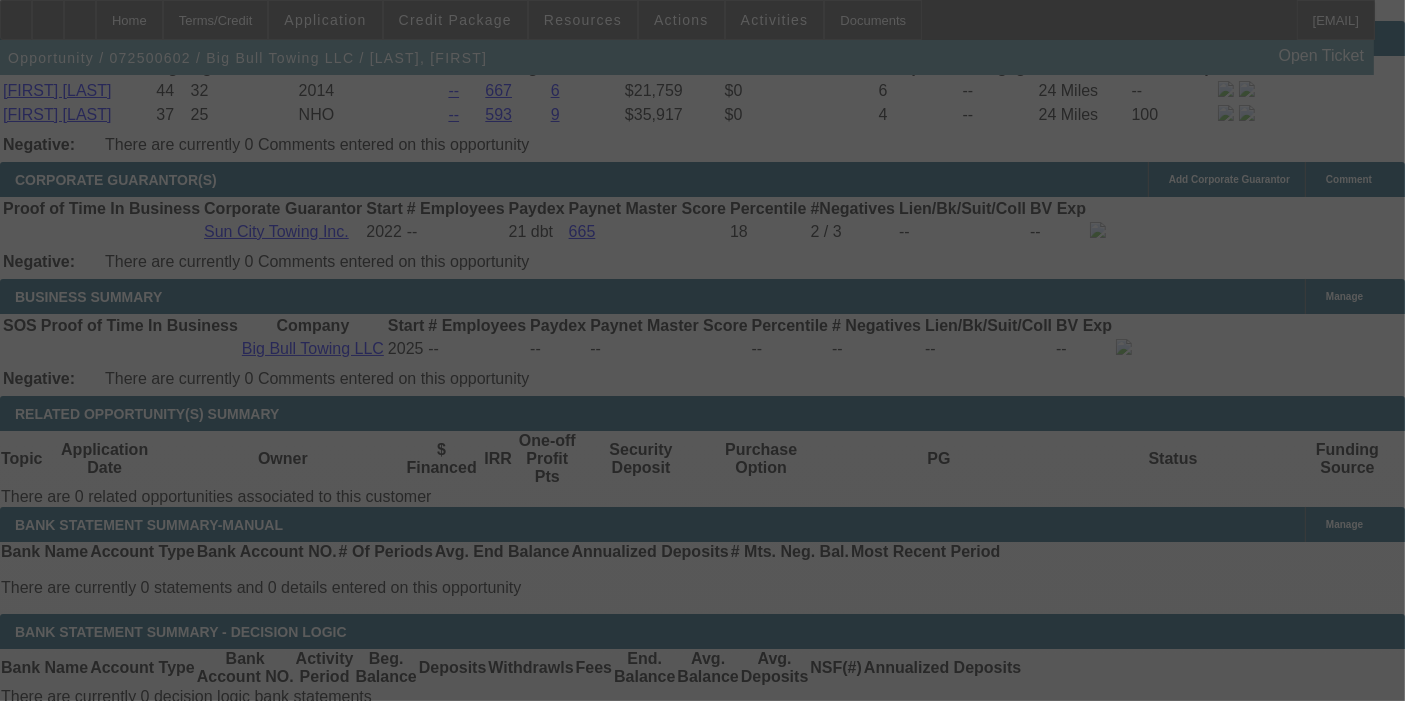 scroll, scrollTop: 2980, scrollLeft: 0, axis: vertical 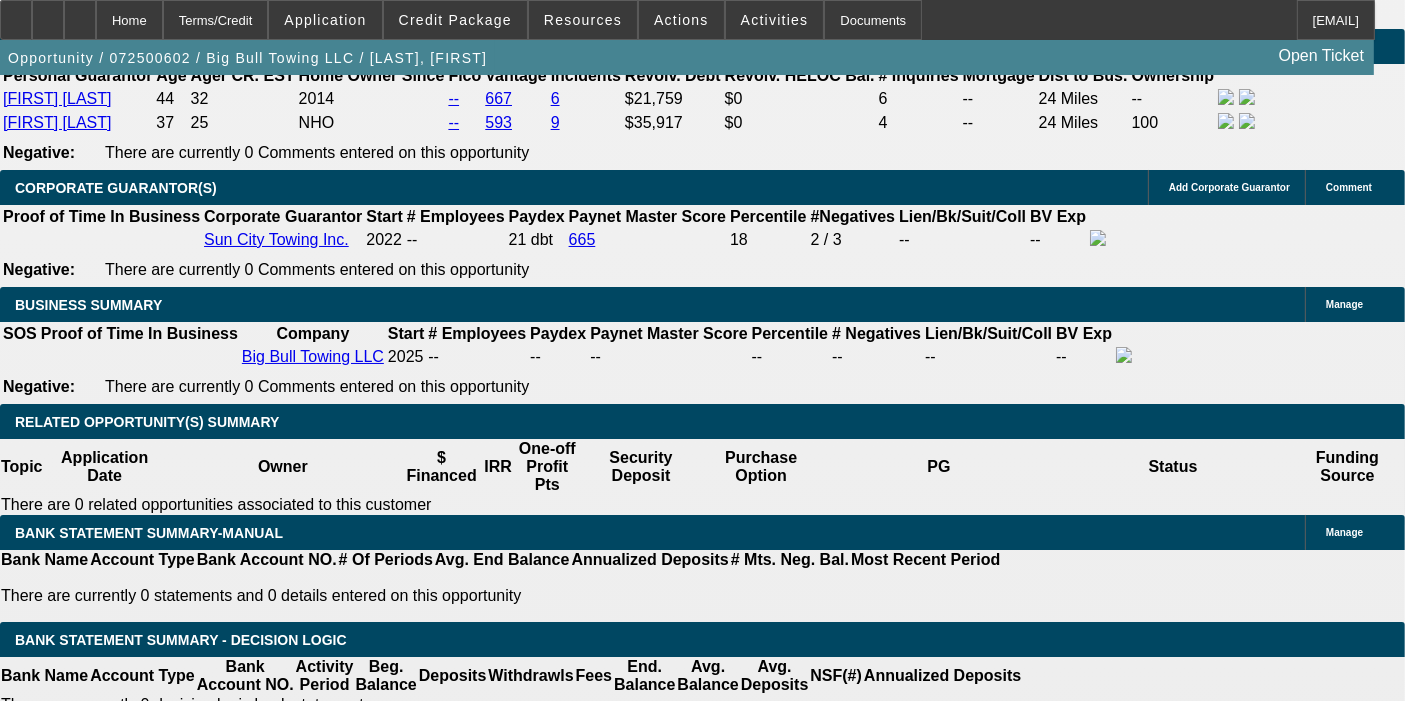 select on "0.1" 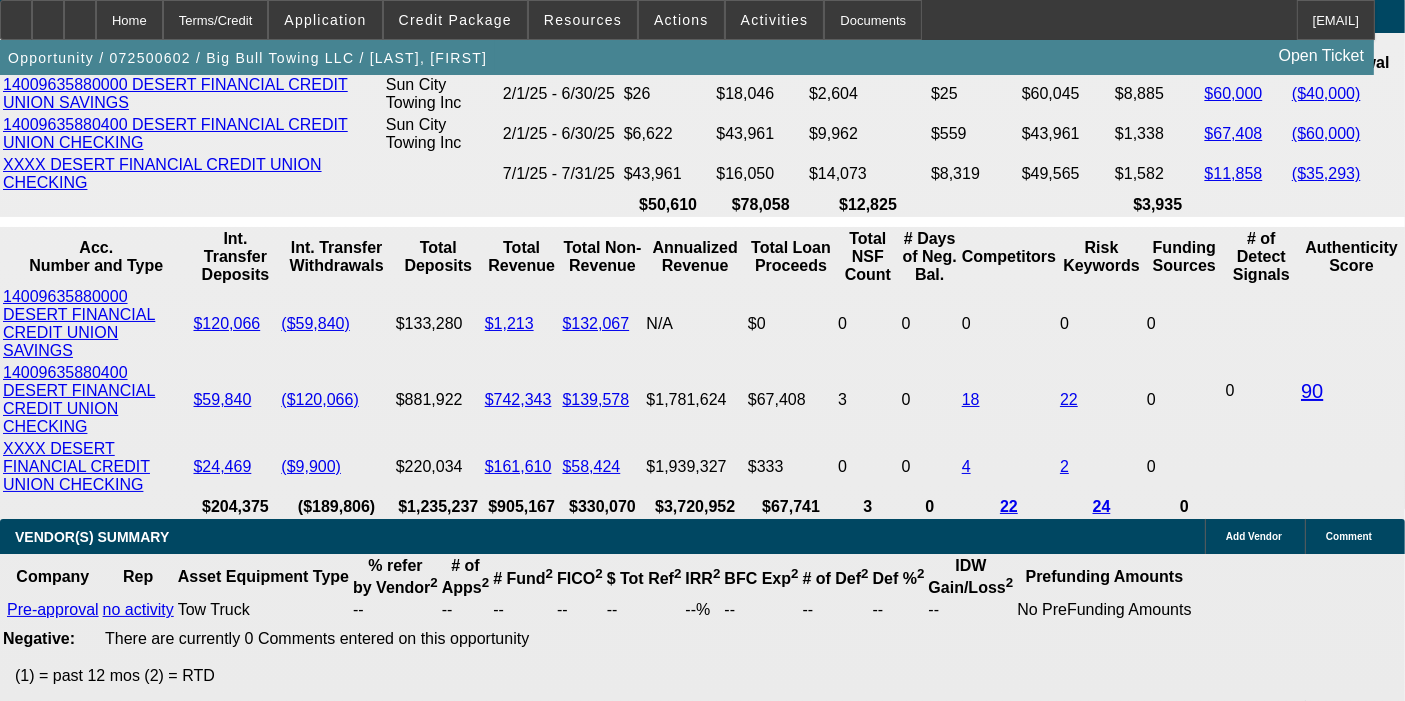 scroll, scrollTop: 3647, scrollLeft: 0, axis: vertical 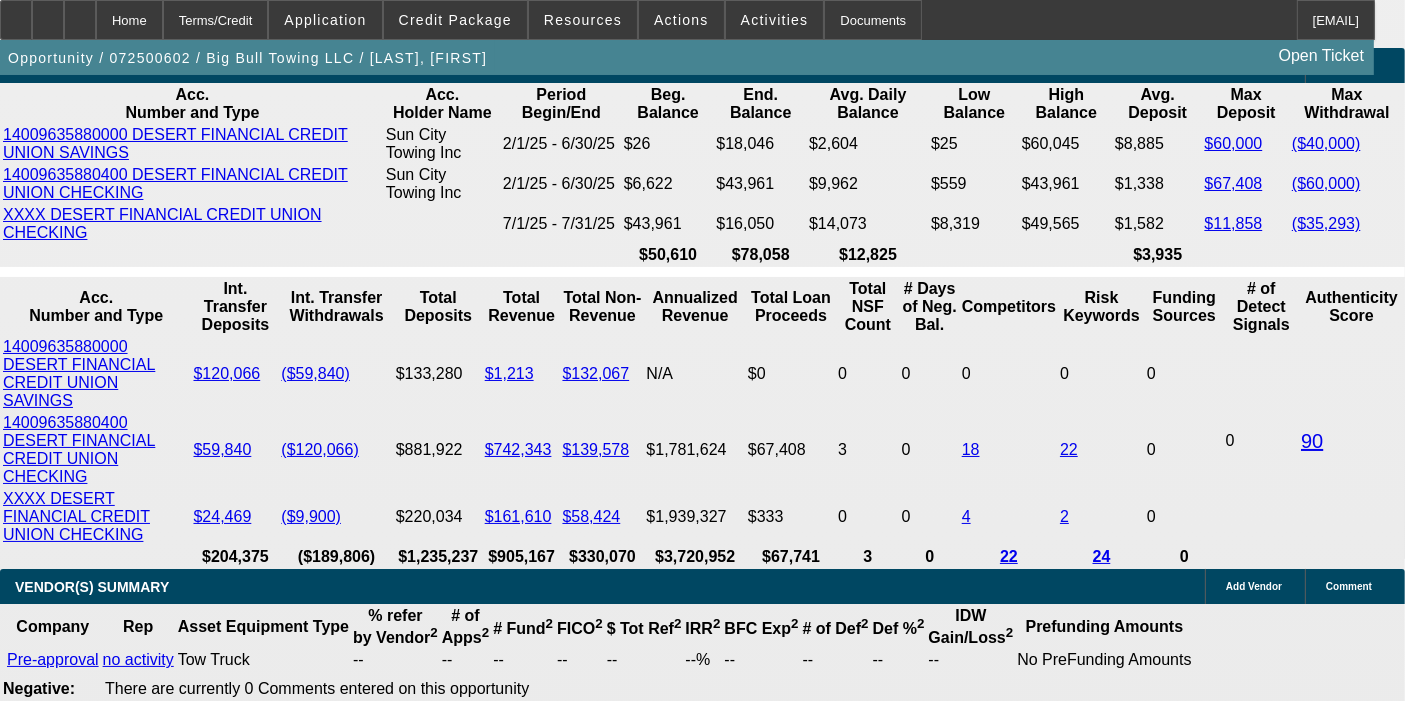 click on "Pre-approval" 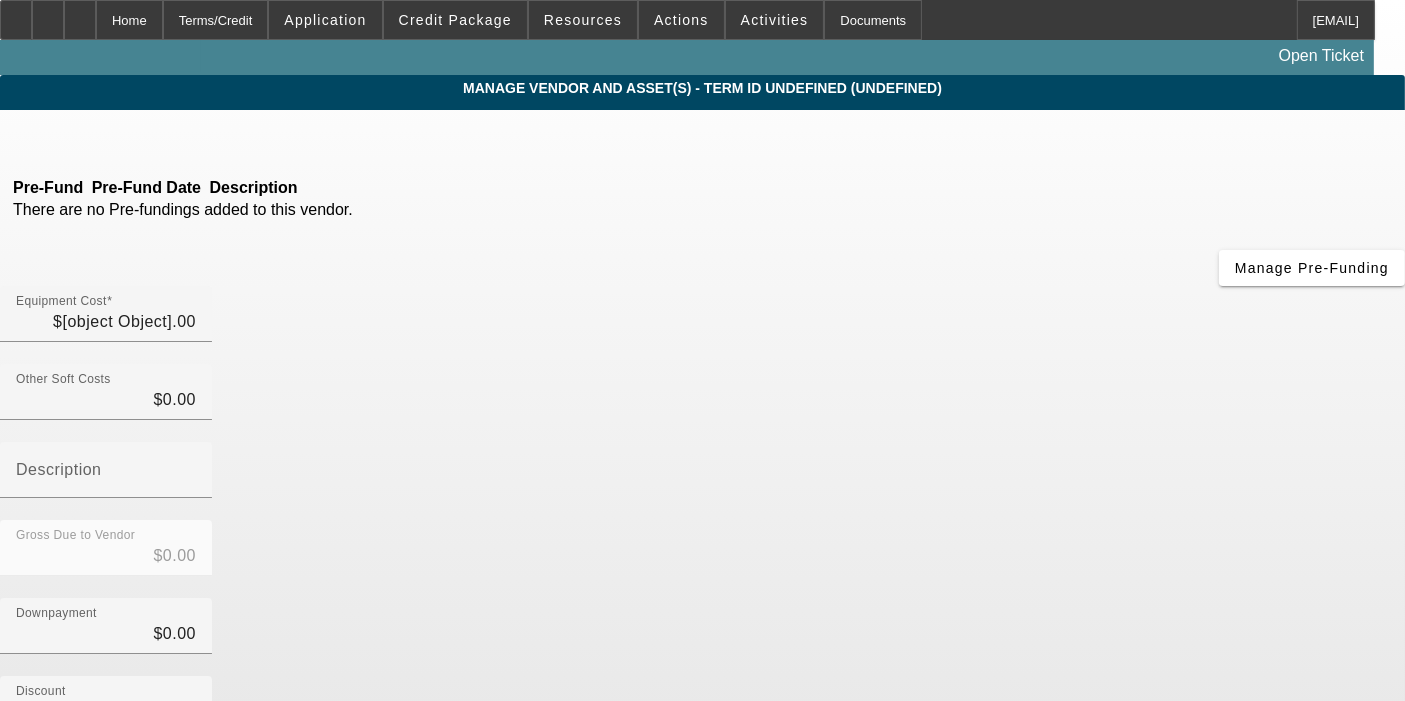 type on "$87,465.00" 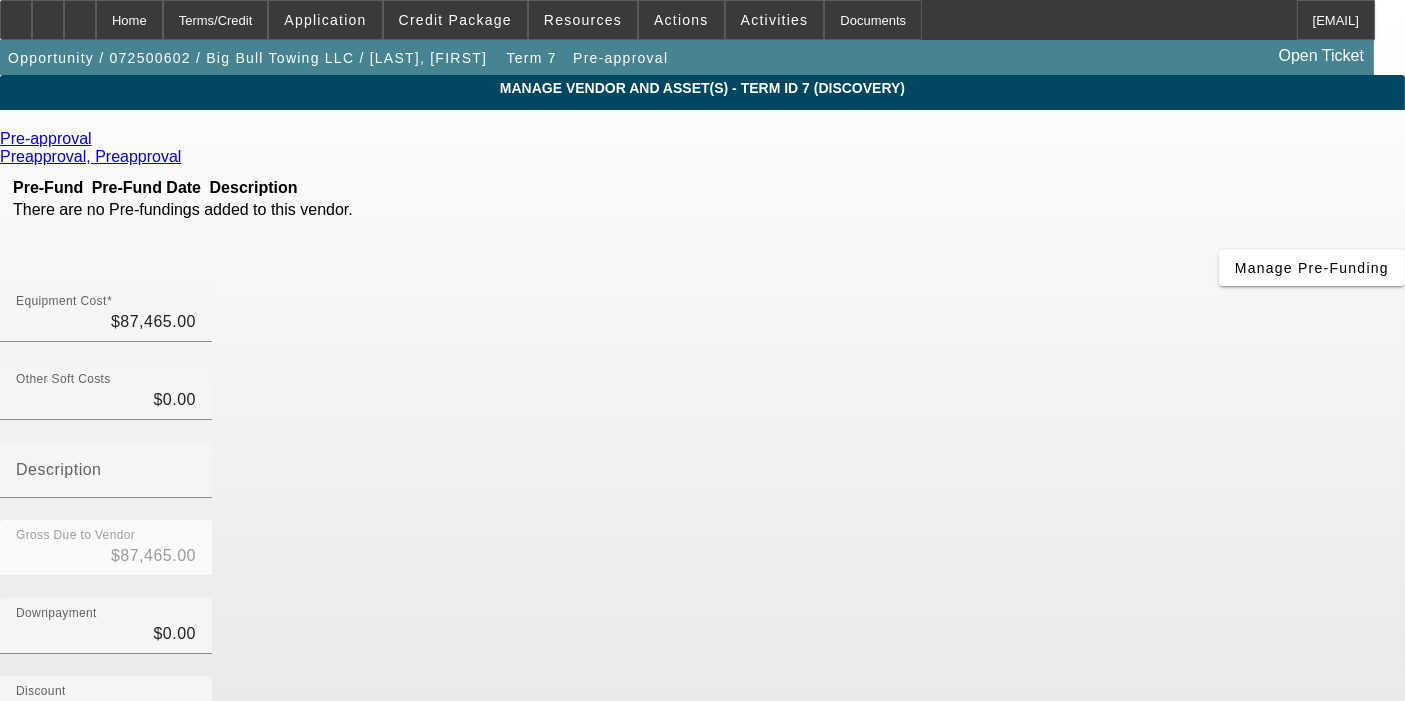 click at bounding box center (97, 138) 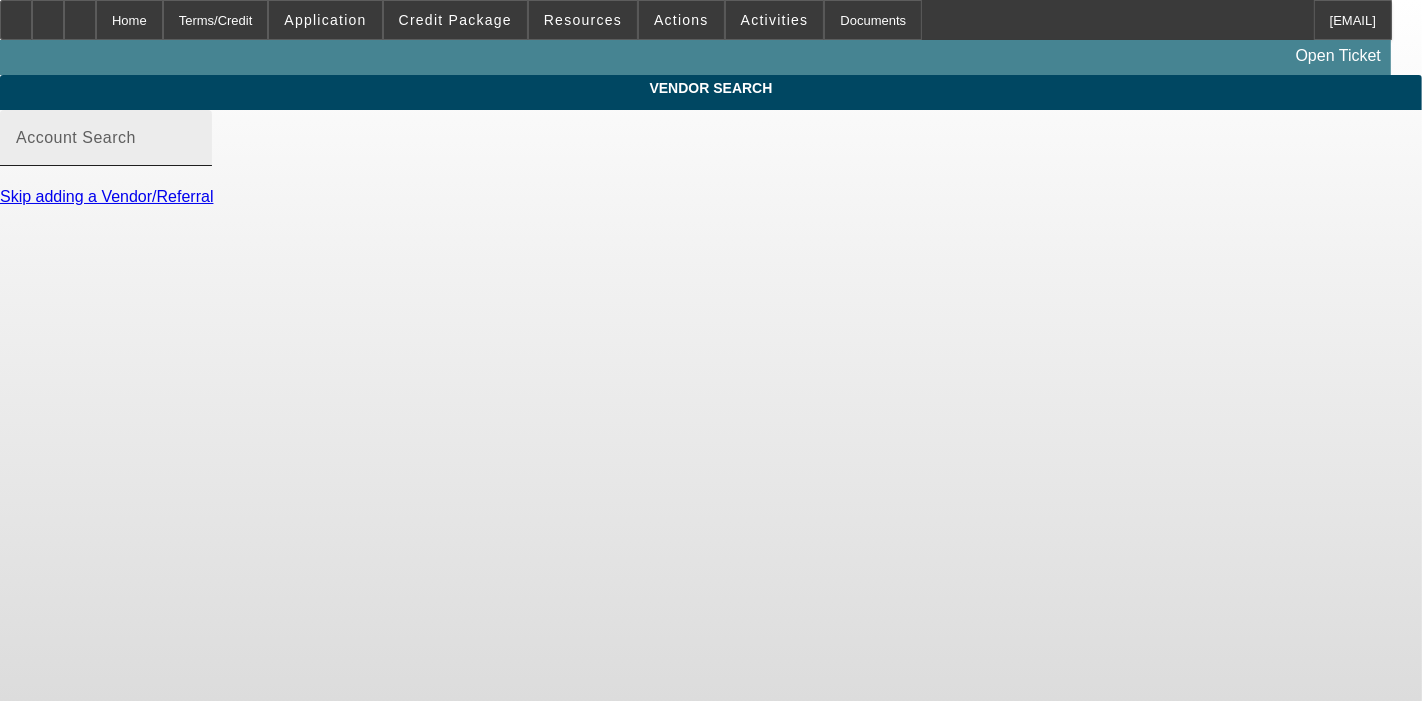 drag, startPoint x: 252, startPoint y: 159, endPoint x: 284, endPoint y: 141, distance: 36.71512 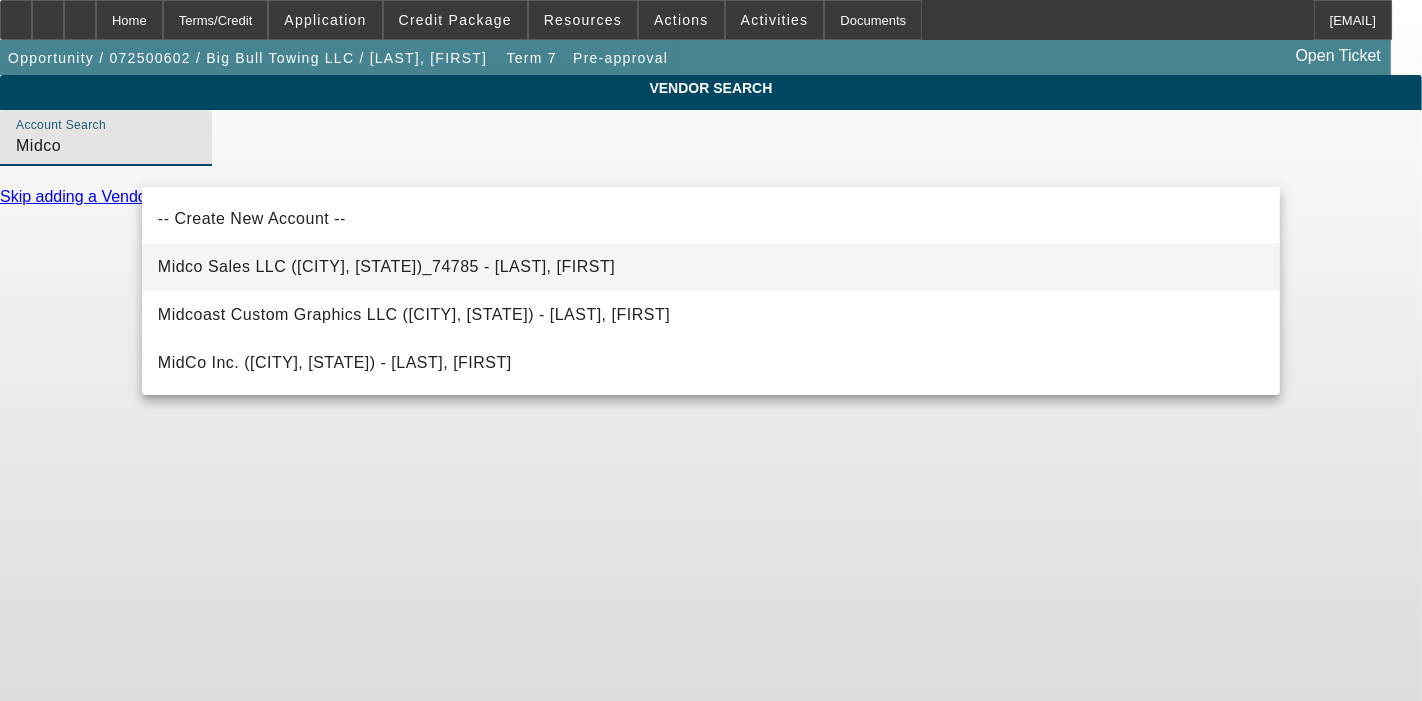 click on "Midco Sales LLC (Chandler, AZ)_74785 - Kerwin, Jim" at bounding box center (386, 266) 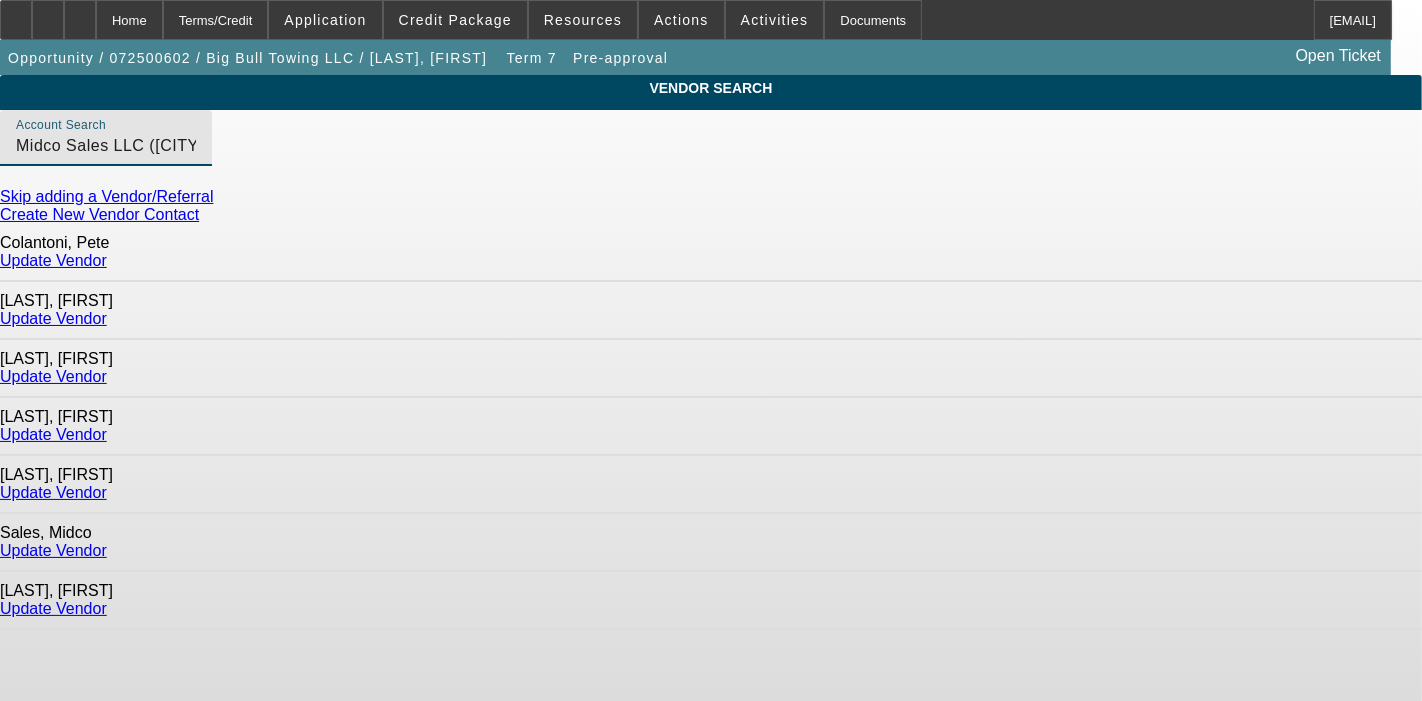 click on "Update Vendor" 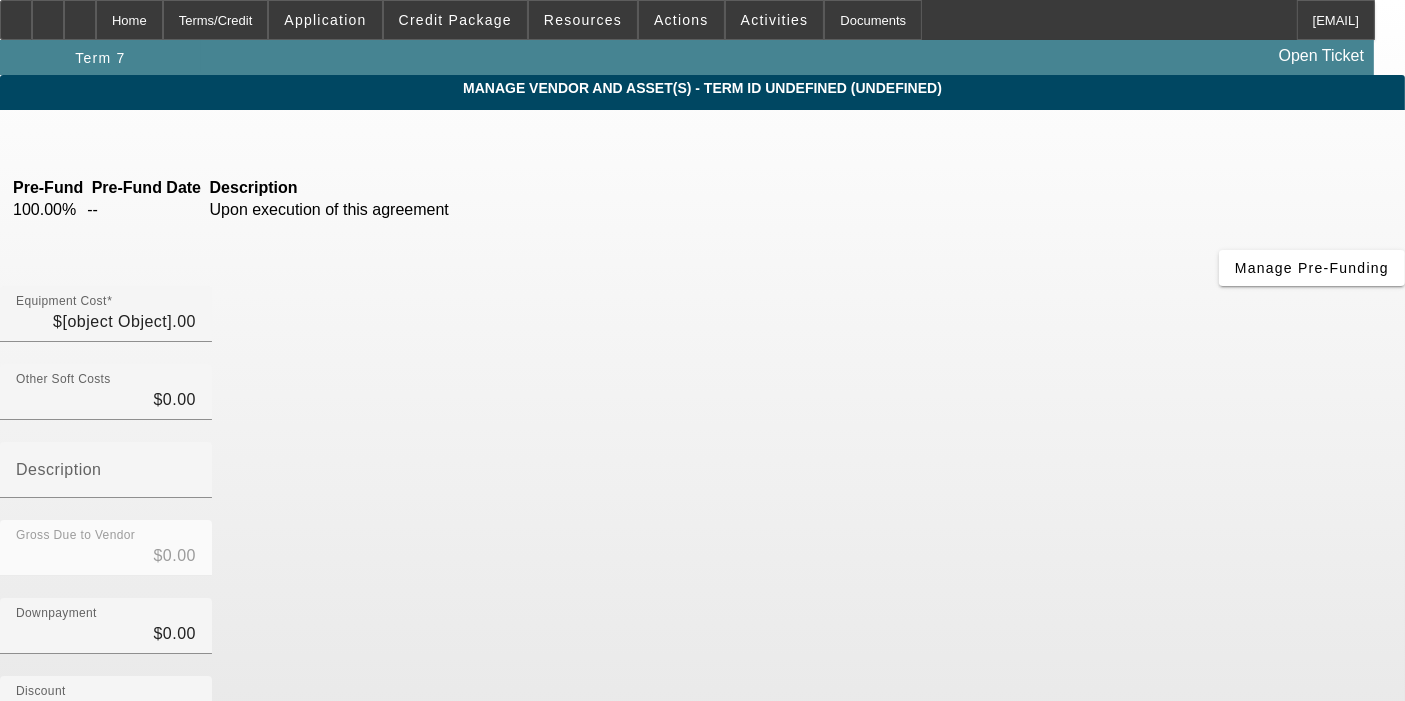 type on "$87,465.00" 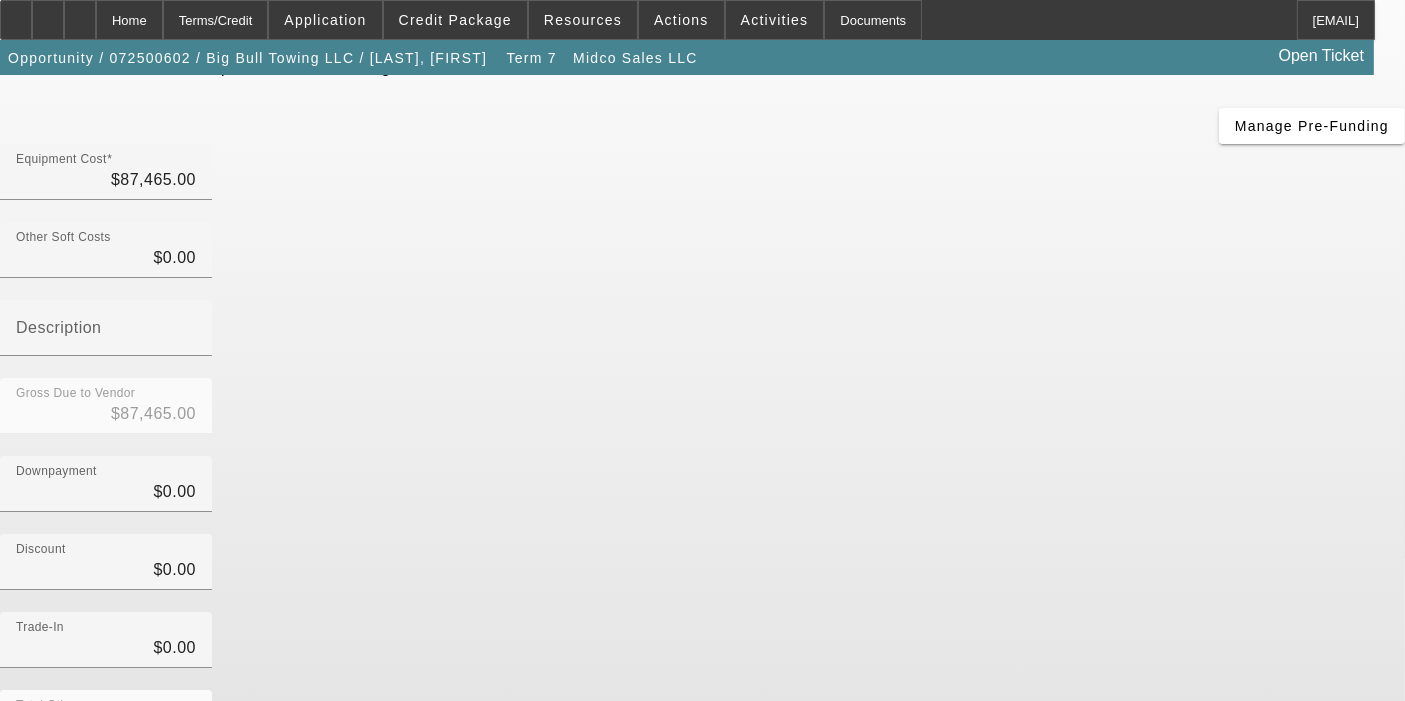 scroll, scrollTop: 234, scrollLeft: 0, axis: vertical 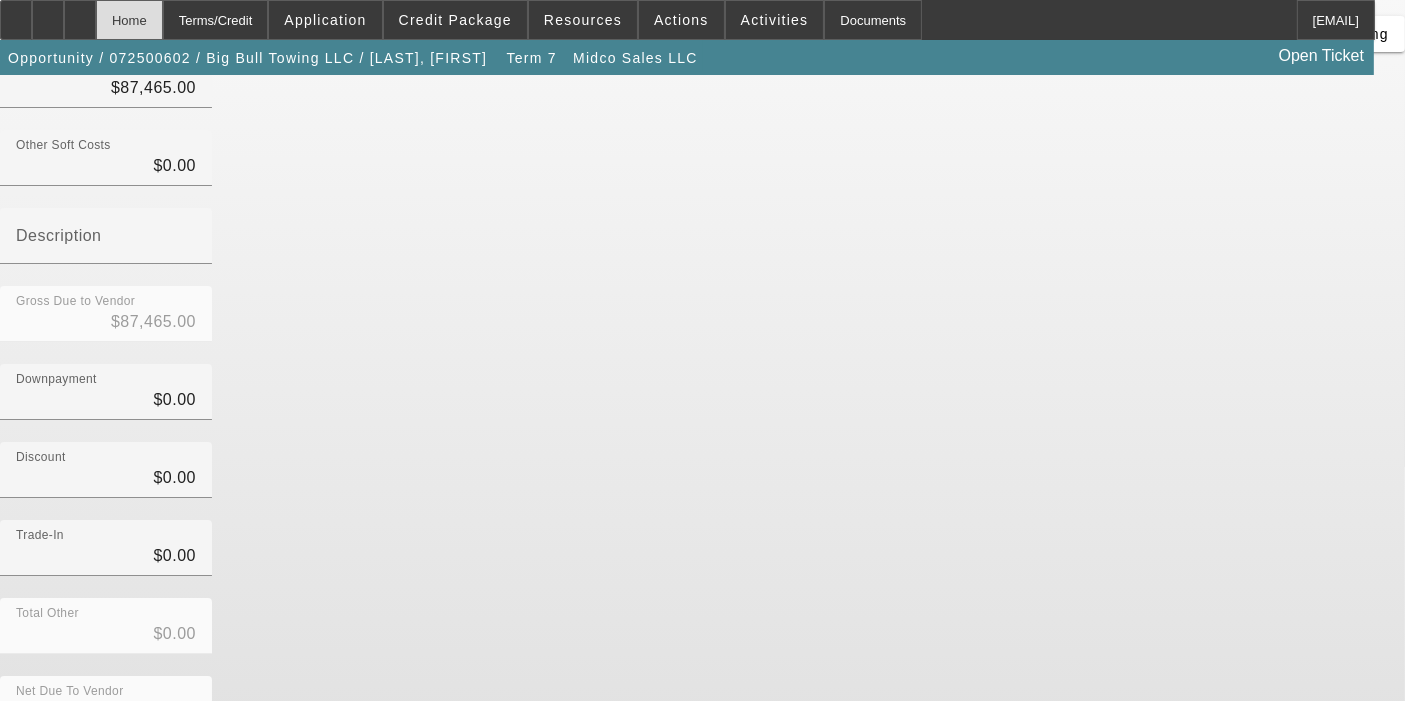 click on "Home" at bounding box center [129, 20] 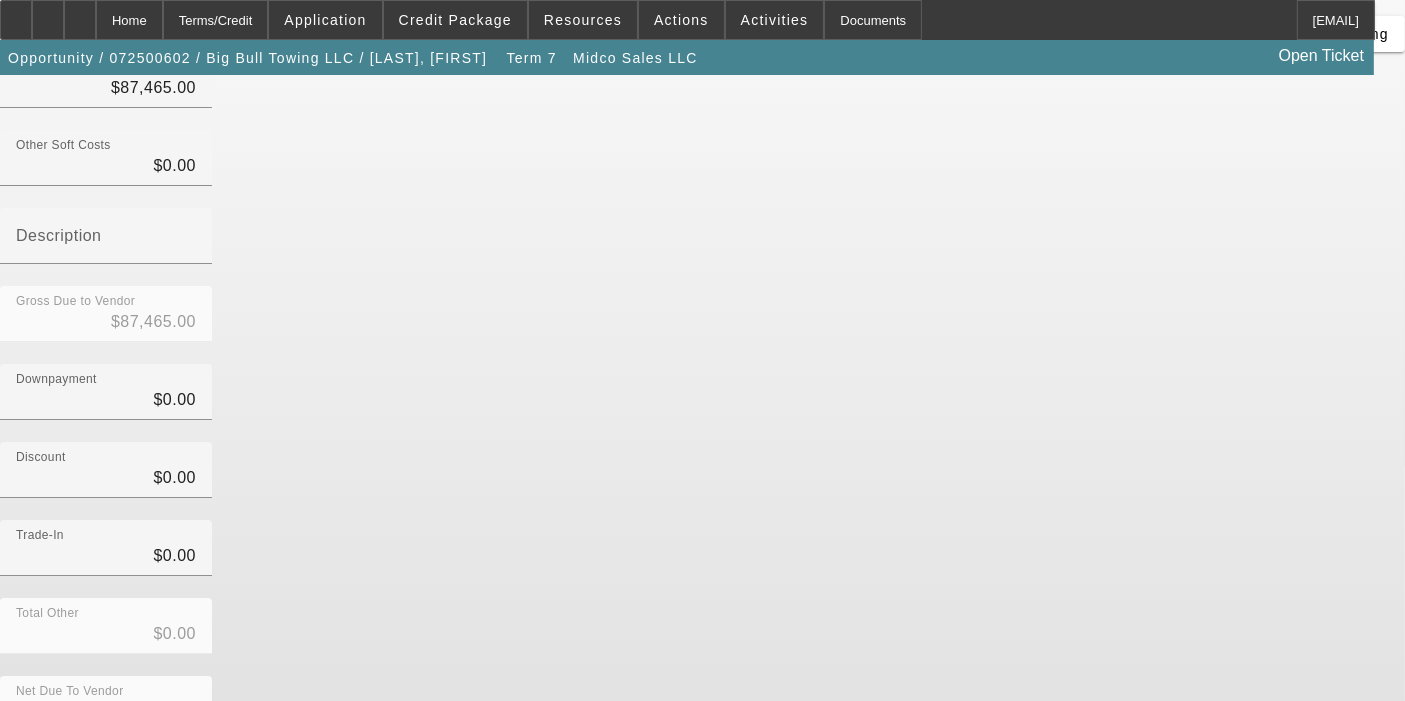scroll, scrollTop: 0, scrollLeft: 0, axis: both 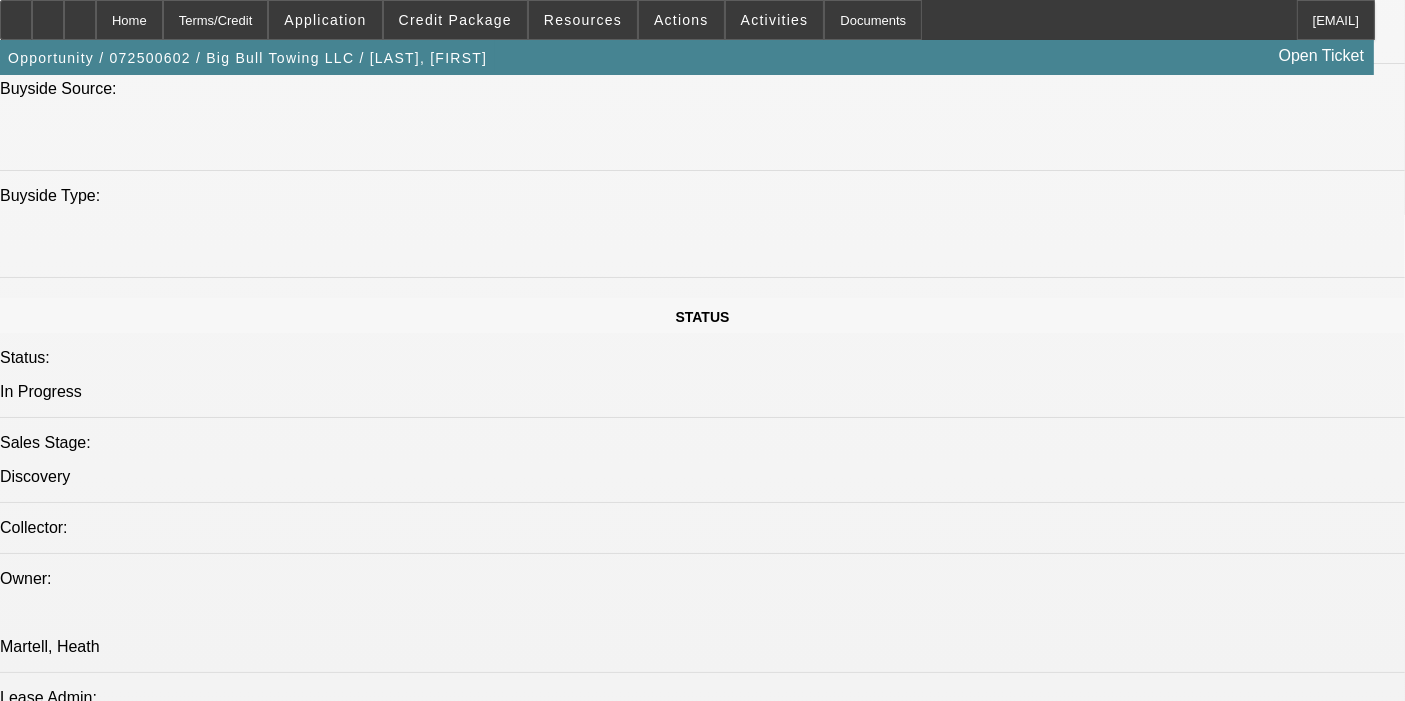 select on "0.1" 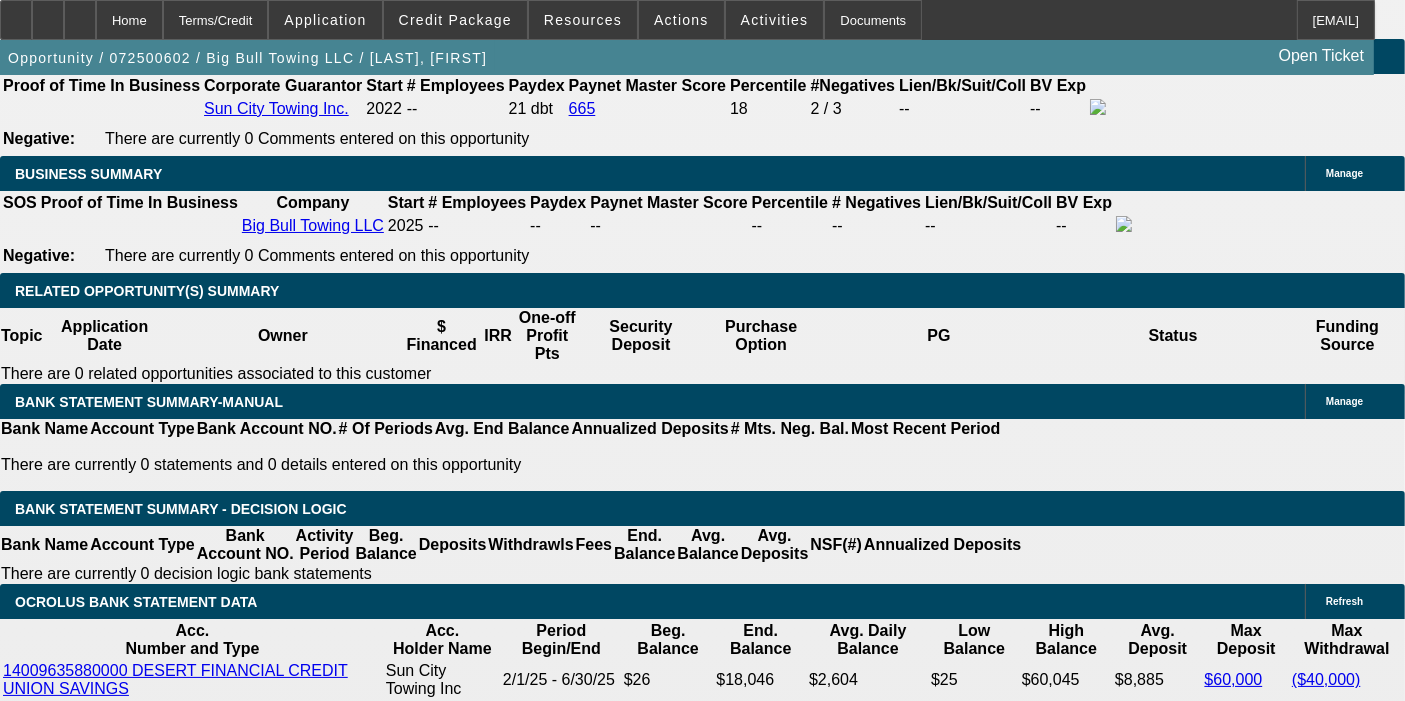 scroll, scrollTop: 3666, scrollLeft: 0, axis: vertical 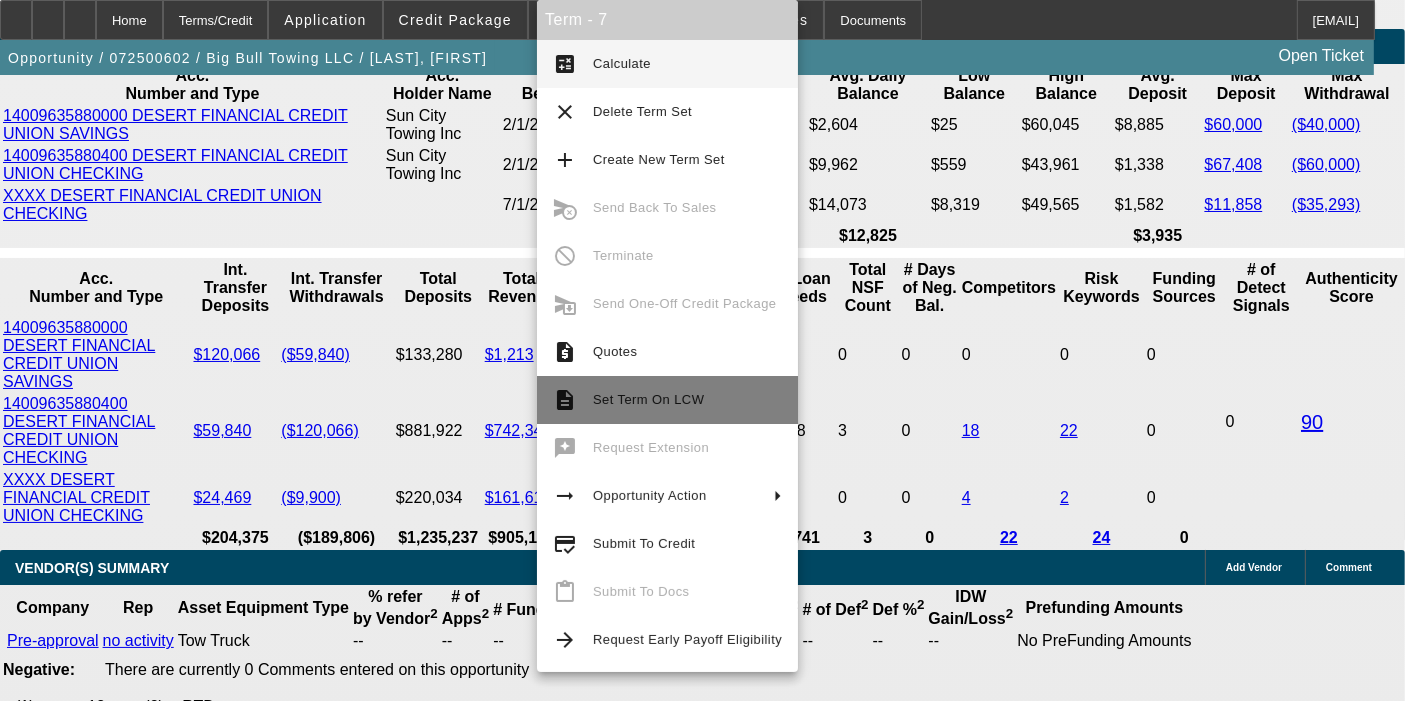 click on "description" at bounding box center (565, 400) 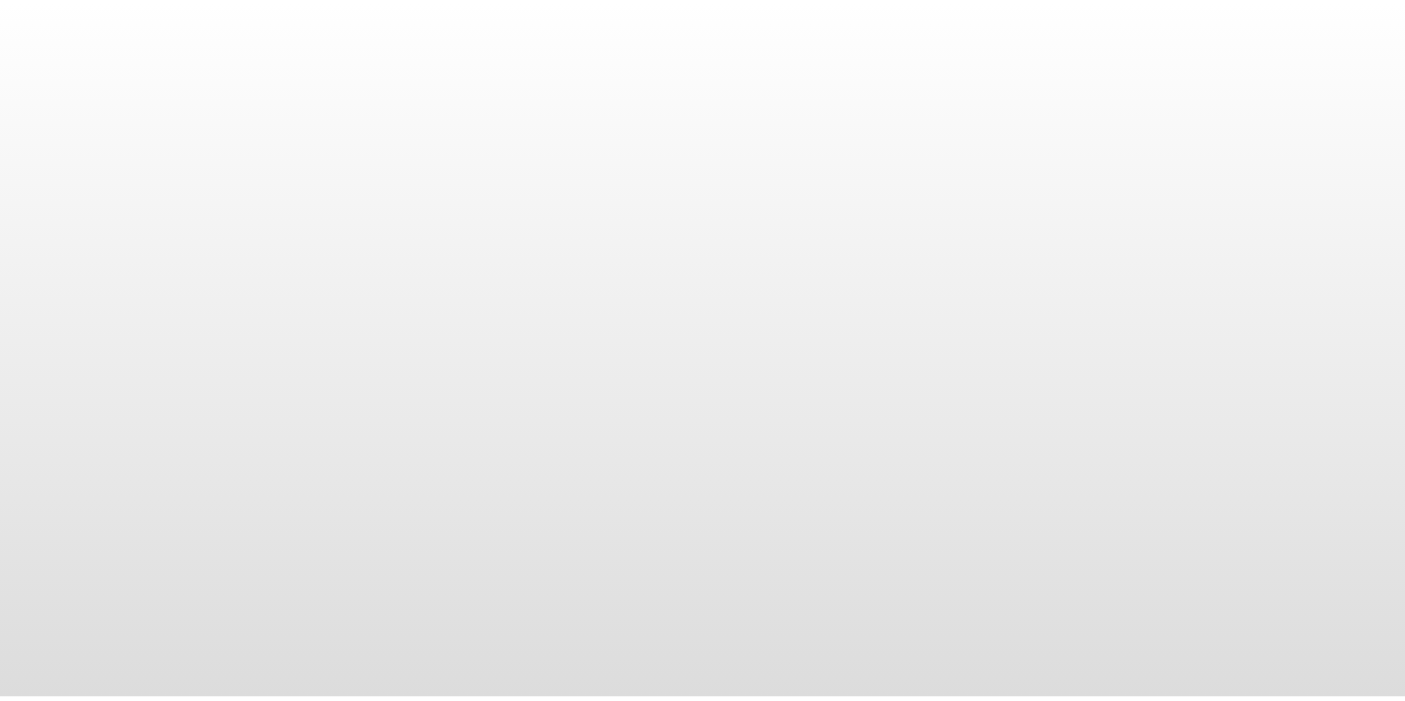 scroll, scrollTop: 0, scrollLeft: 0, axis: both 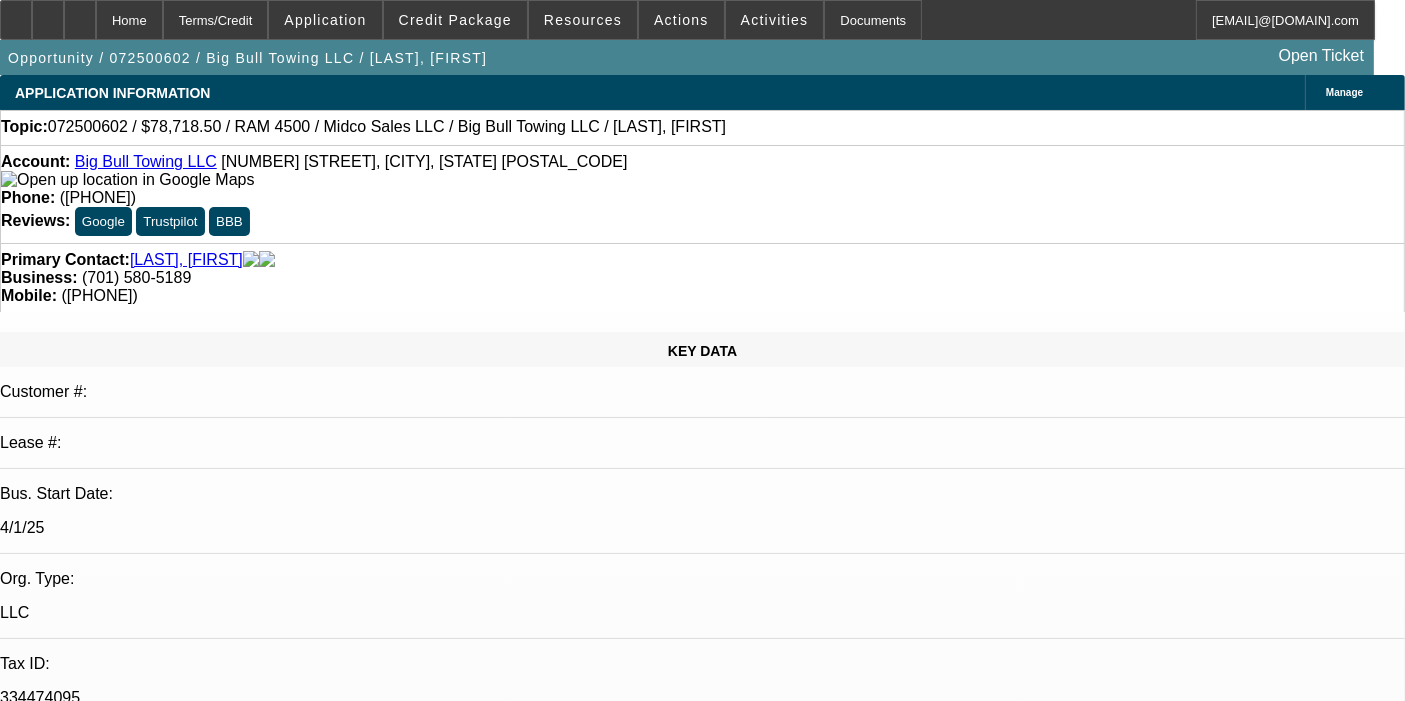 select on "0.1" 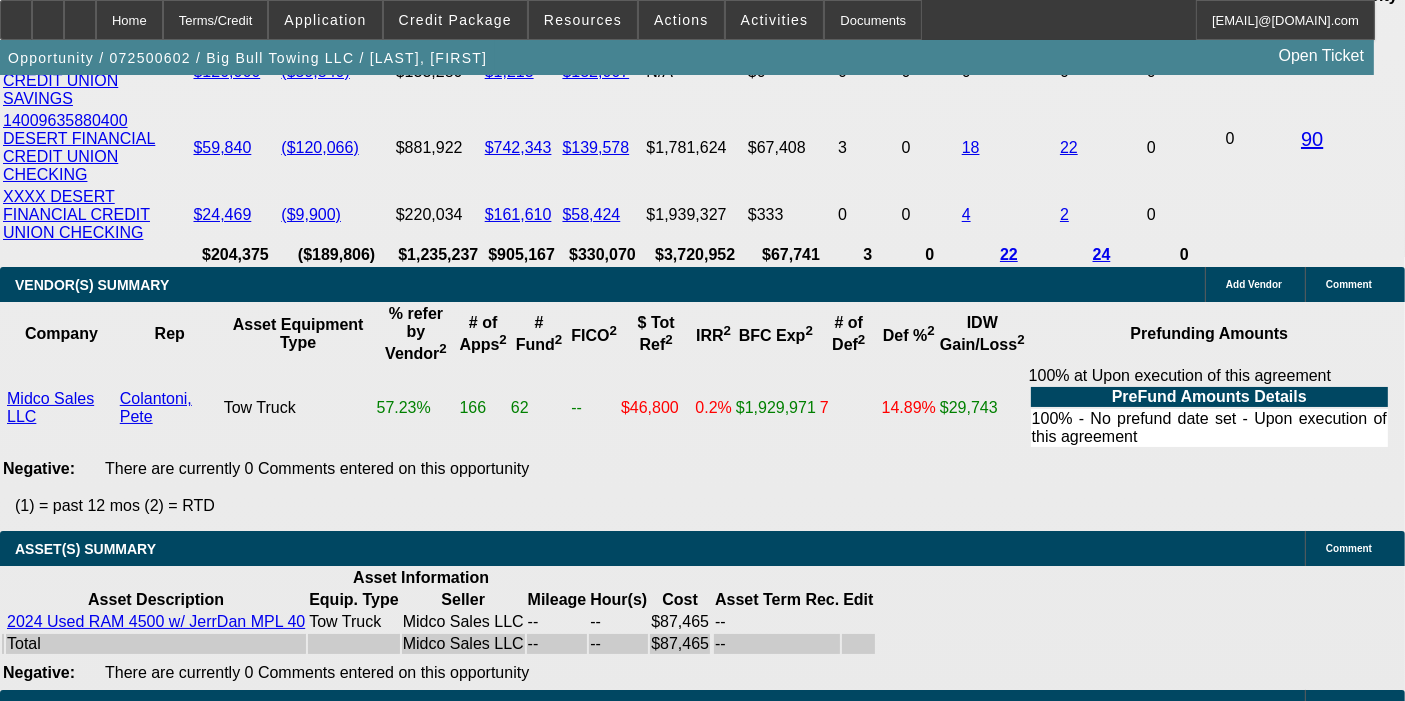 scroll, scrollTop: 4000, scrollLeft: 0, axis: vertical 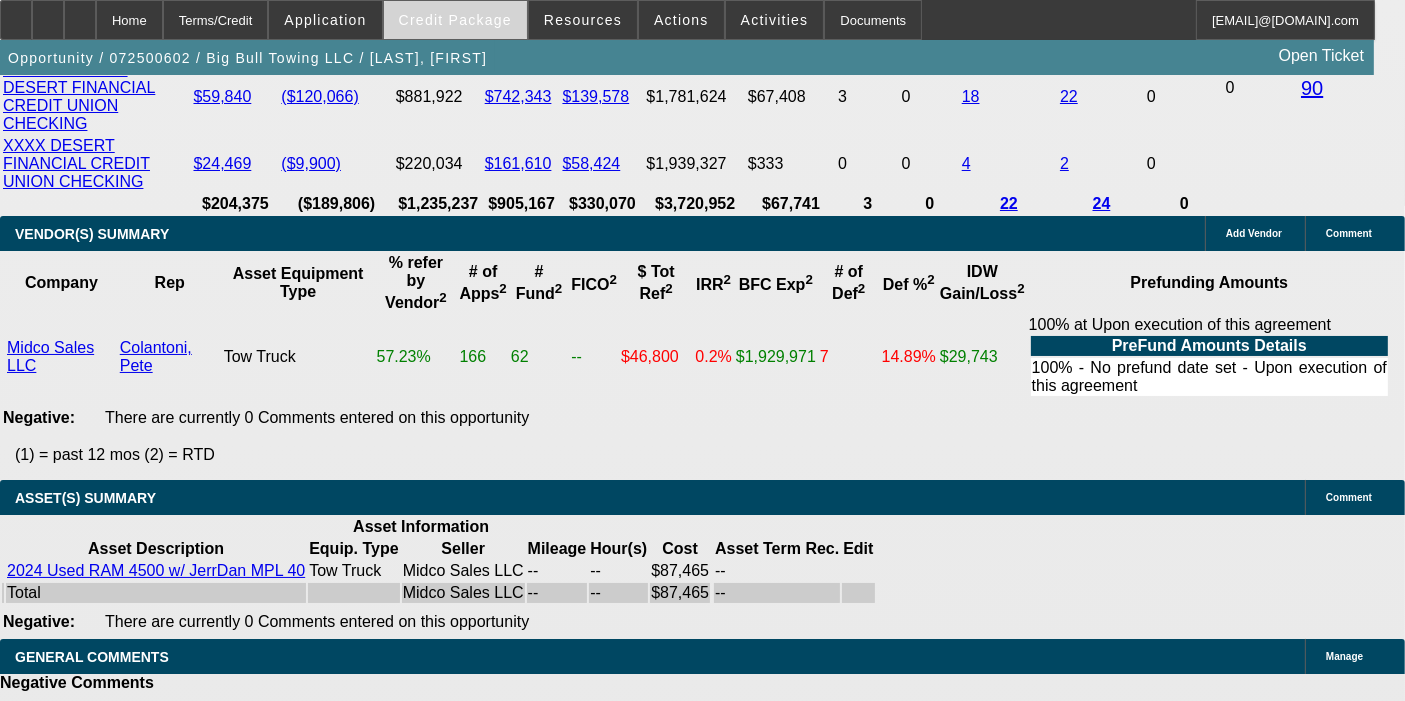 click on "Credit Package" at bounding box center [455, 20] 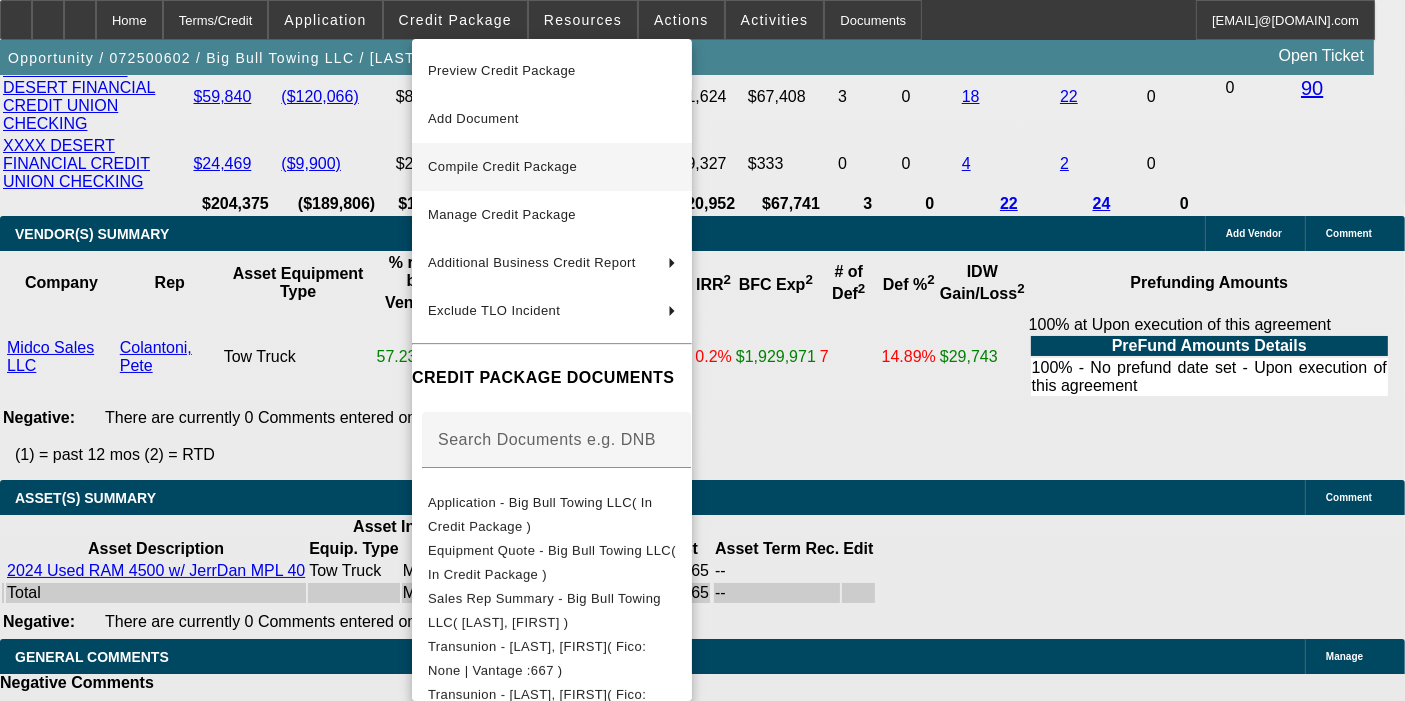 click on "Compile Credit Package" at bounding box center (502, 166) 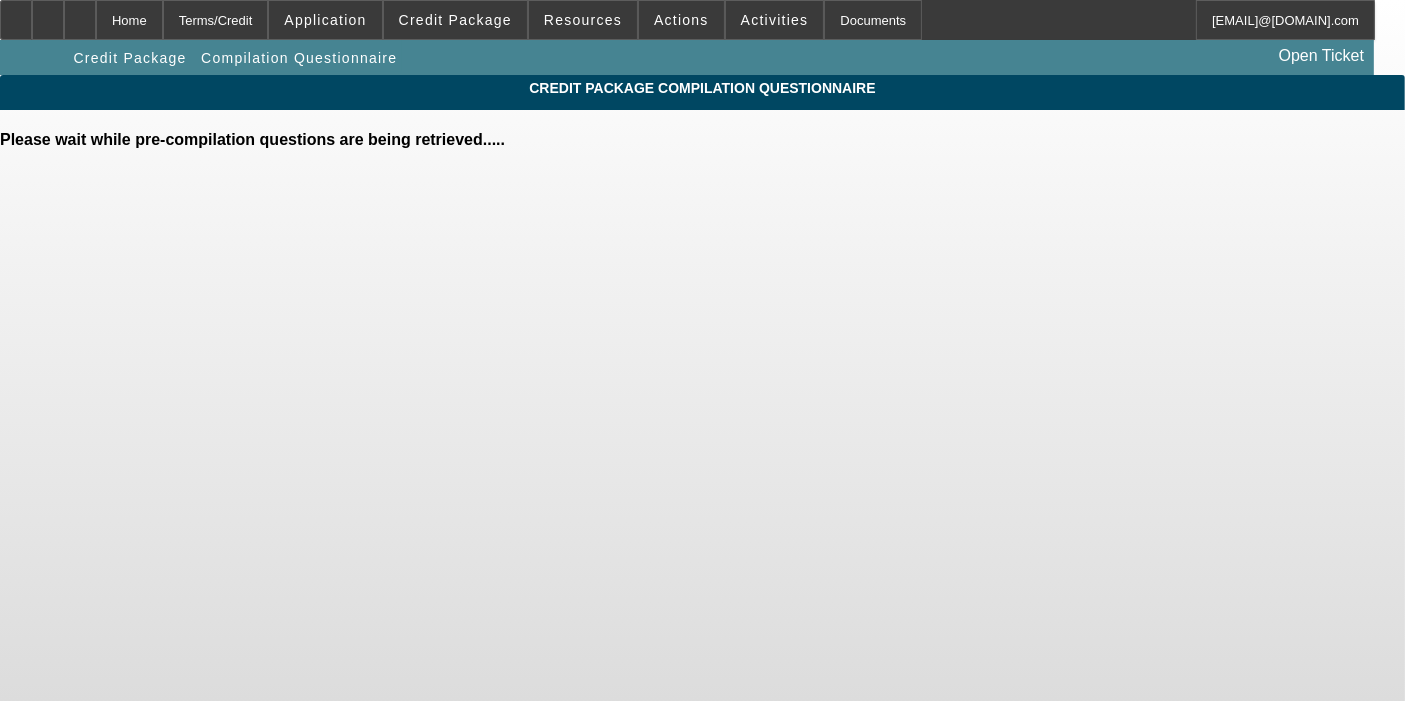 scroll, scrollTop: 0, scrollLeft: 0, axis: both 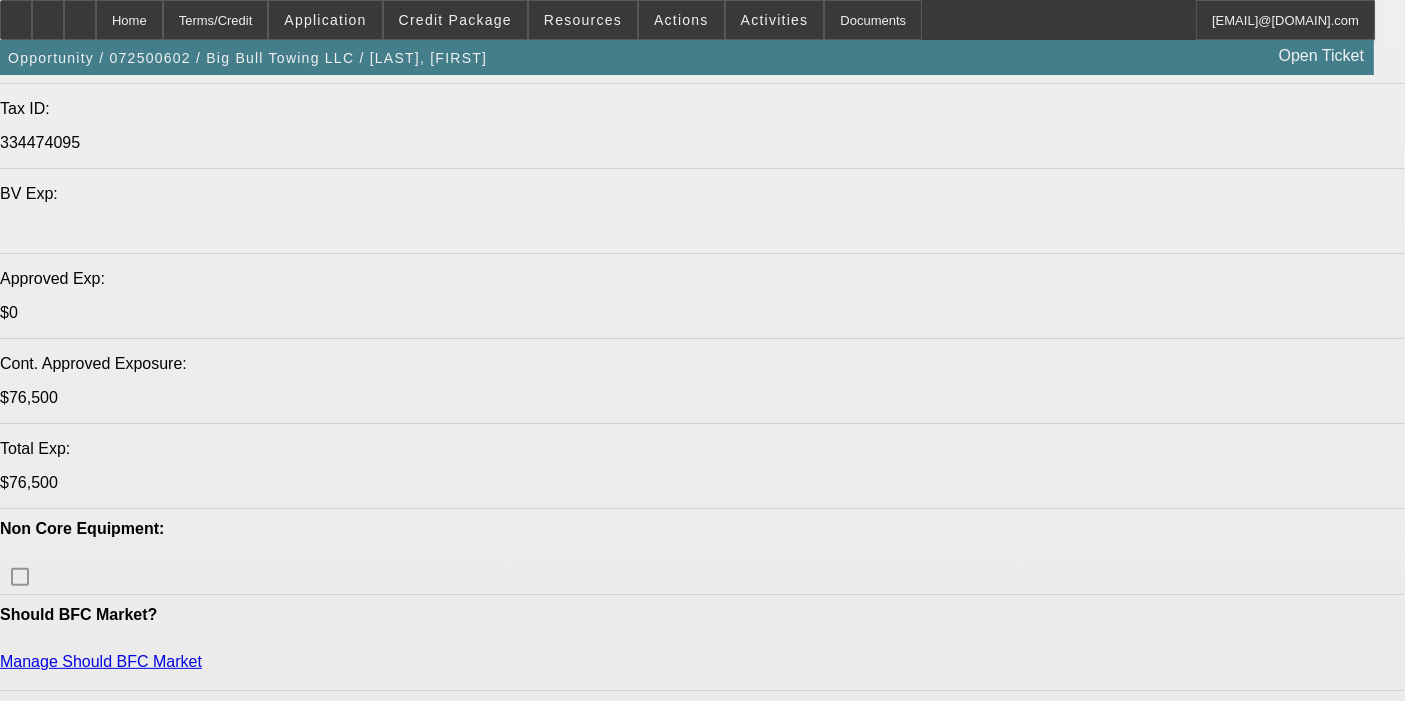 select on "0.1" 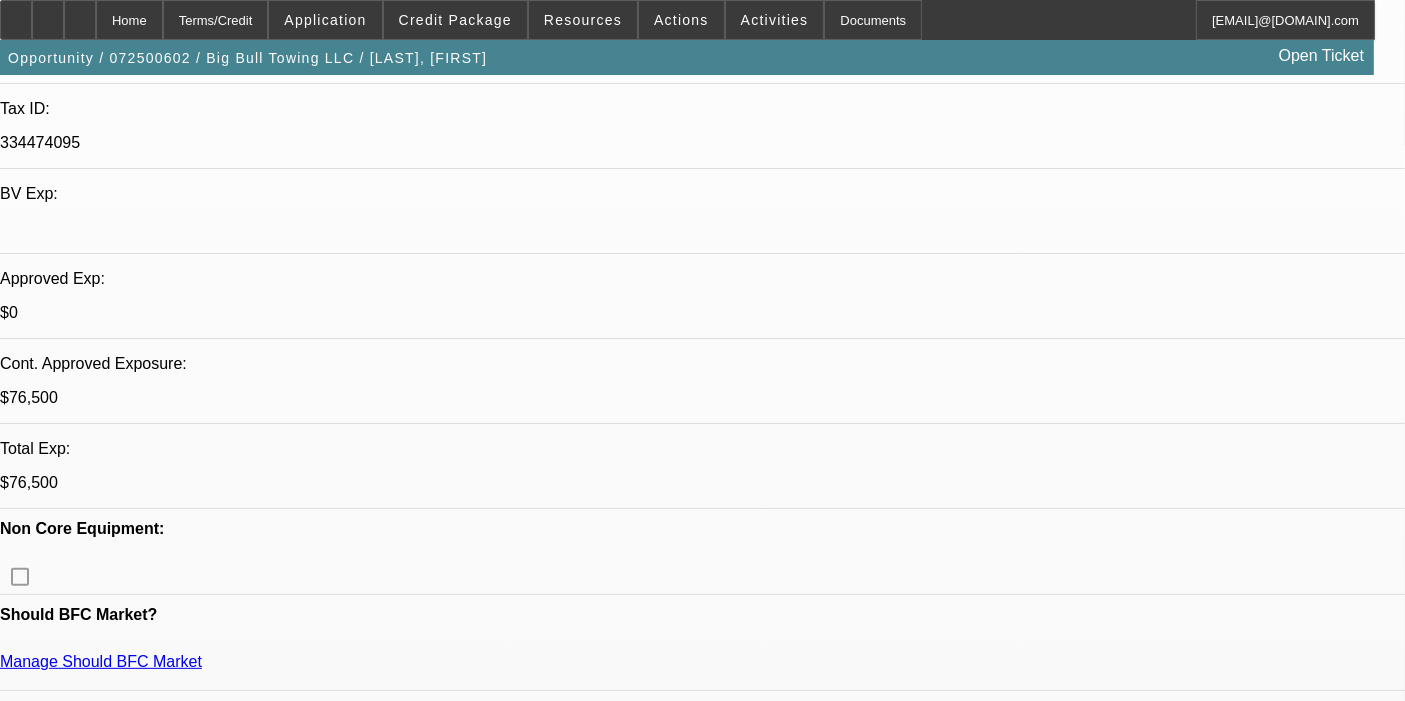 select on "2" 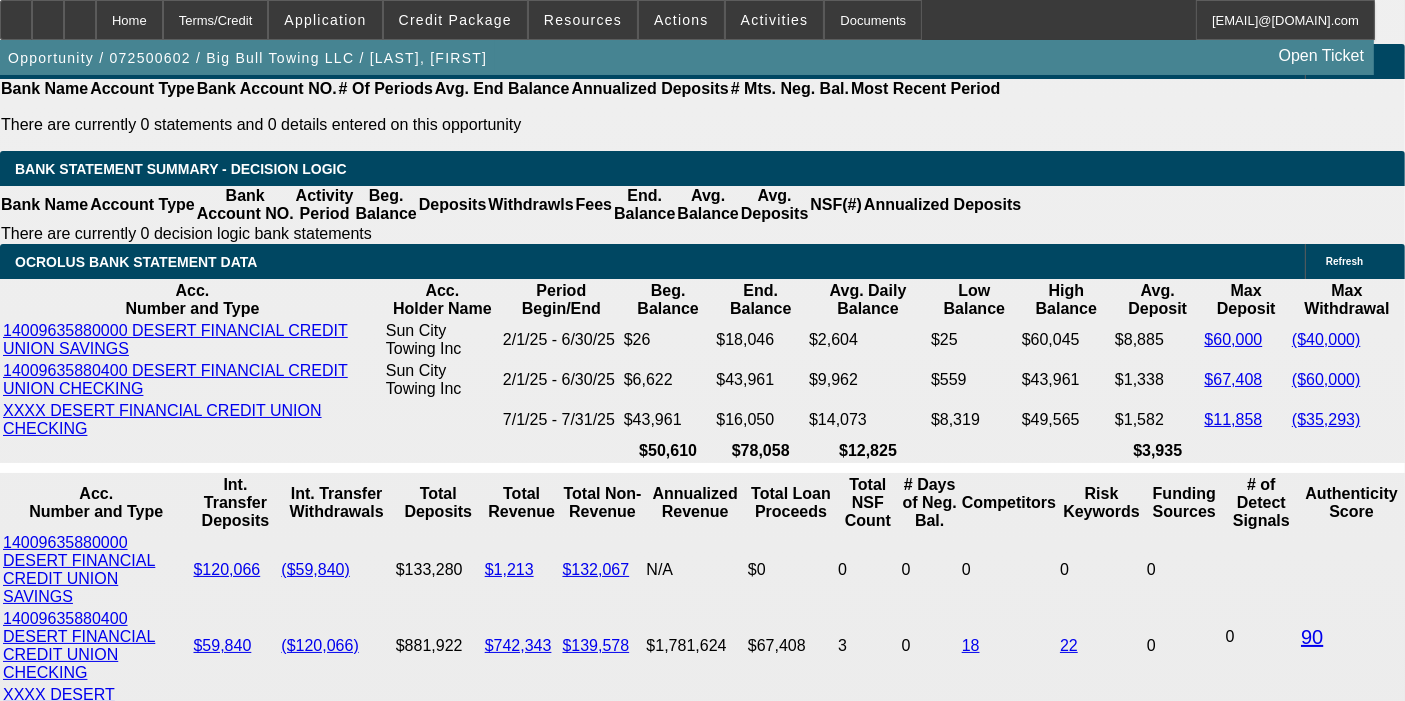 scroll, scrollTop: 3666, scrollLeft: 0, axis: vertical 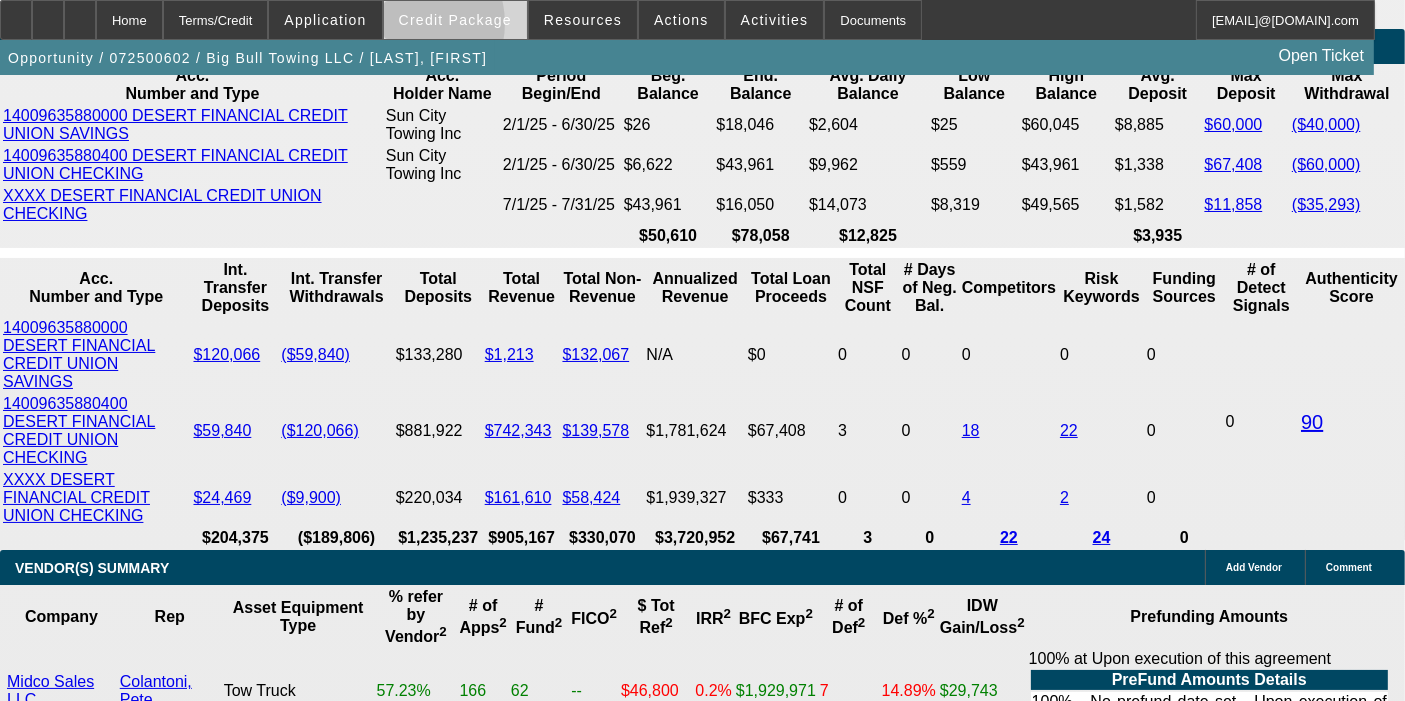 click at bounding box center [455, 20] 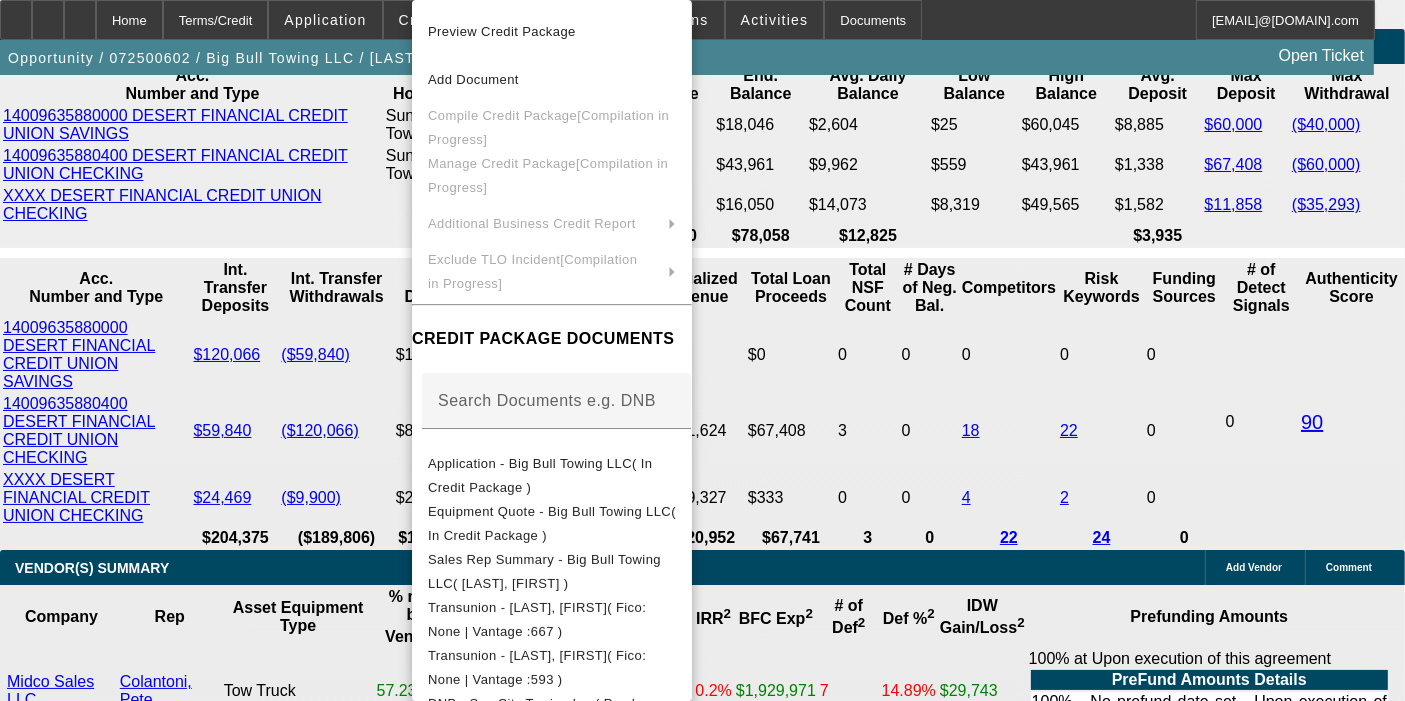 scroll, scrollTop: 222, scrollLeft: 0, axis: vertical 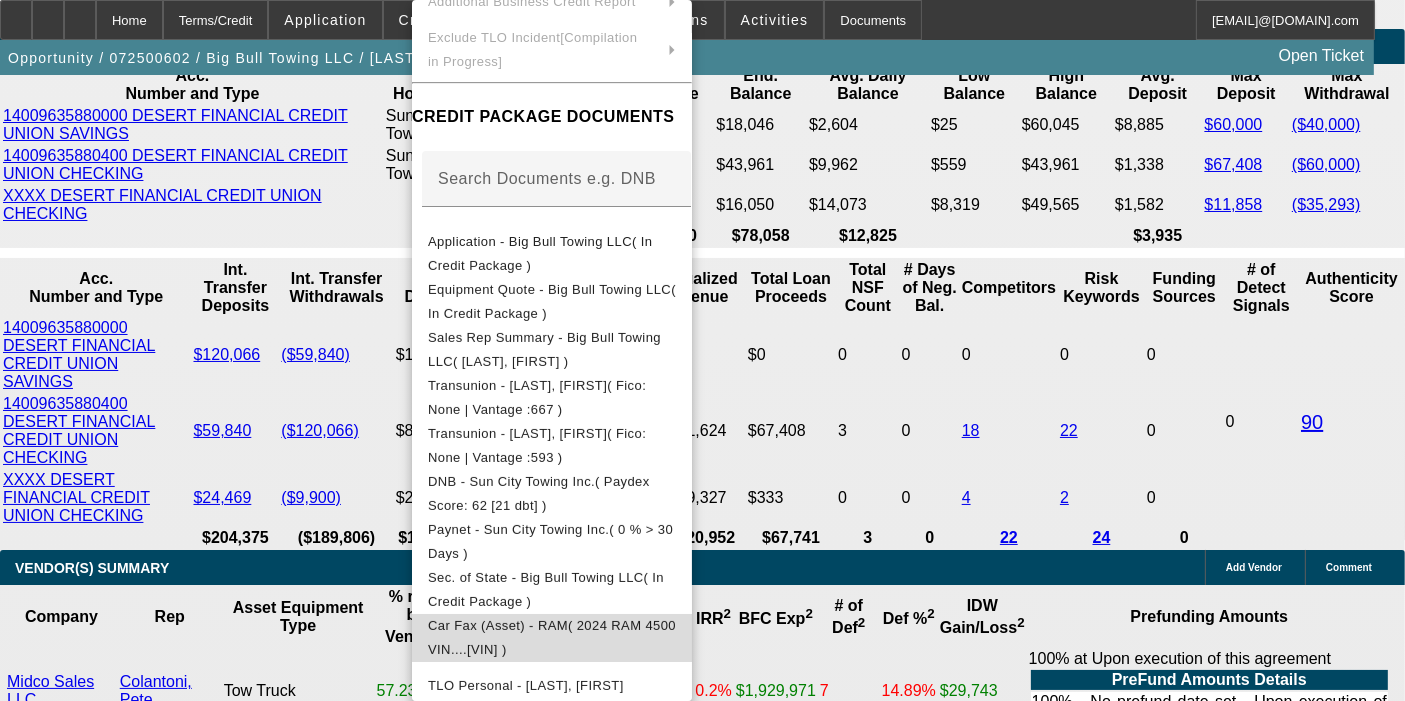 click on "Car Fax (Asset) - RAM( 2024 RAM 4500 VIN....5514 )" at bounding box center [552, 637] 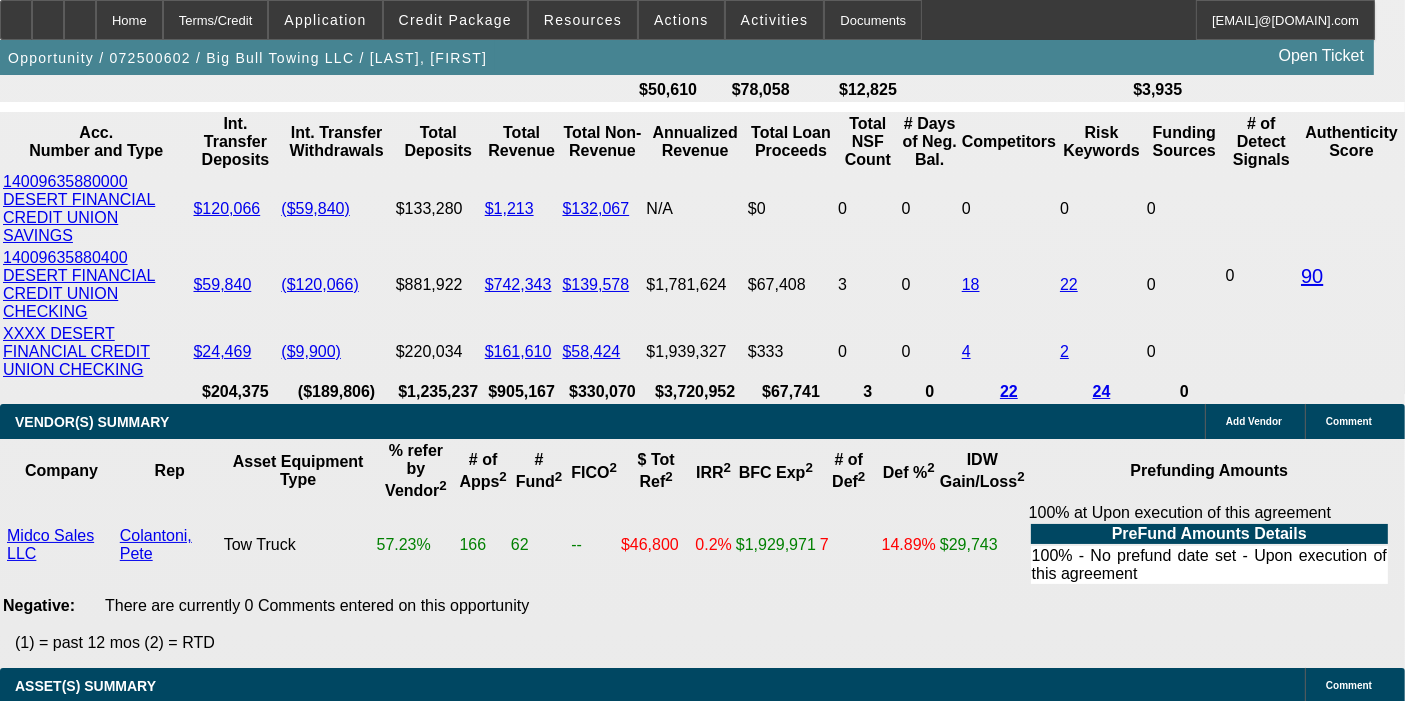 scroll, scrollTop: 3777, scrollLeft: 0, axis: vertical 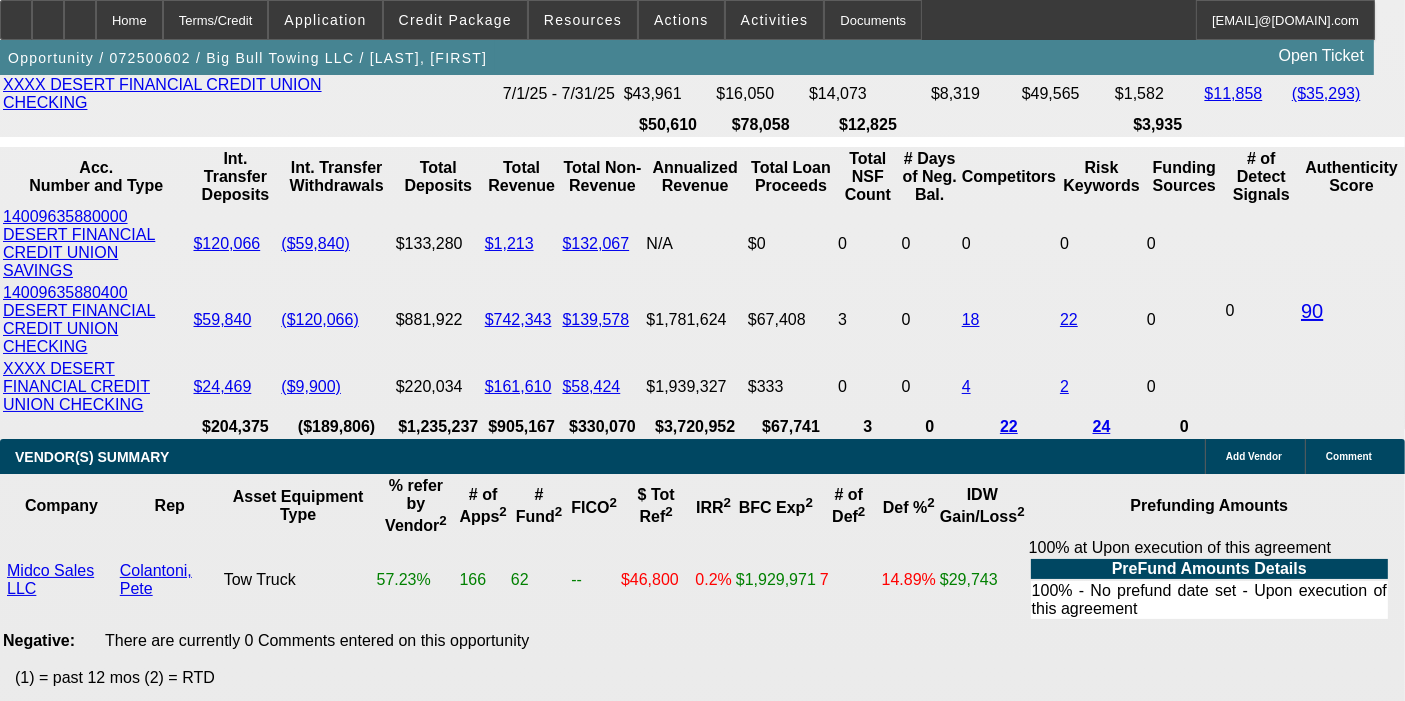 click on "Midco Sales LLC" 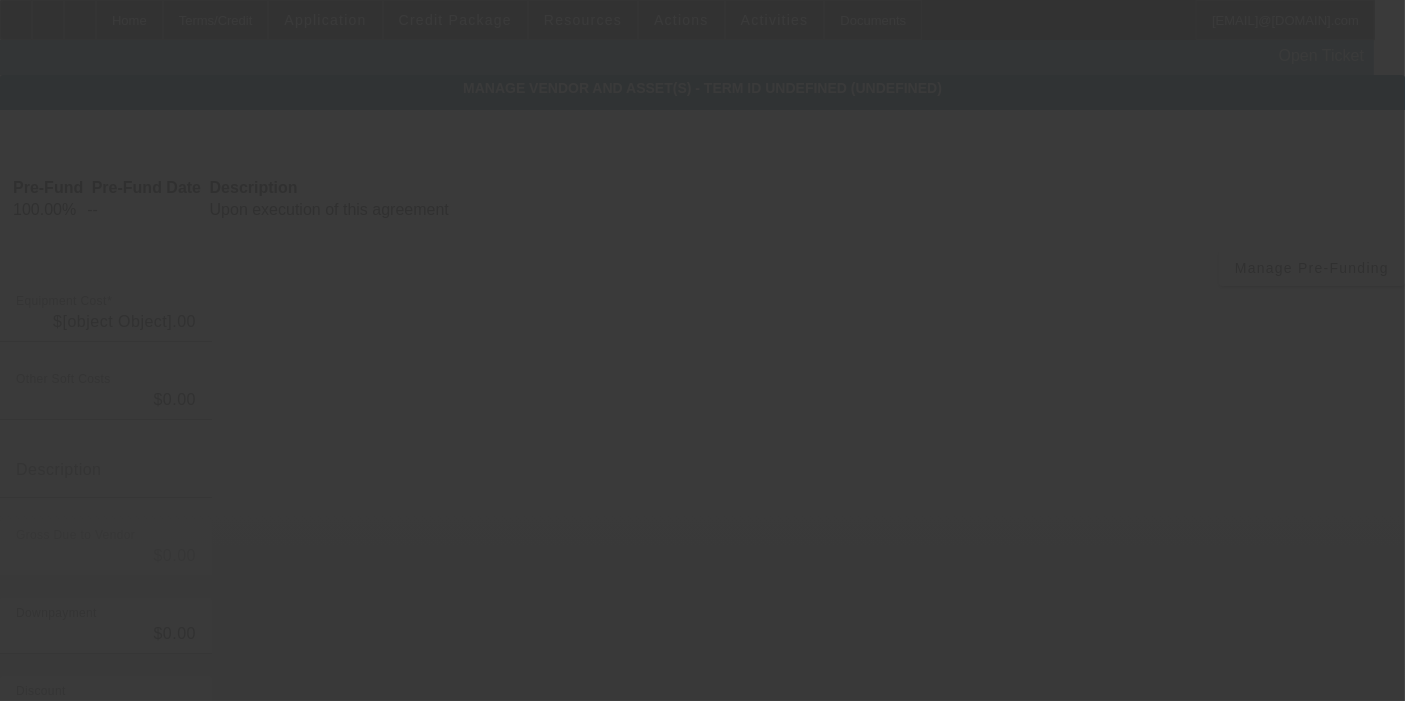 type on "$87,465.00" 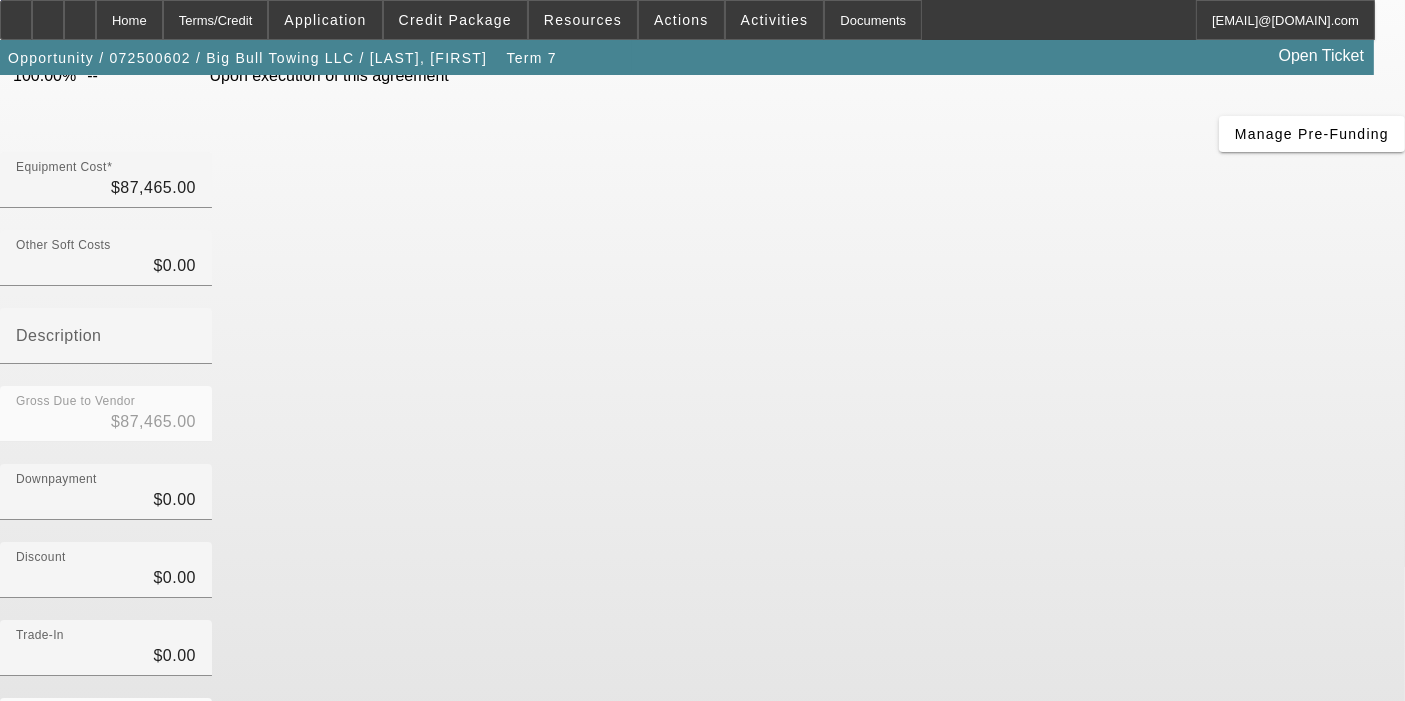 scroll, scrollTop: 234, scrollLeft: 0, axis: vertical 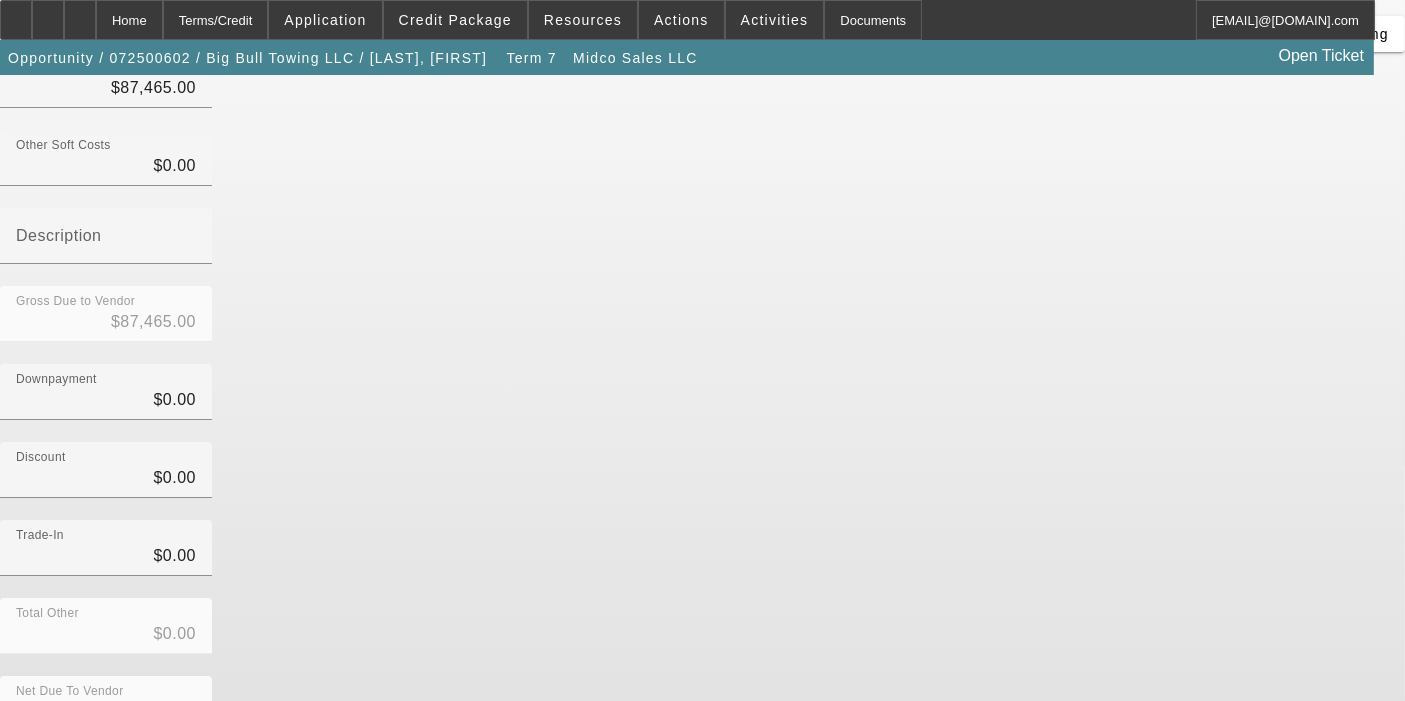 click at bounding box center (709, 883) 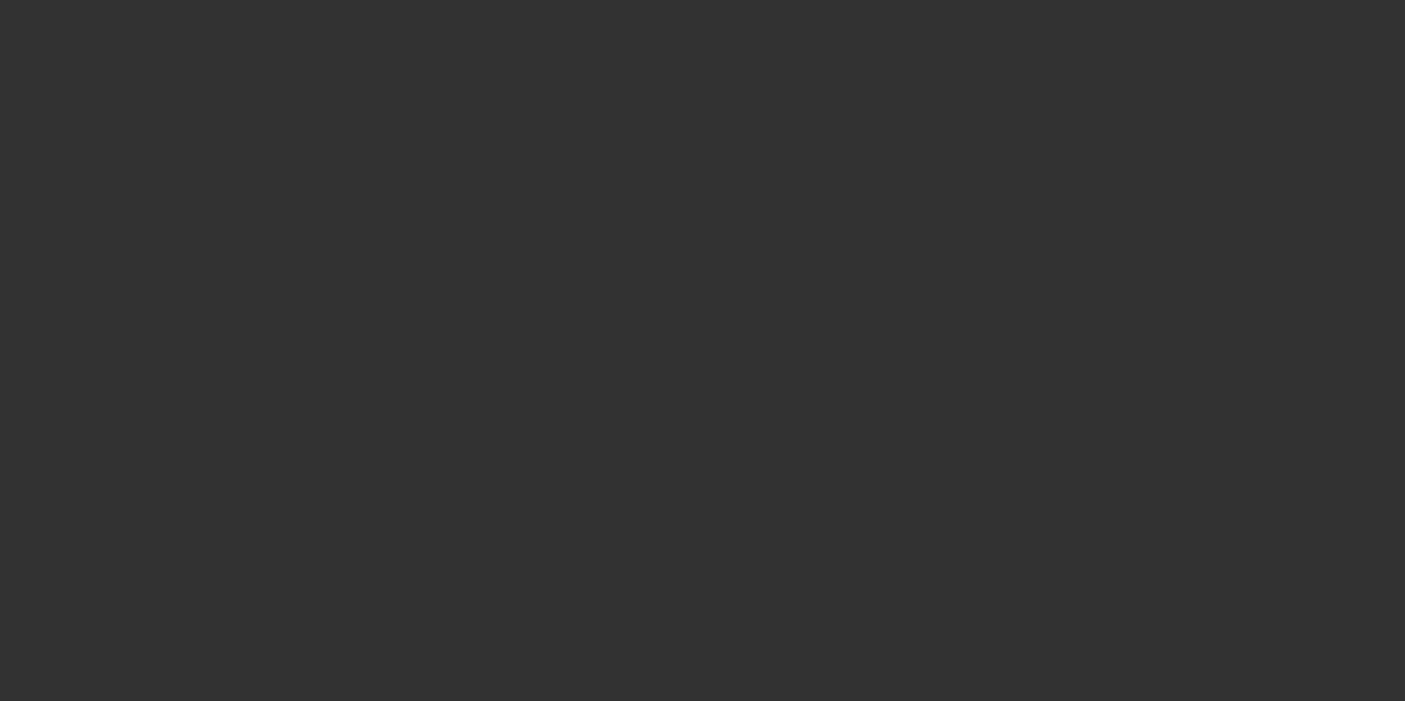 scroll, scrollTop: 0, scrollLeft: 0, axis: both 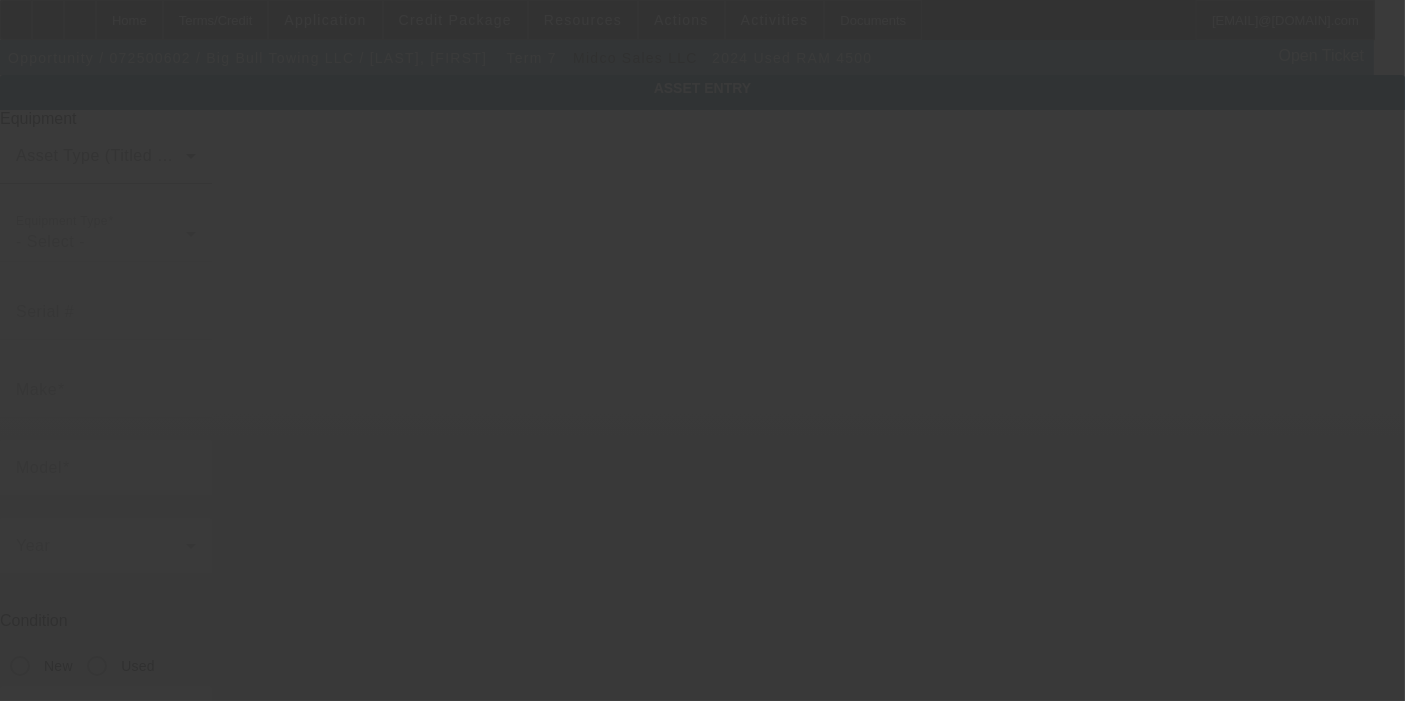 type on "3C7WRKAL3RG155514" 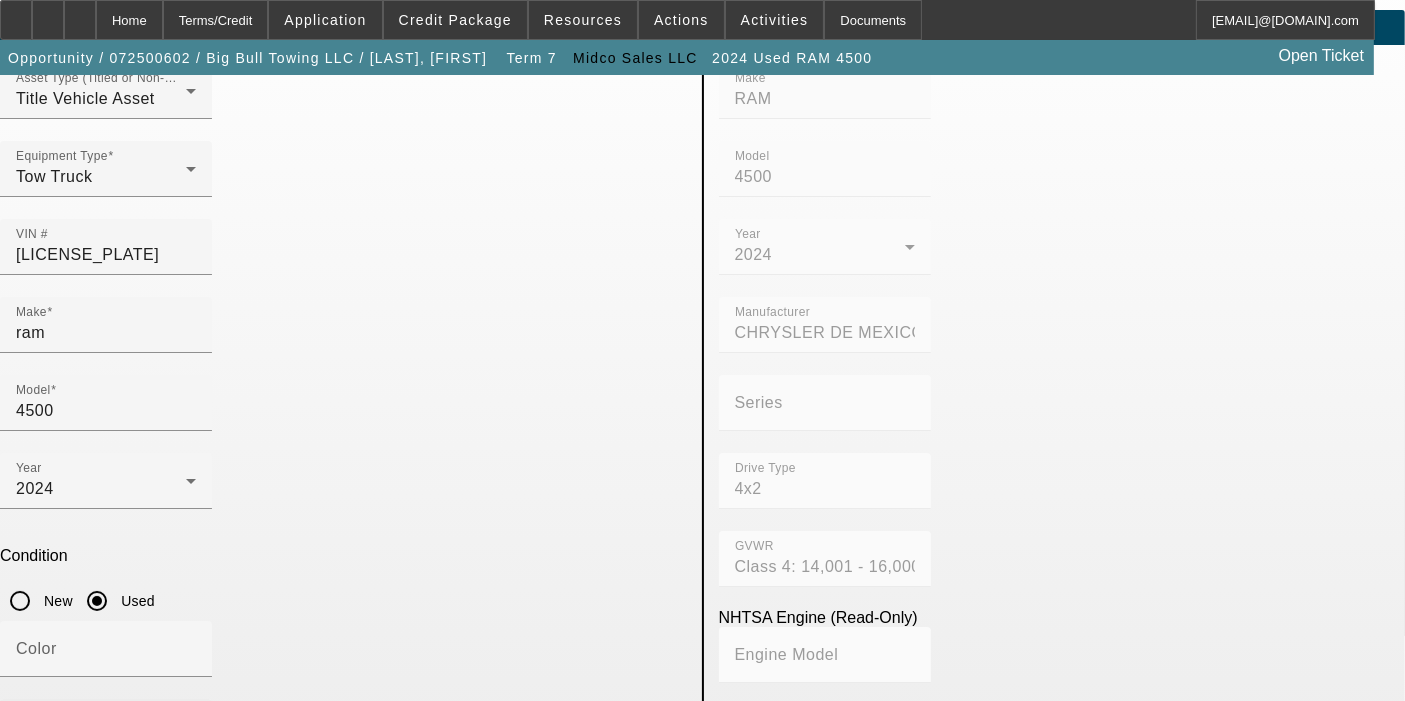 scroll, scrollTop: 111, scrollLeft: 0, axis: vertical 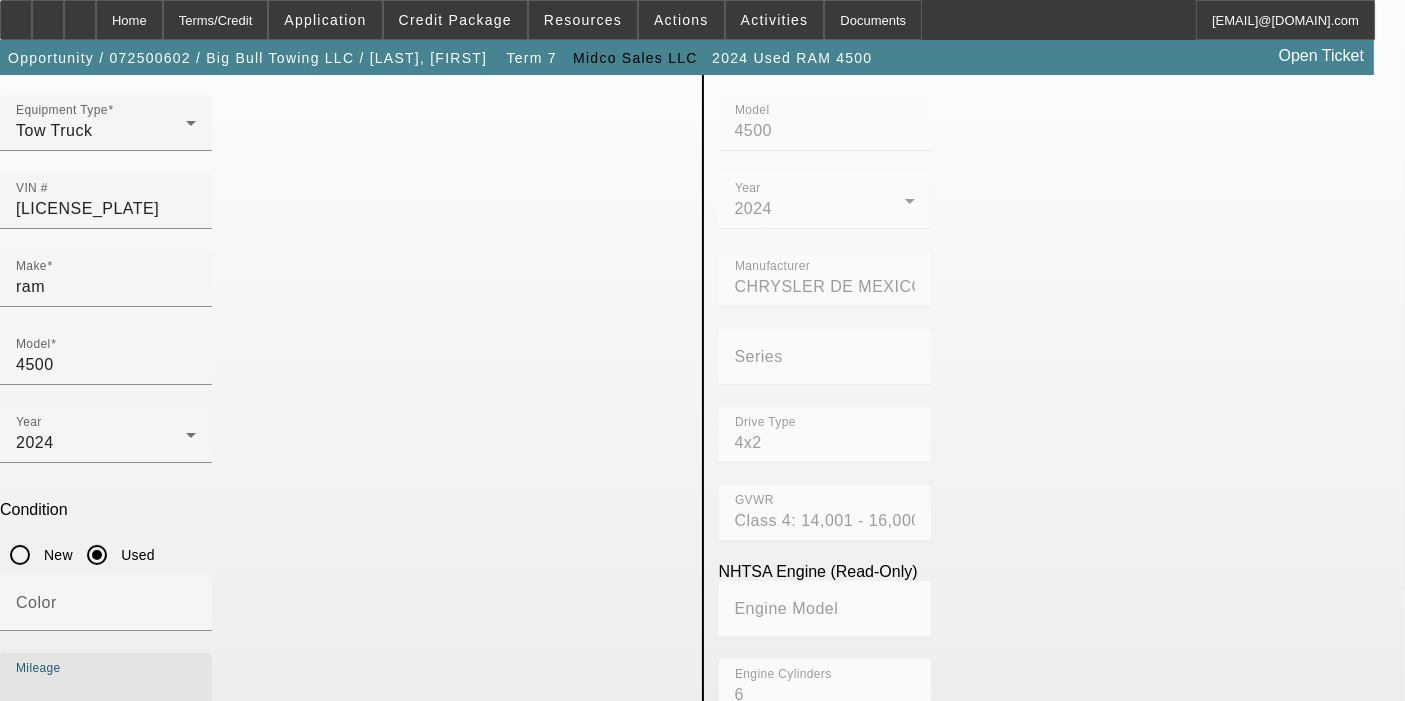 click on "Mileage" at bounding box center (106, 689) 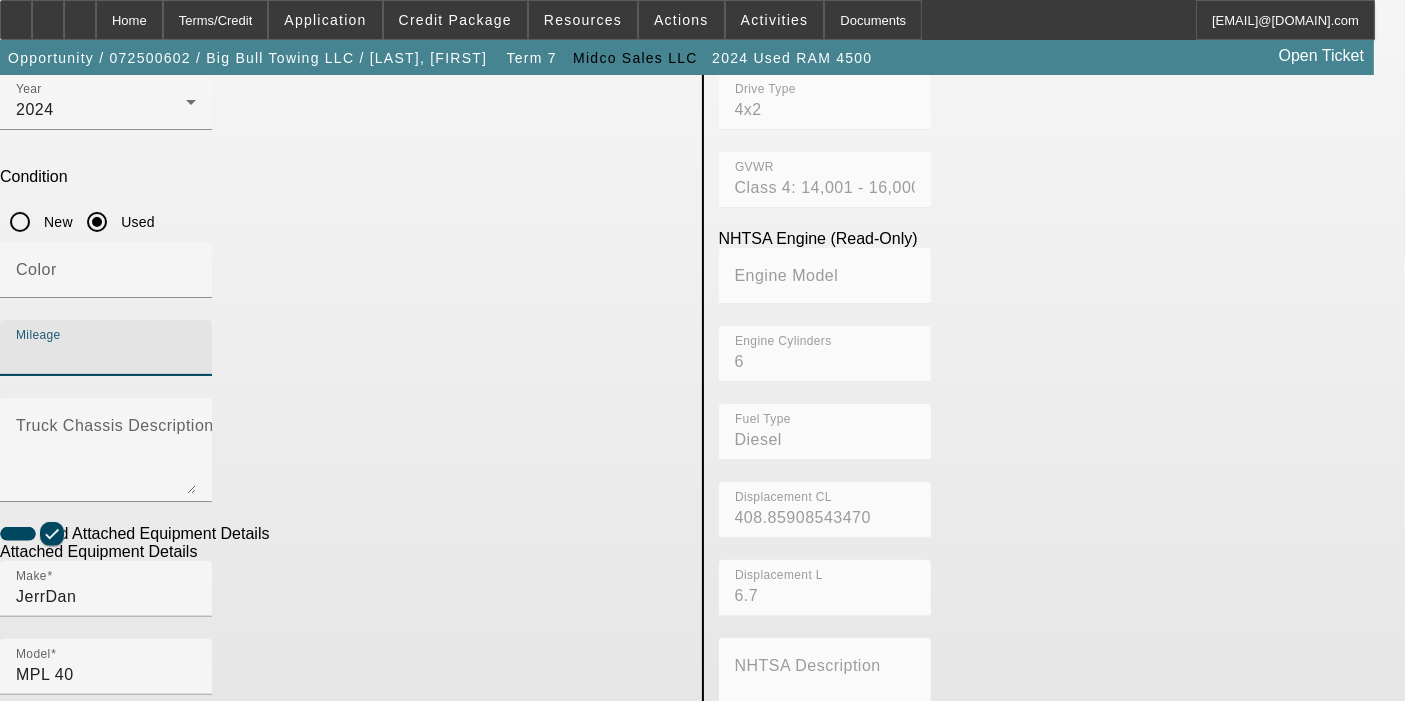 scroll, scrollTop: 582, scrollLeft: 0, axis: vertical 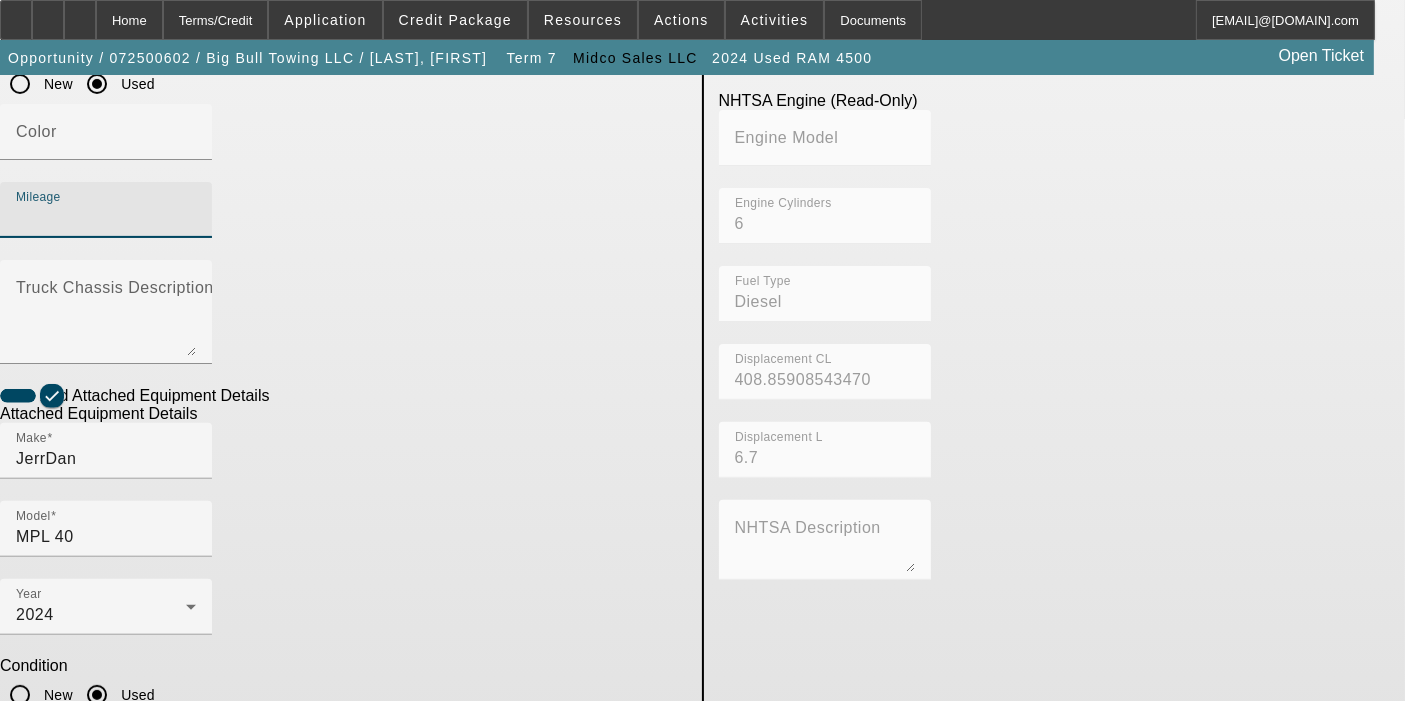 type on "40454" 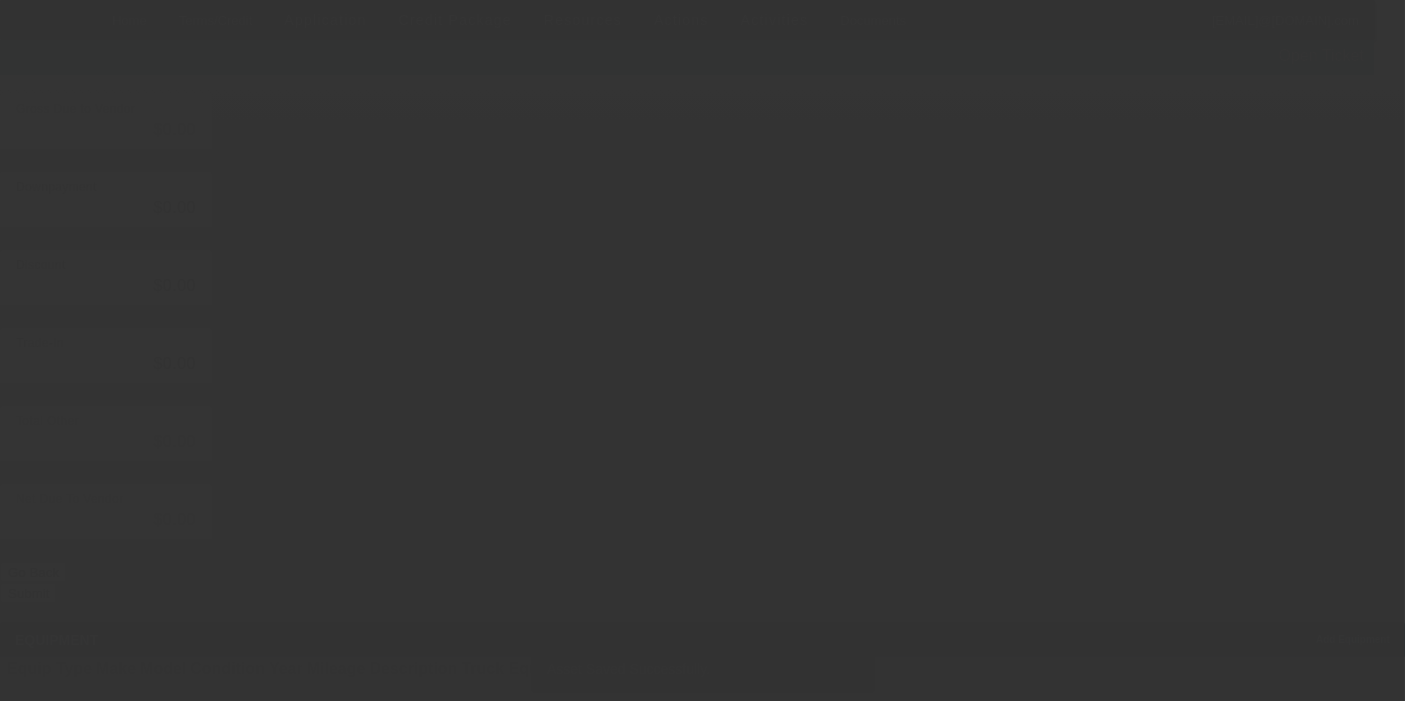 scroll, scrollTop: 0, scrollLeft: 0, axis: both 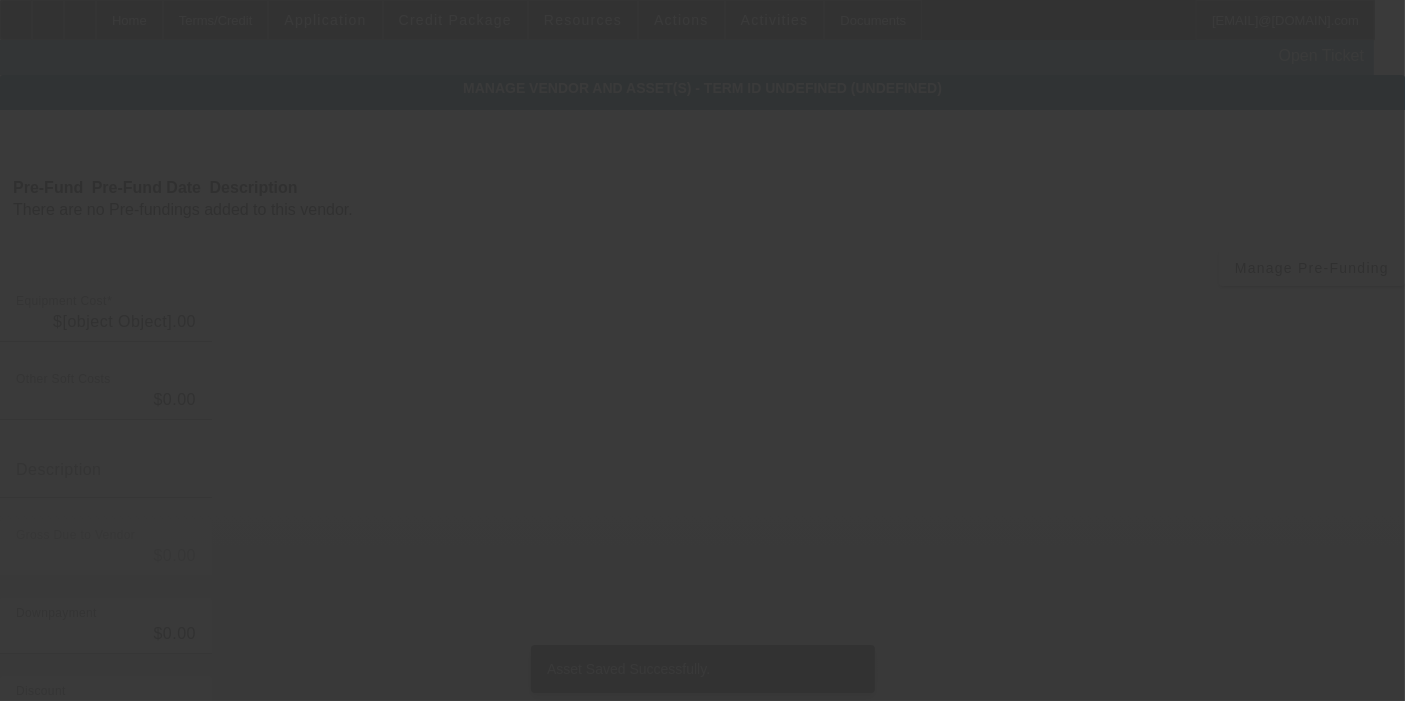 type on "$87,465.00" 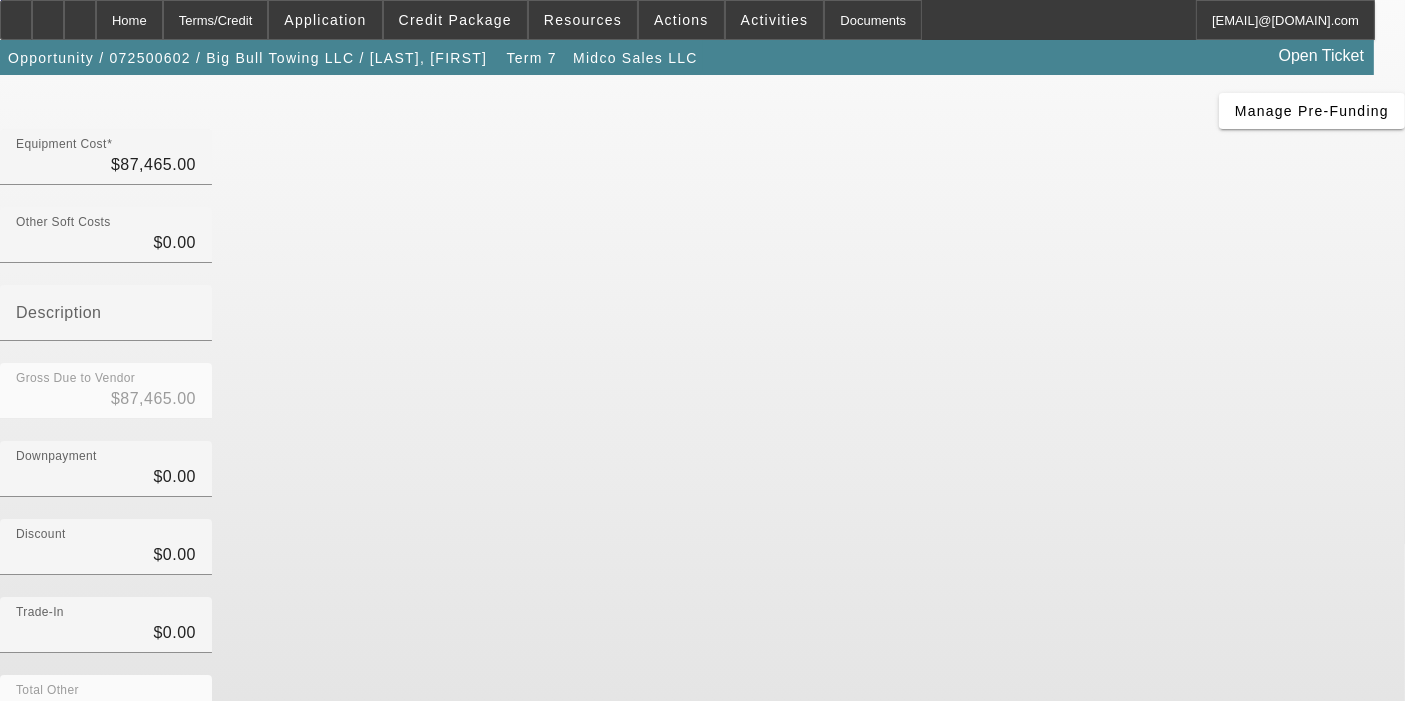 scroll, scrollTop: 234, scrollLeft: 0, axis: vertical 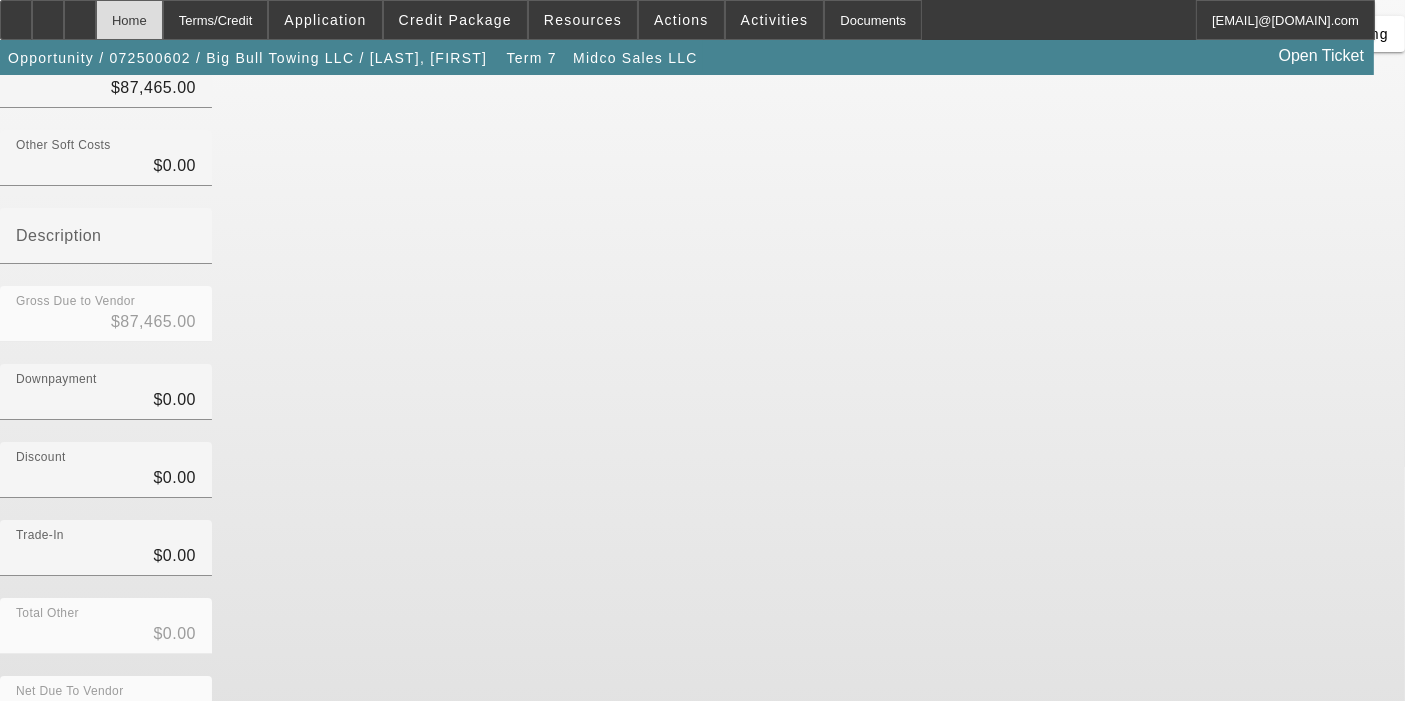 click on "Home" at bounding box center [129, 20] 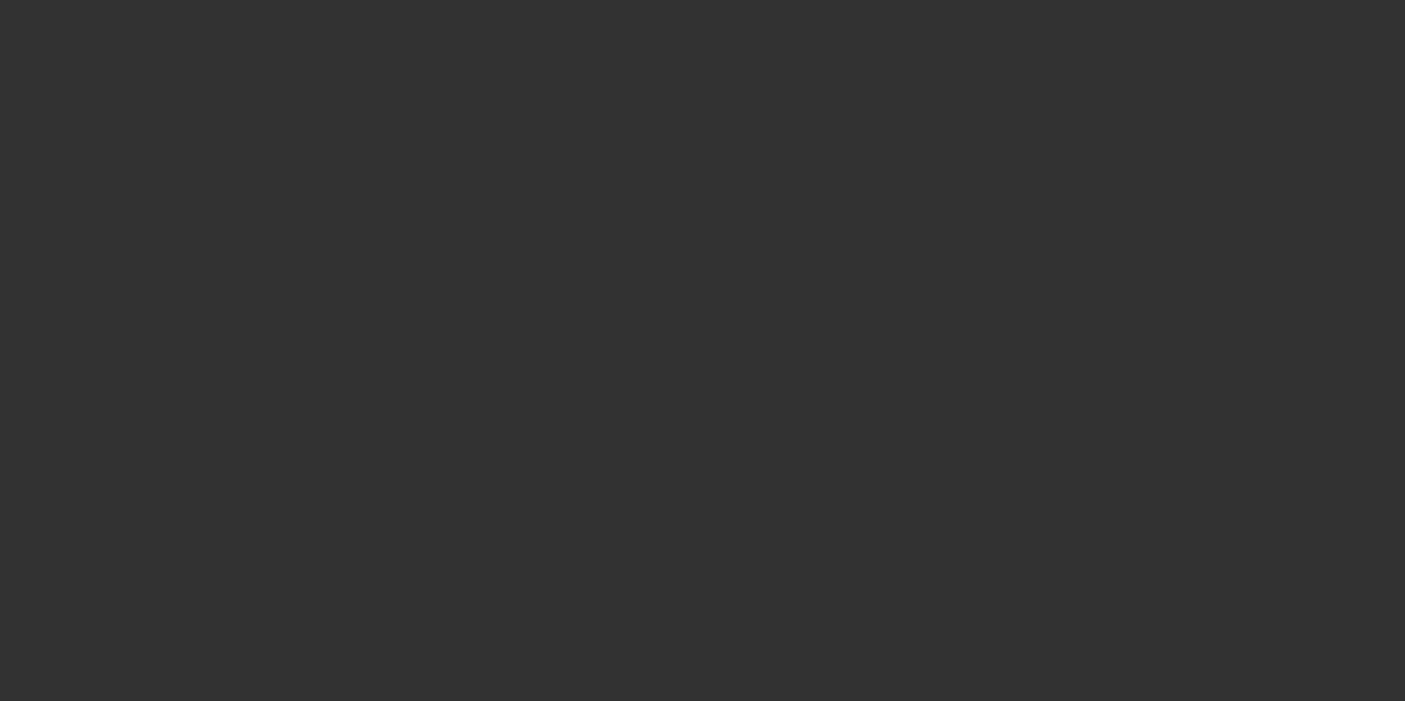 scroll, scrollTop: 0, scrollLeft: 0, axis: both 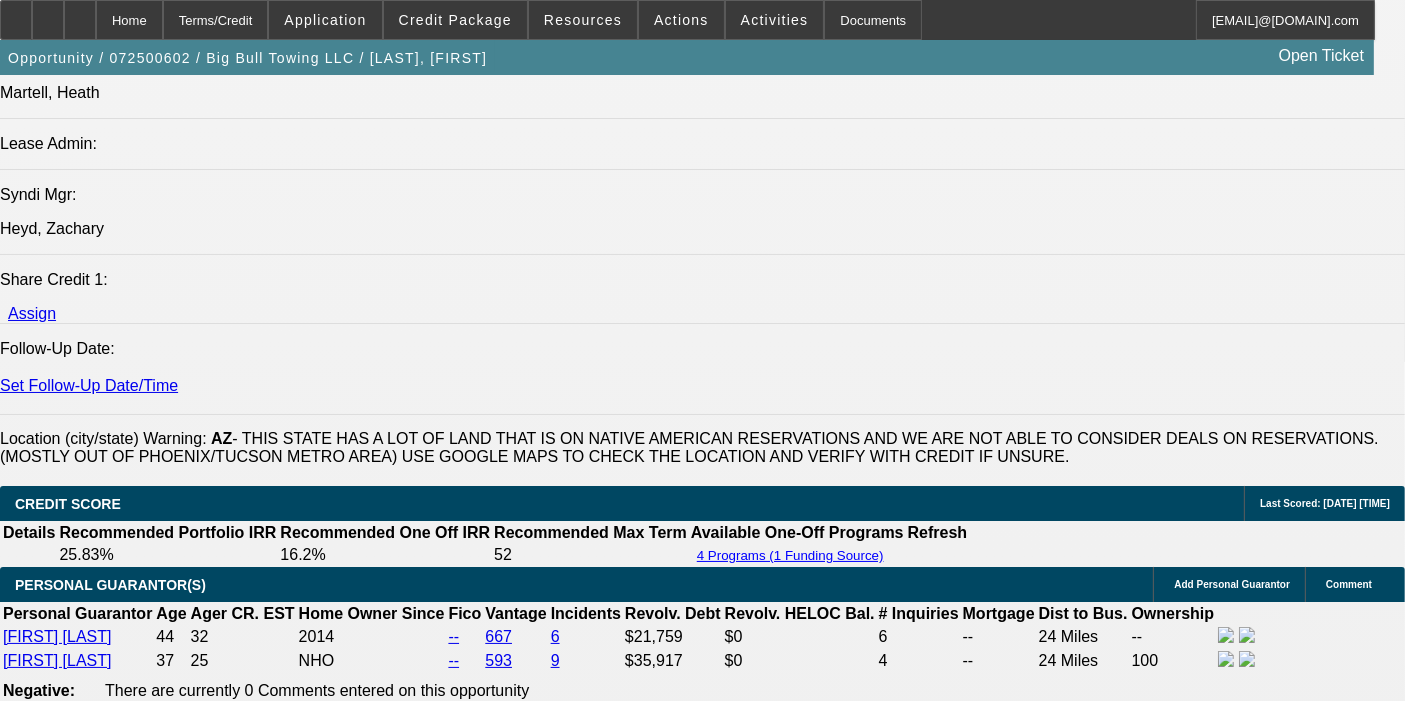 select on "0.1" 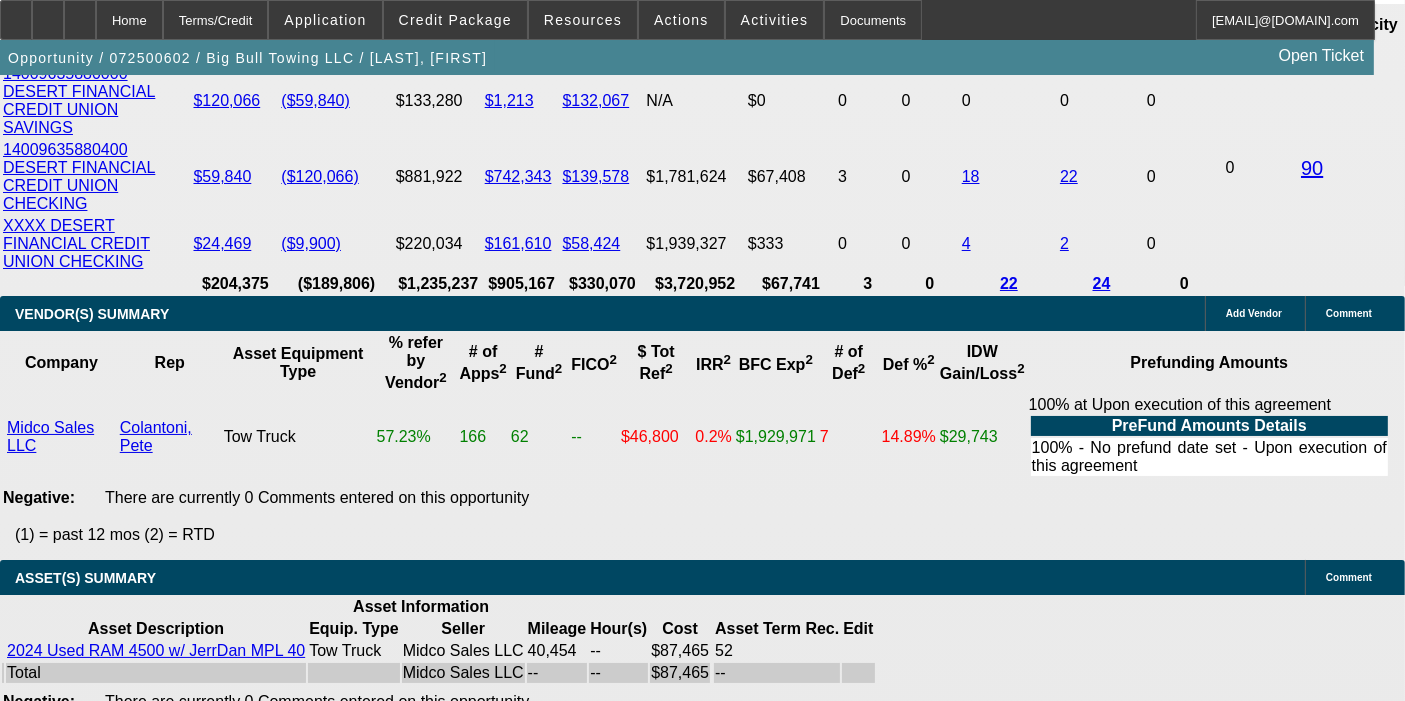 scroll, scrollTop: 4042, scrollLeft: 0, axis: vertical 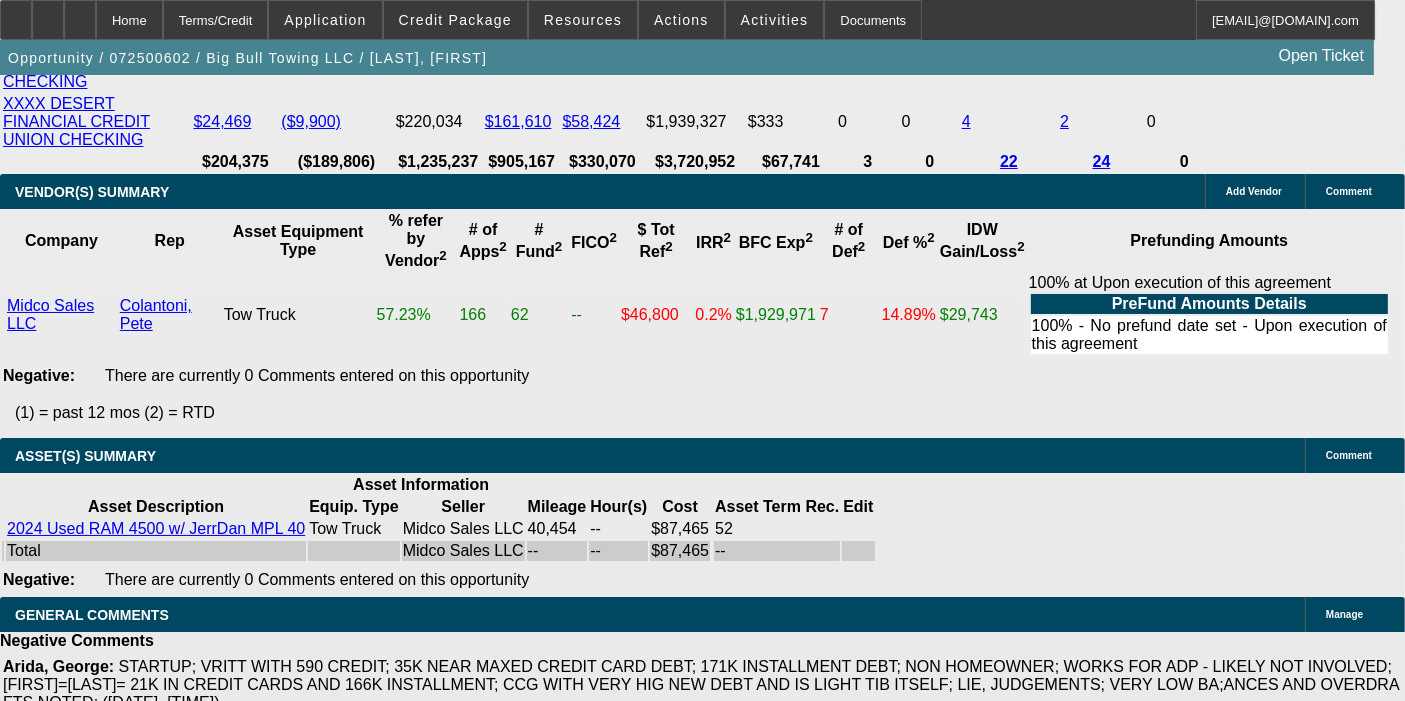 drag, startPoint x: 337, startPoint y: 346, endPoint x: 422, endPoint y: 372, distance: 88.88757 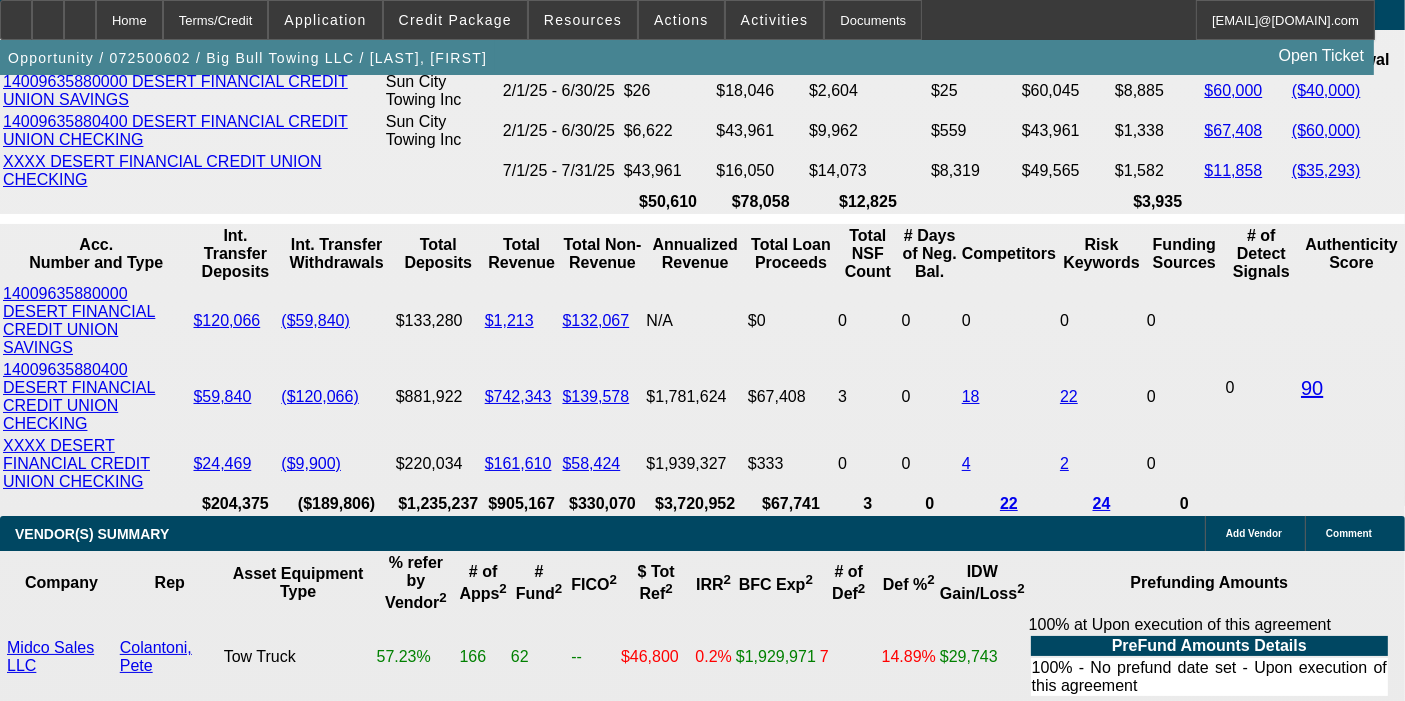 scroll, scrollTop: 3597, scrollLeft: 0, axis: vertical 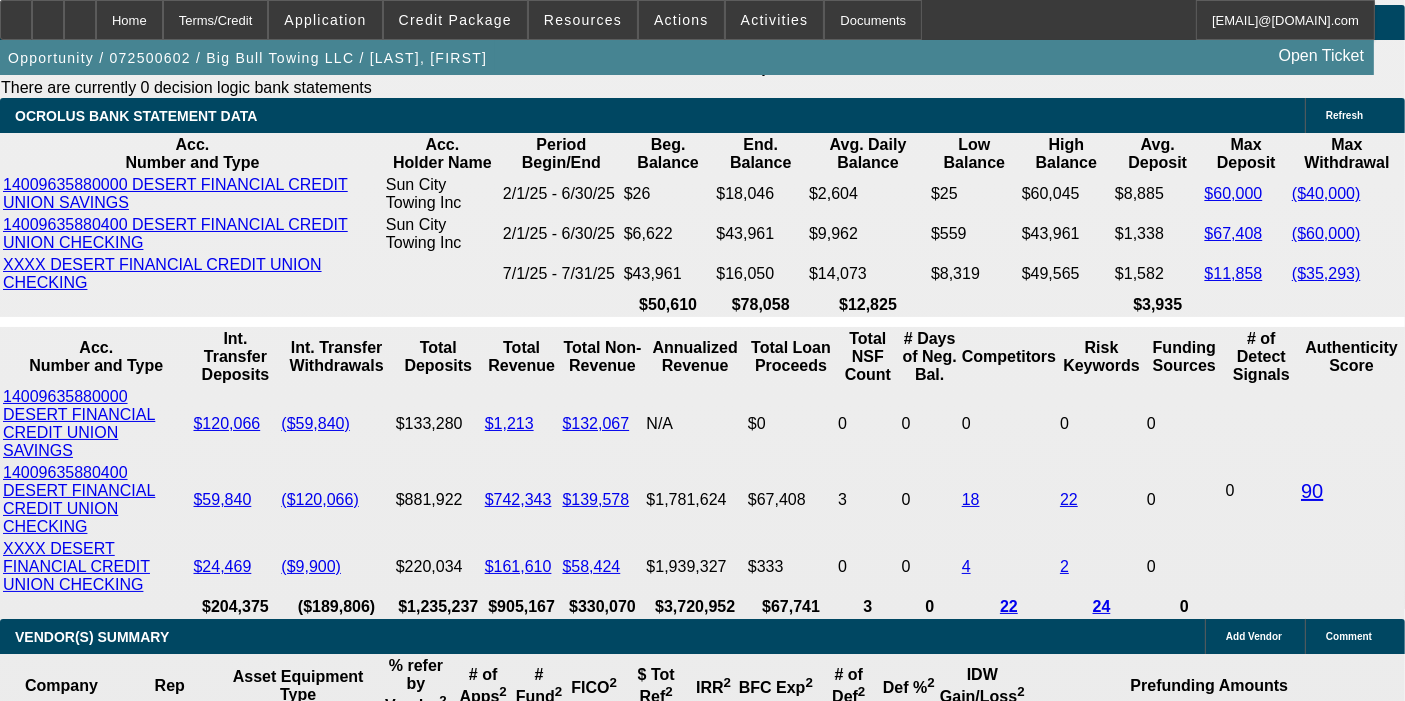 type on "54" 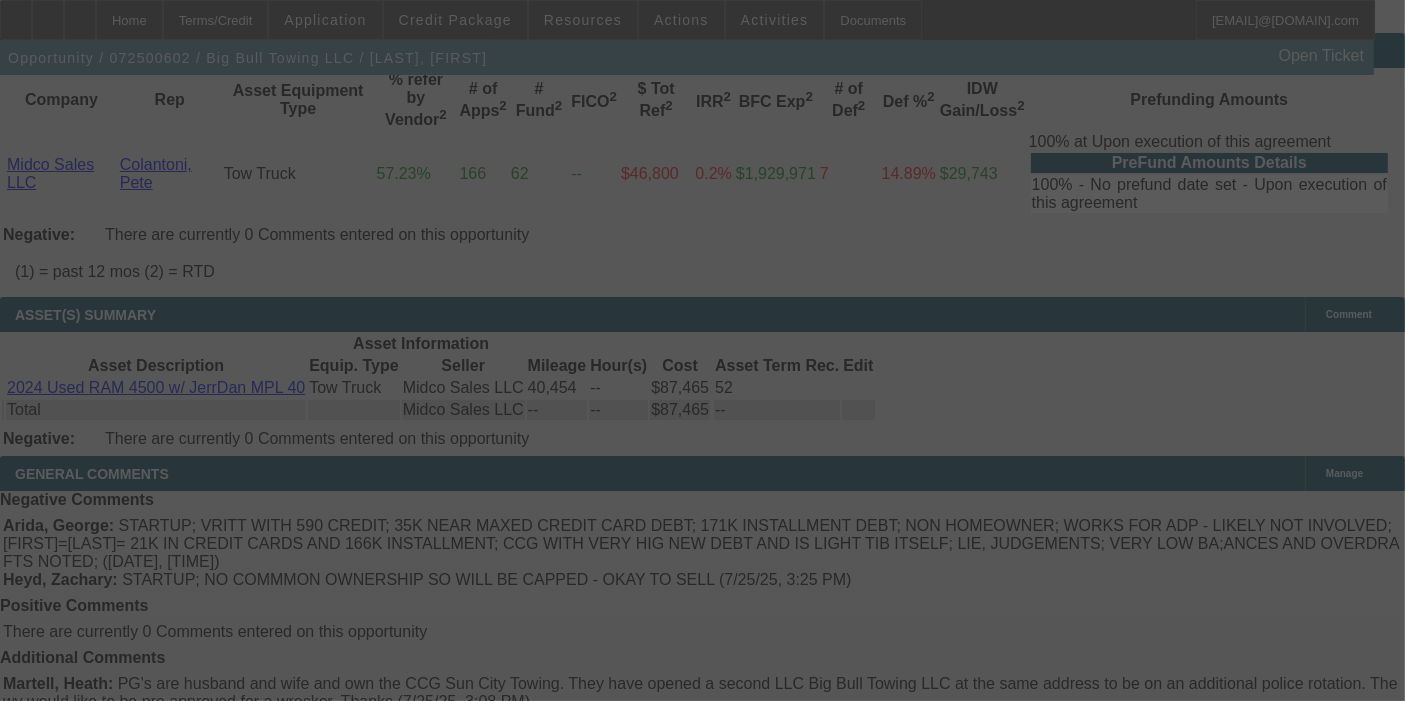 scroll, scrollTop: 4264, scrollLeft: 0, axis: vertical 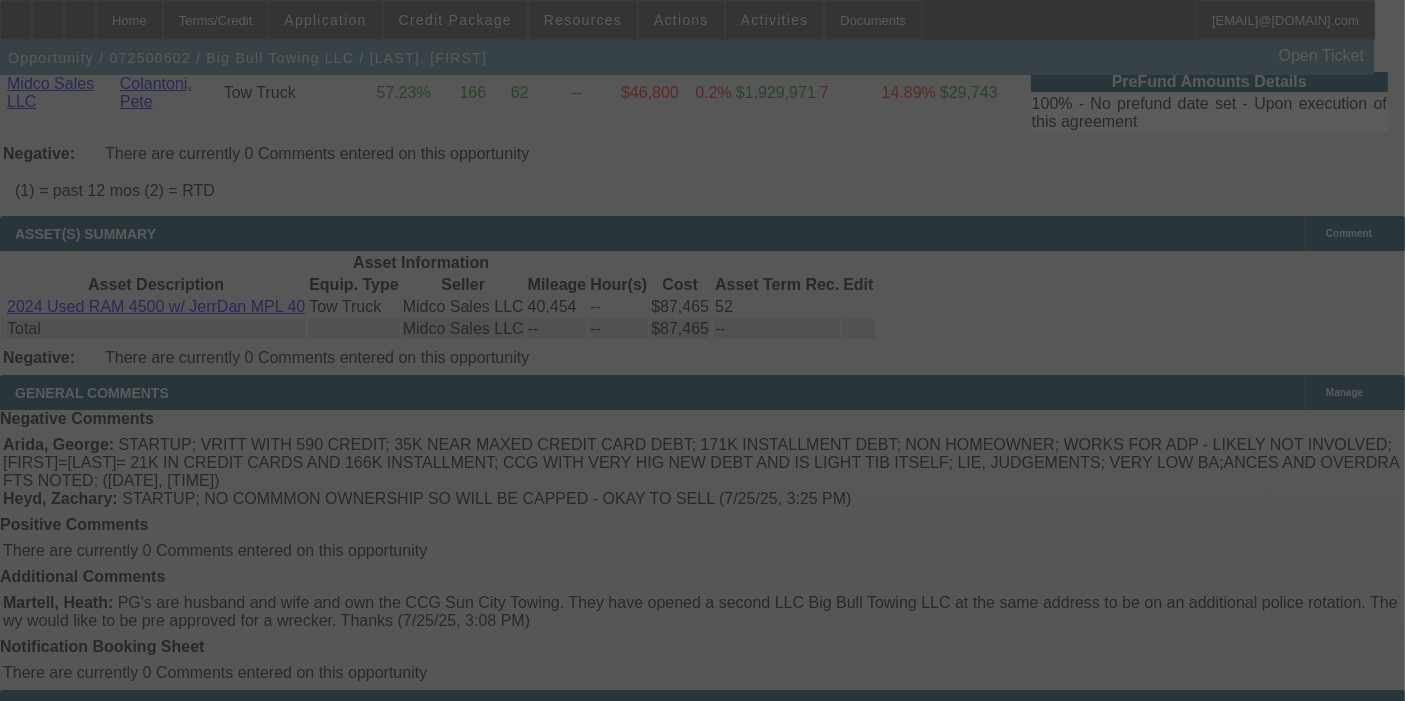 select on "0.1" 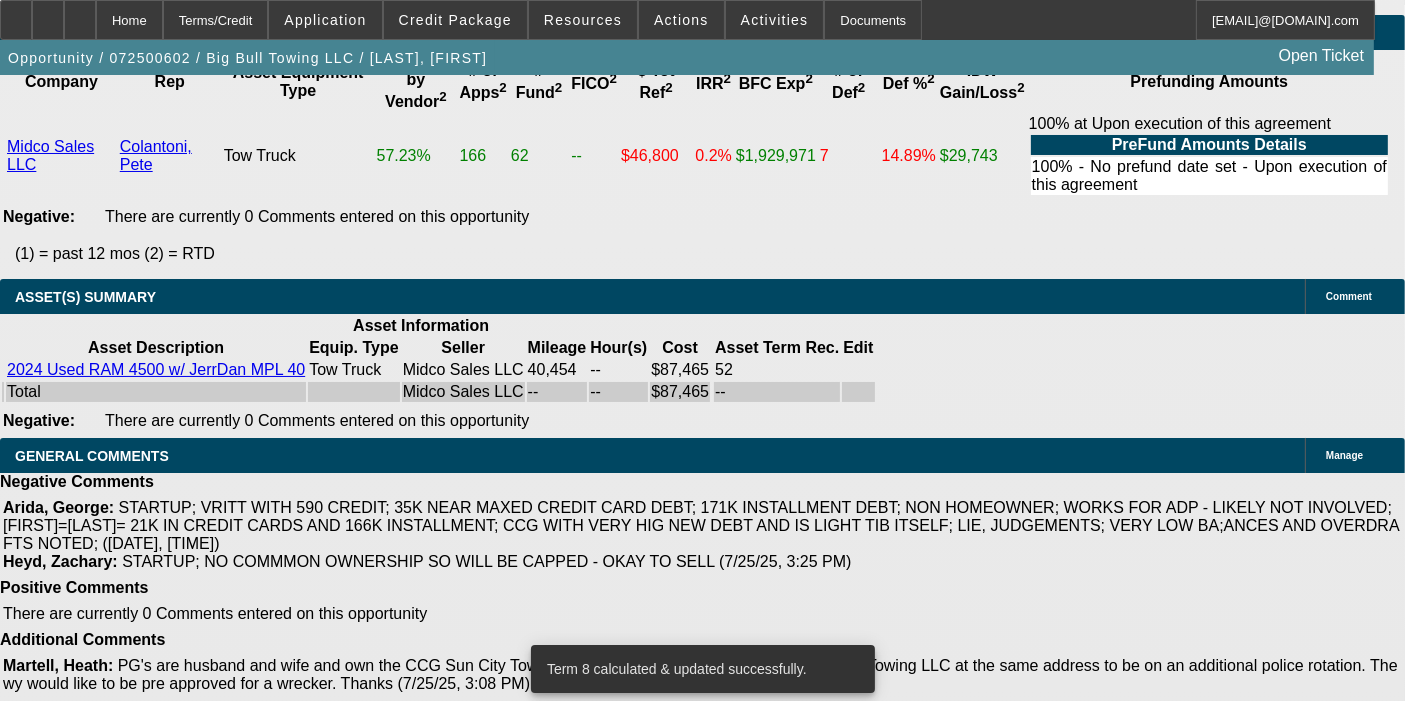 scroll, scrollTop: 4153, scrollLeft: 0, axis: vertical 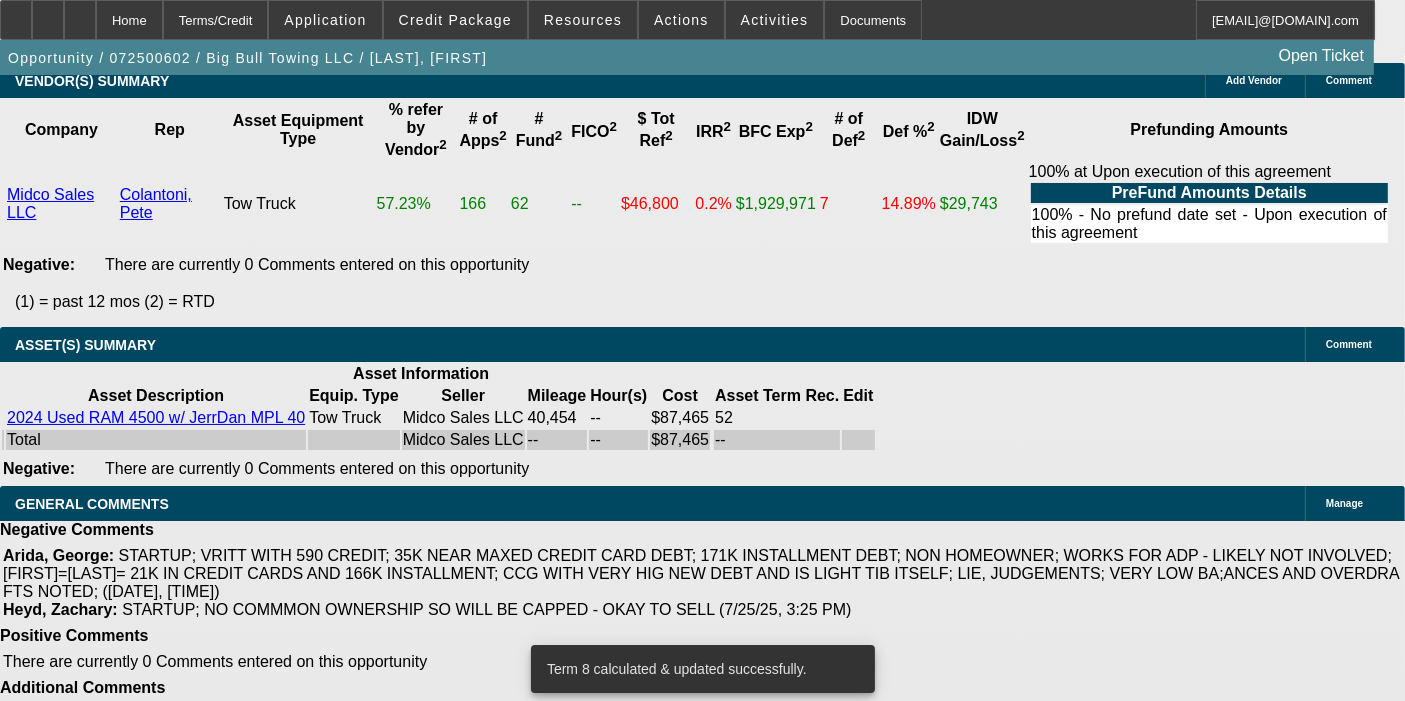 drag, startPoint x: 588, startPoint y: 229, endPoint x: 666, endPoint y: 235, distance: 78.23043 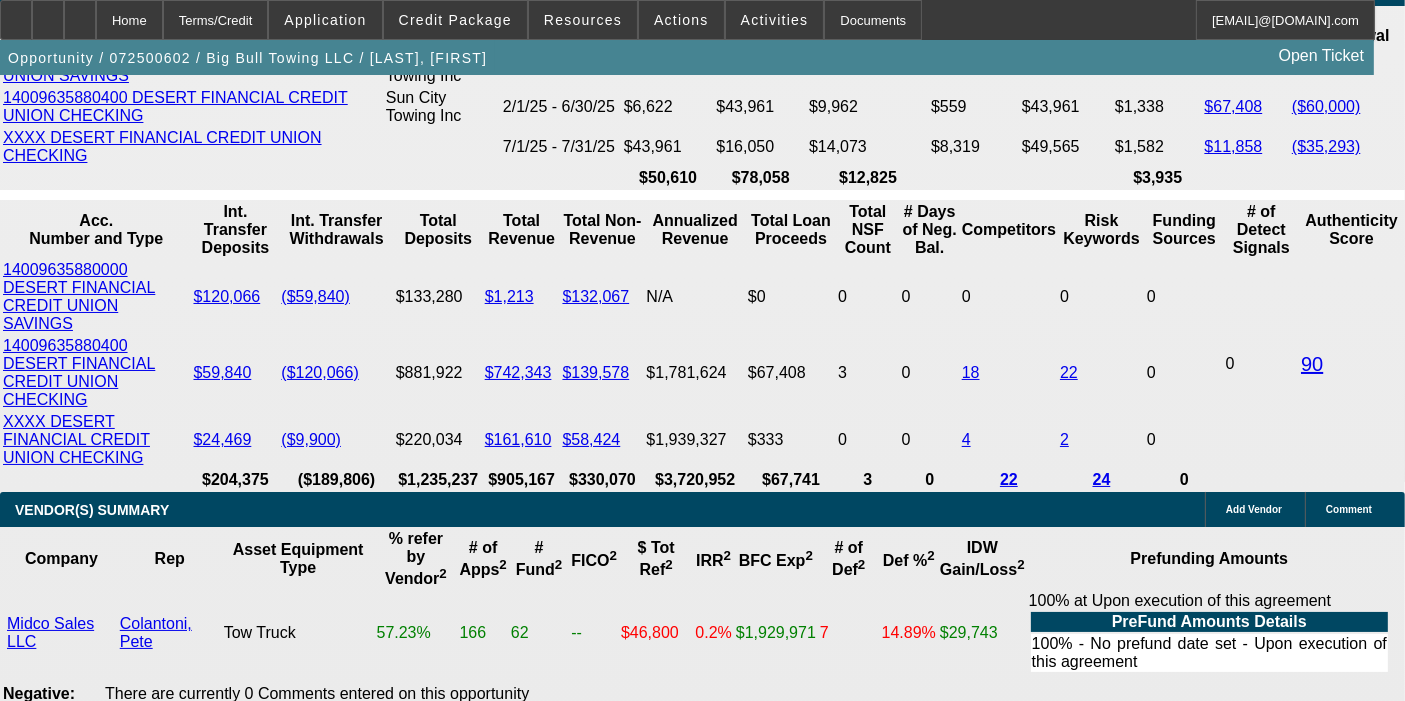 scroll, scrollTop: 3708, scrollLeft: 0, axis: vertical 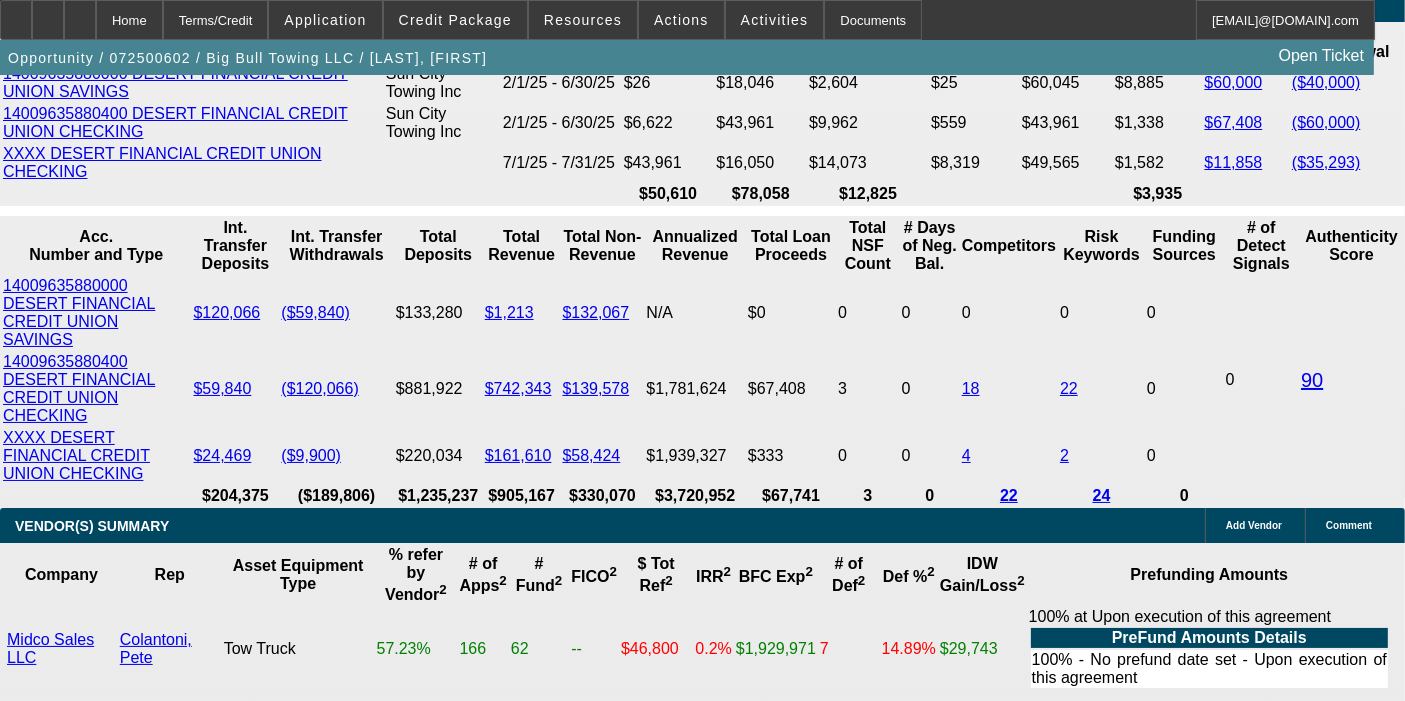 type on "$32,974.04" 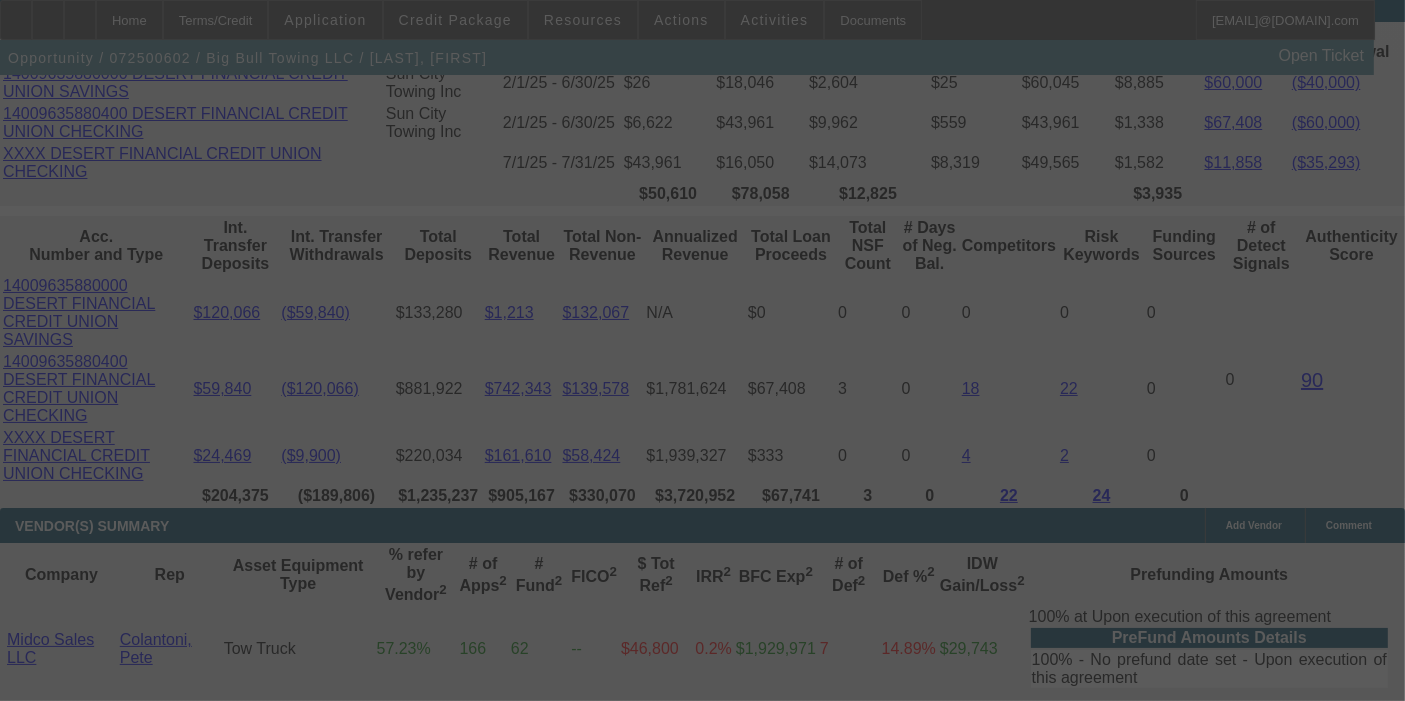 select on "0.1" 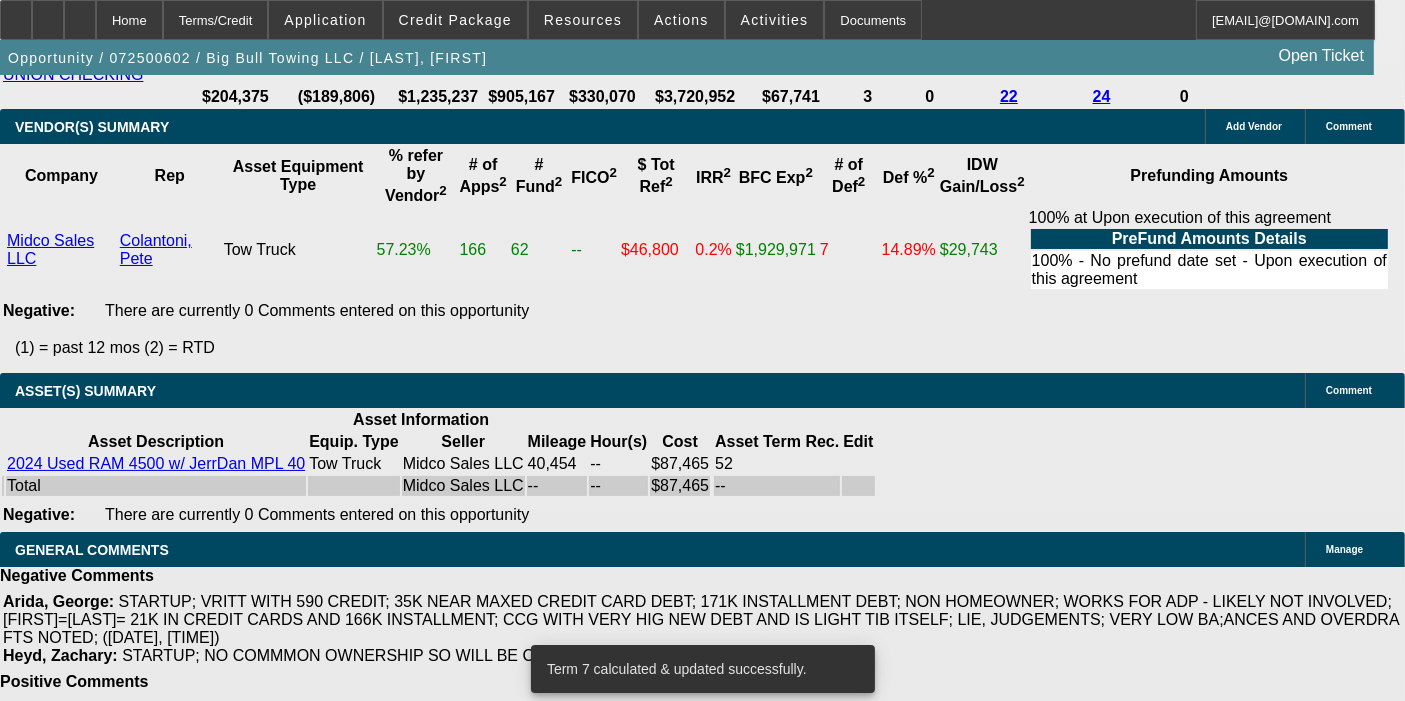 scroll, scrollTop: 4153, scrollLeft: 0, axis: vertical 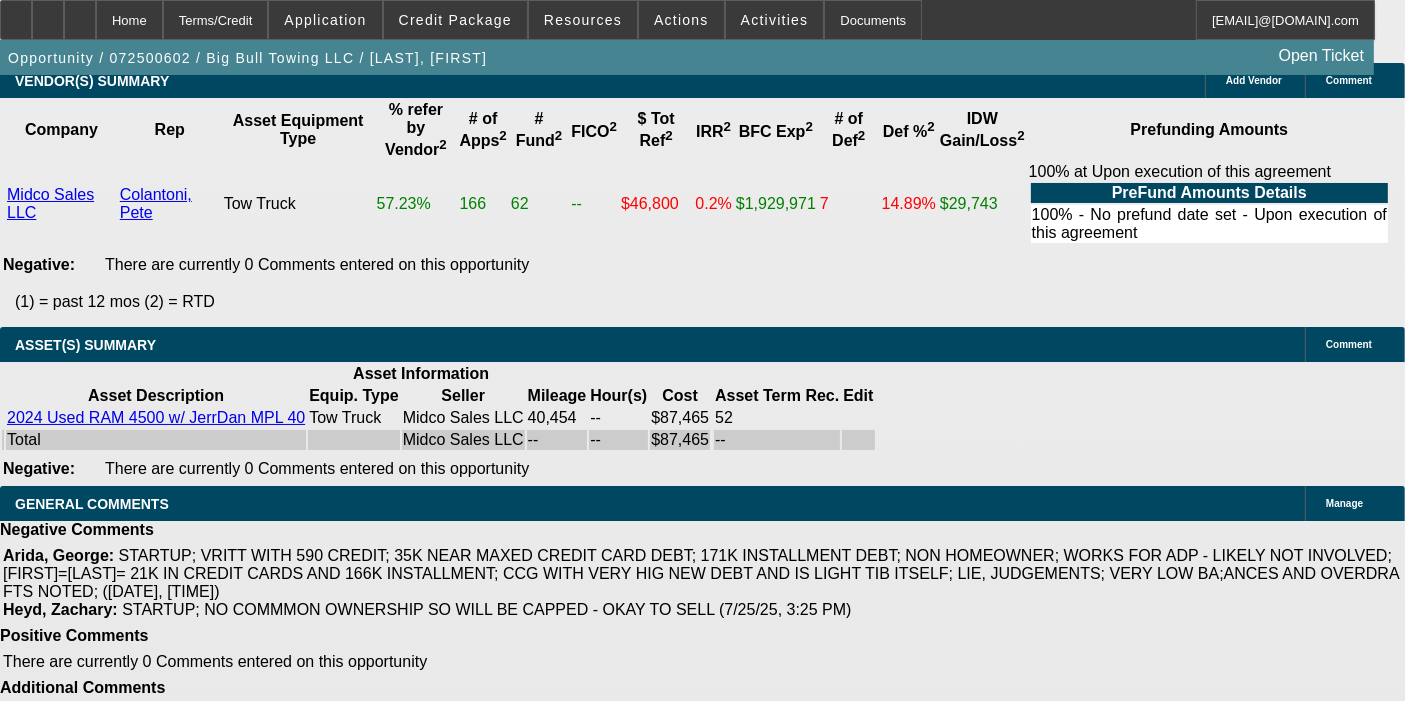 drag, startPoint x: 619, startPoint y: 230, endPoint x: 750, endPoint y: 223, distance: 131.18689 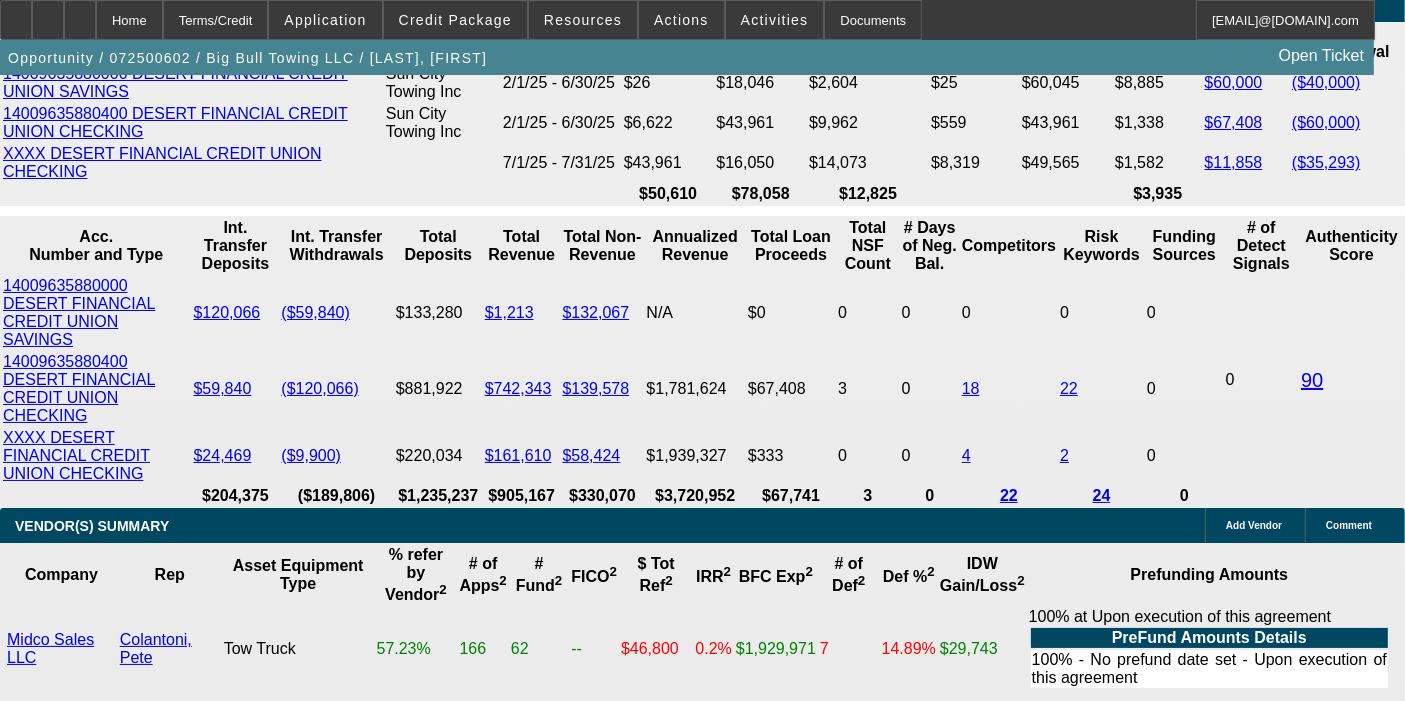 type on "18.7" 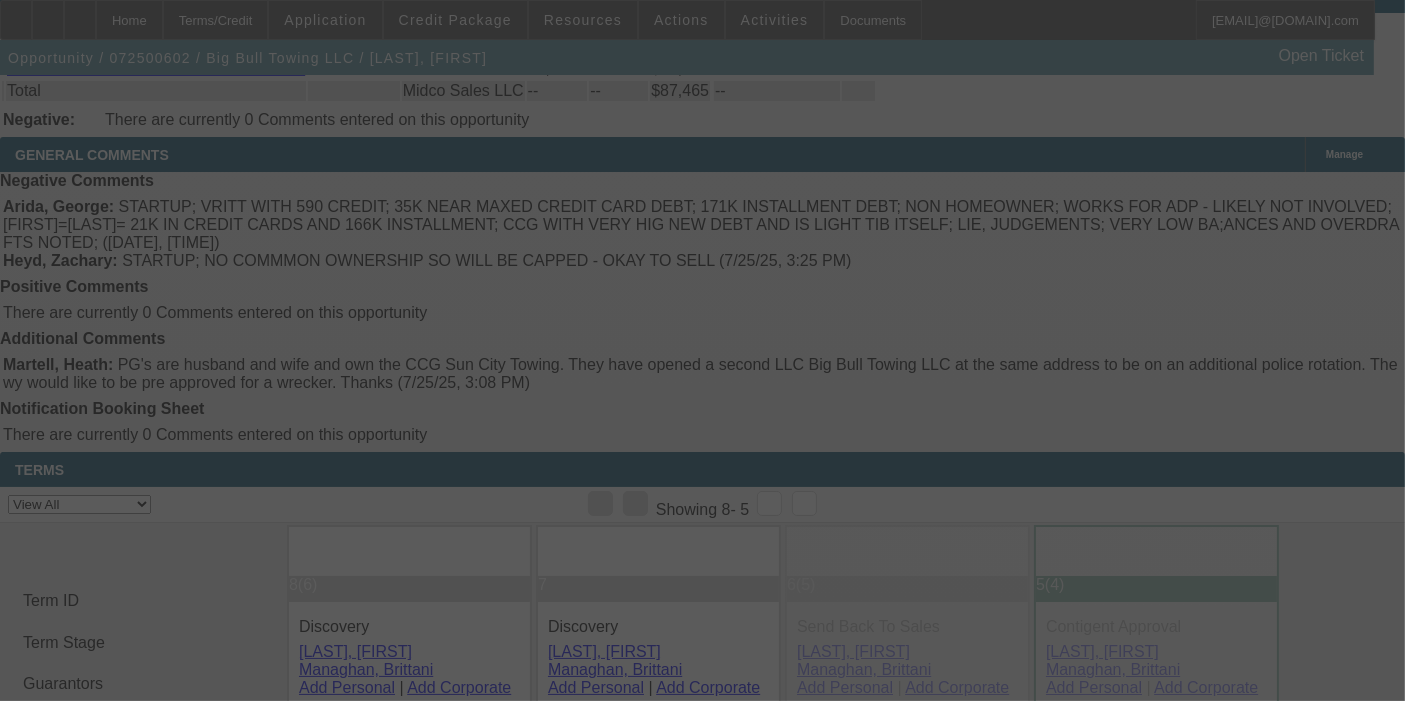 scroll, scrollTop: 4042, scrollLeft: 0, axis: vertical 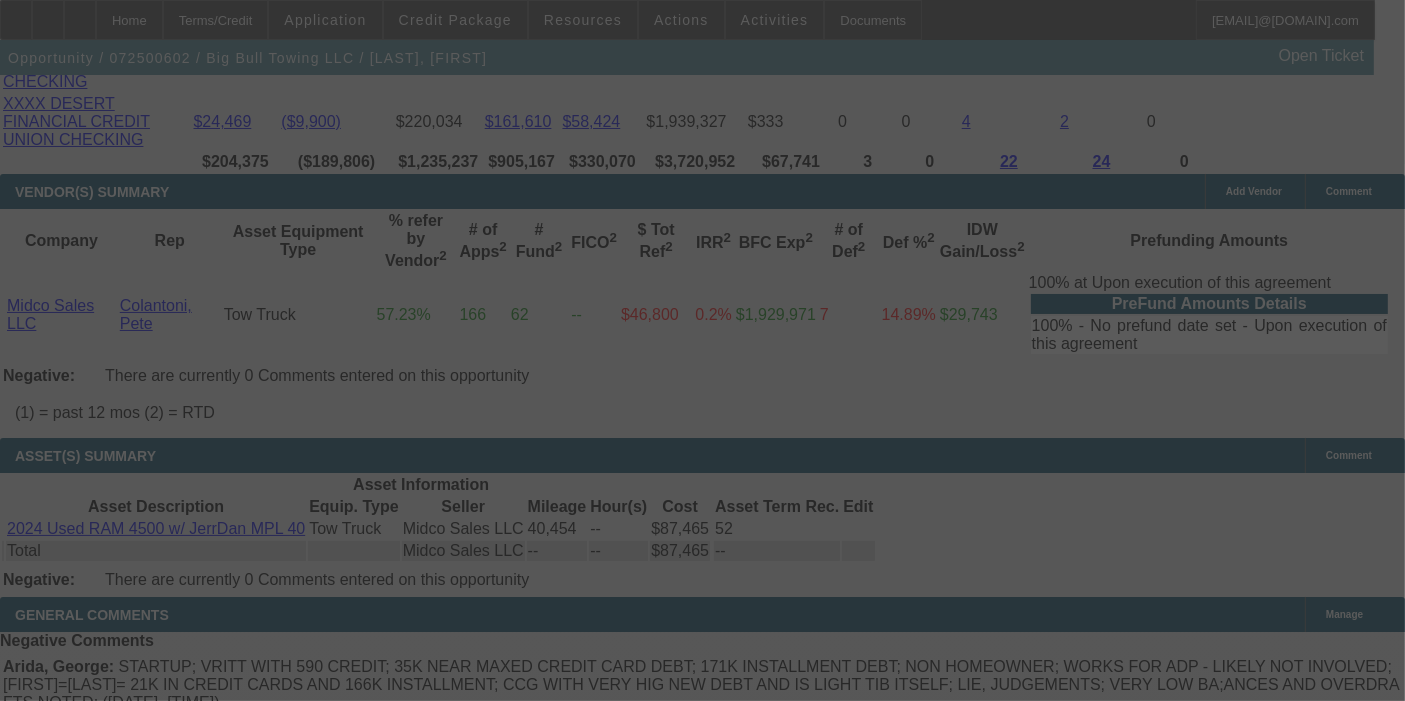select on "0.1" 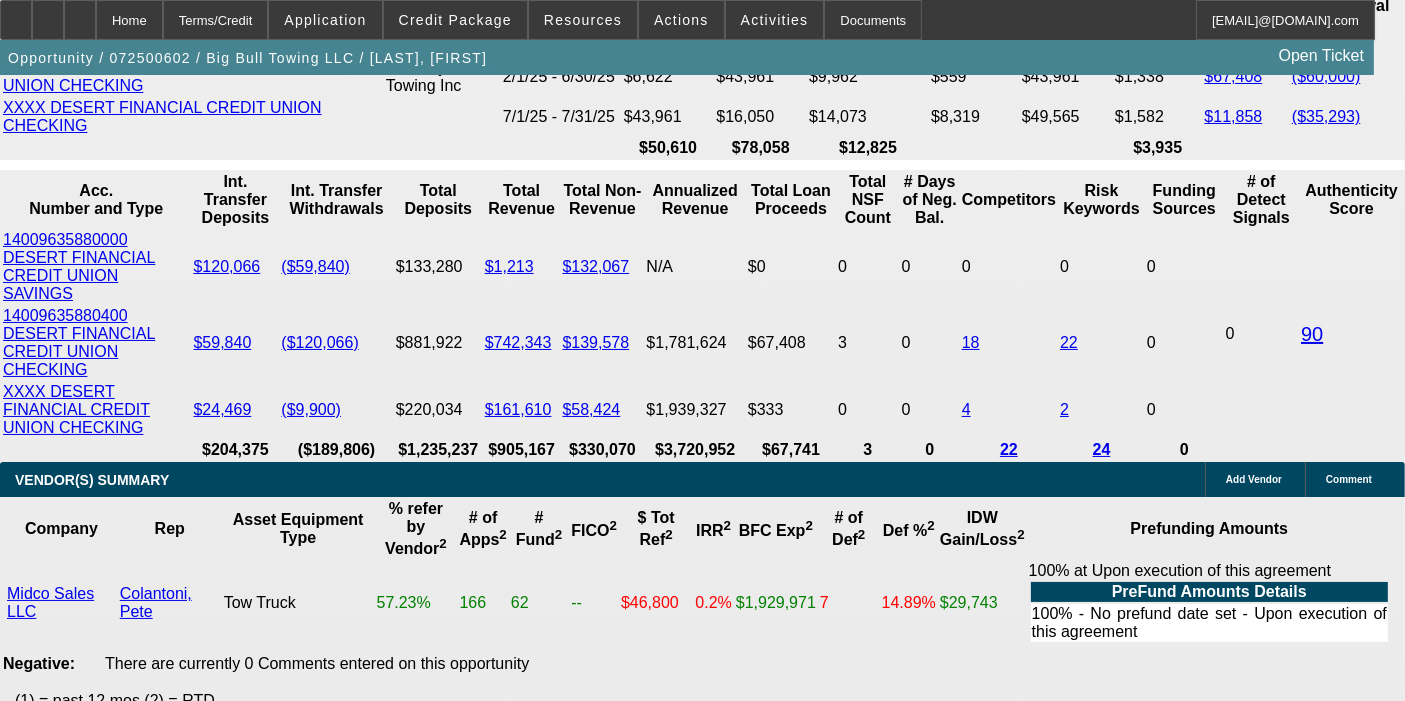 scroll, scrollTop: 3708, scrollLeft: 0, axis: vertical 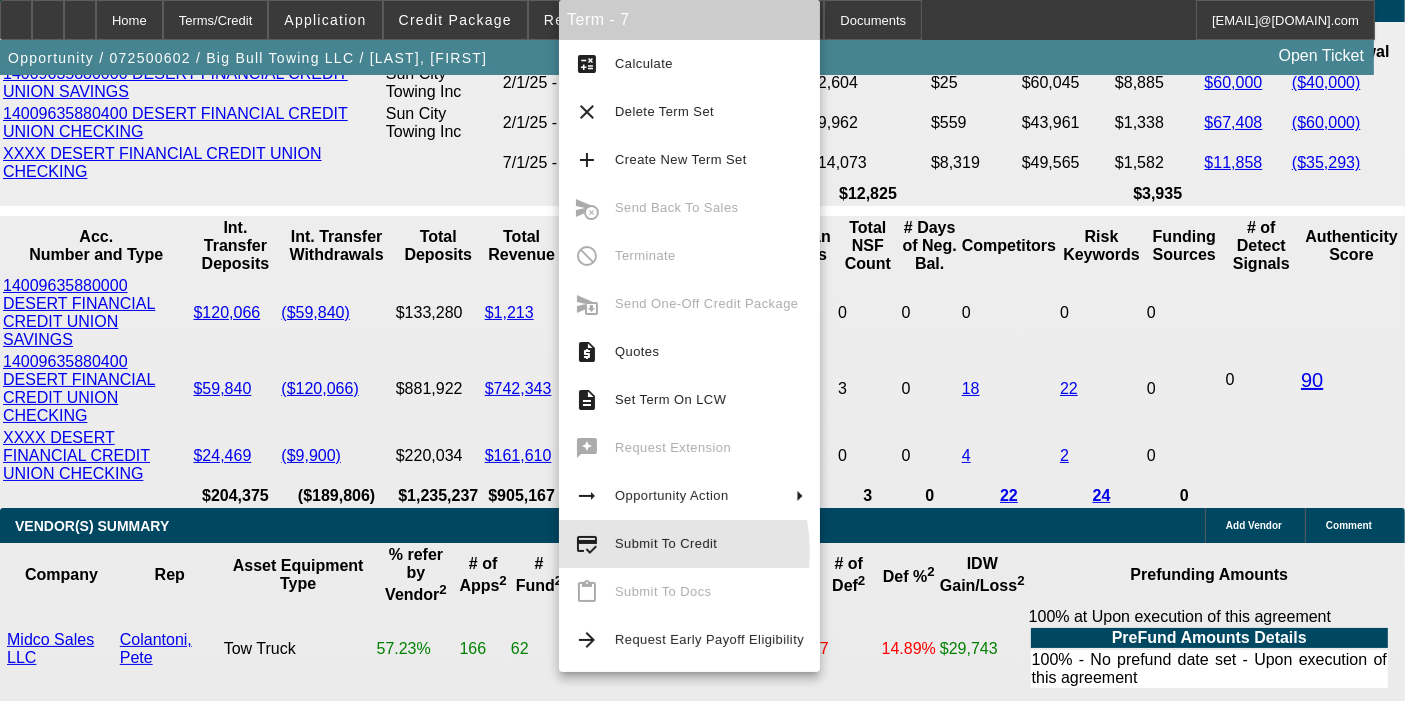 click on "Submit To Credit" at bounding box center (709, 544) 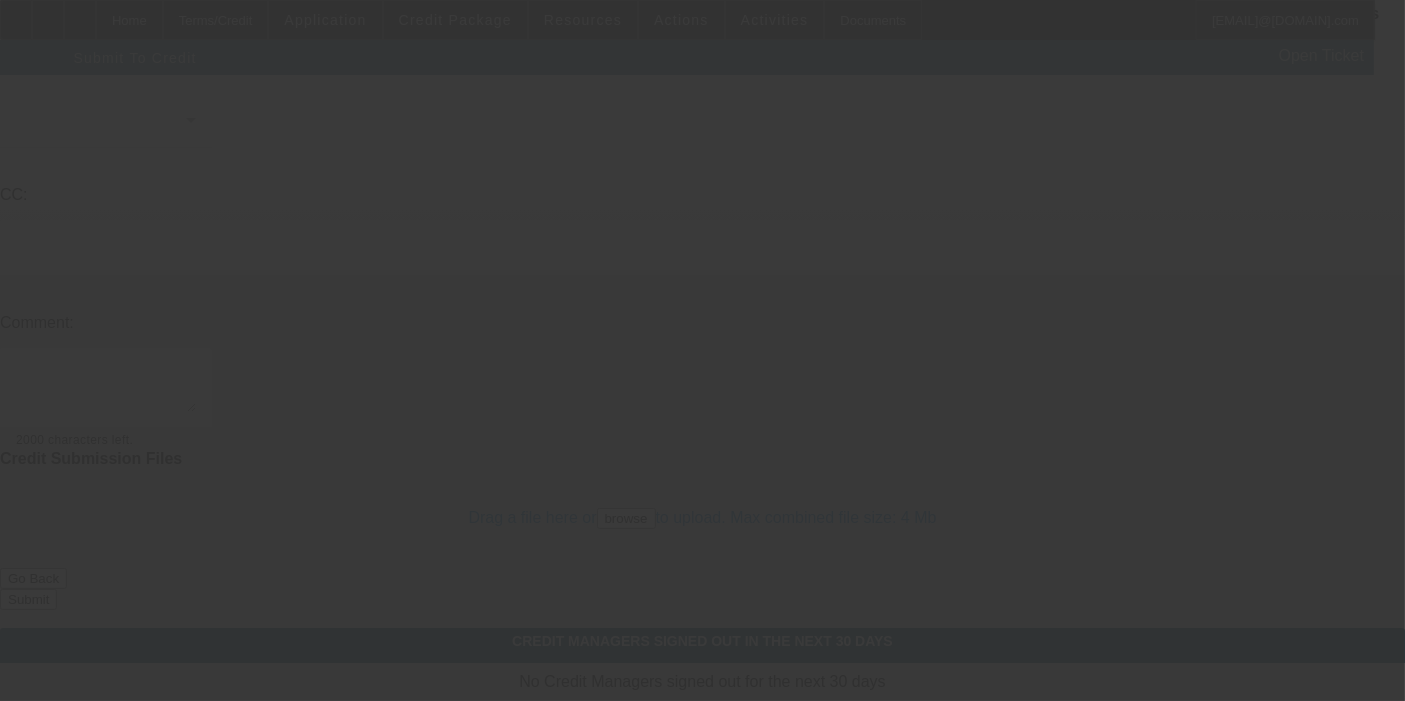 scroll, scrollTop: 0, scrollLeft: 0, axis: both 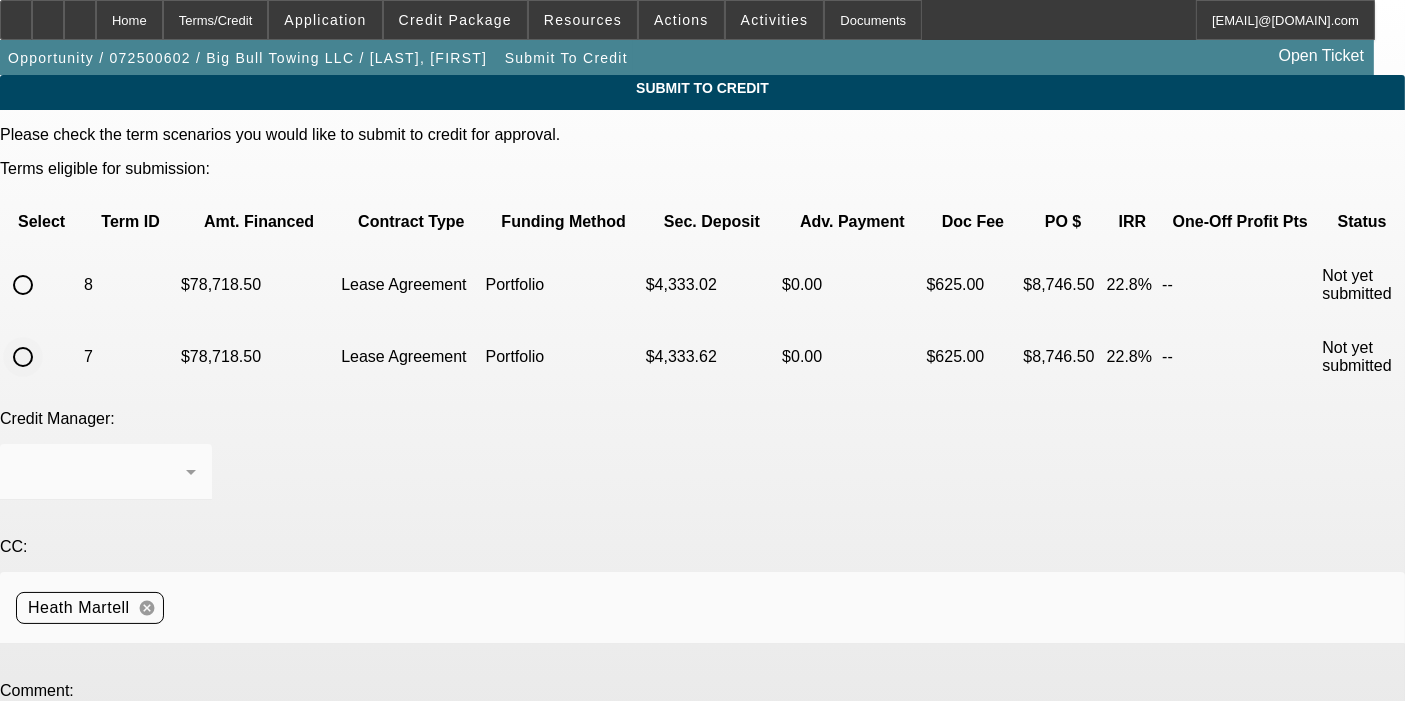 click at bounding box center [23, 357] 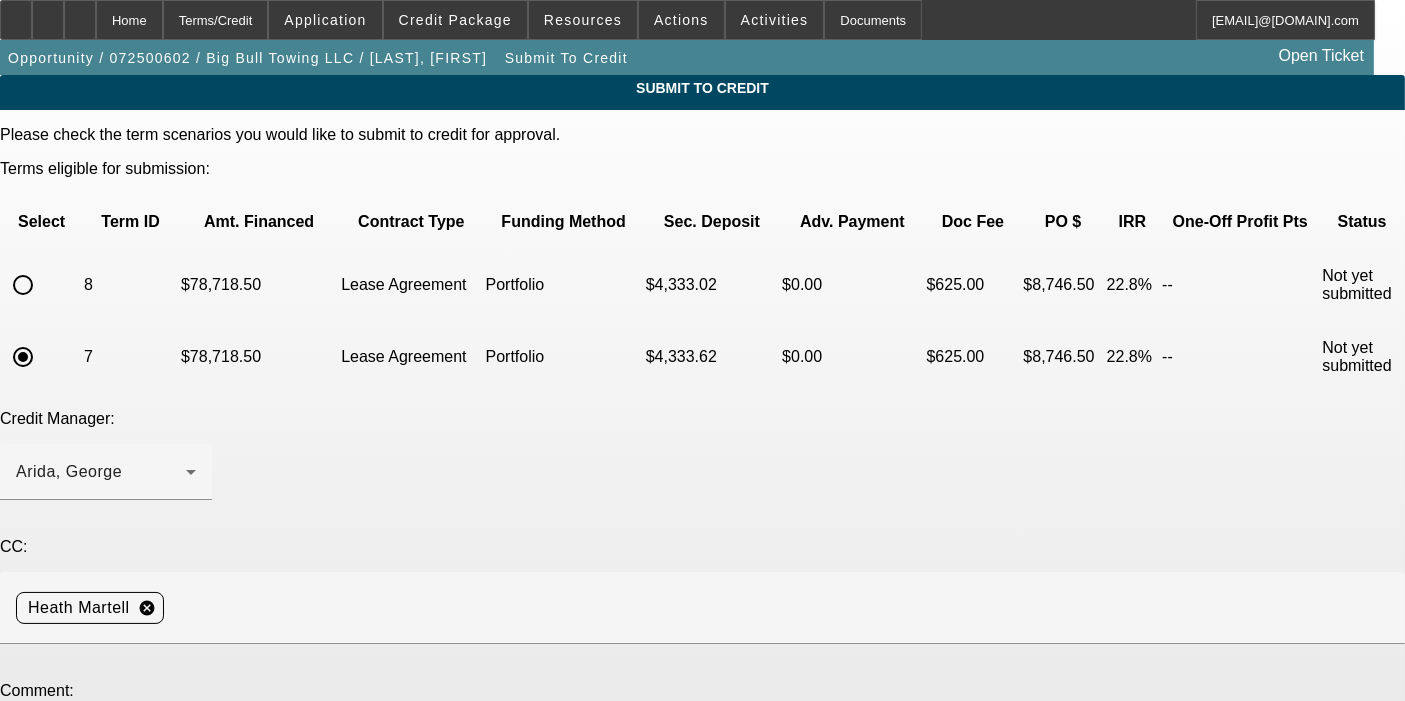 click at bounding box center (106, 756) 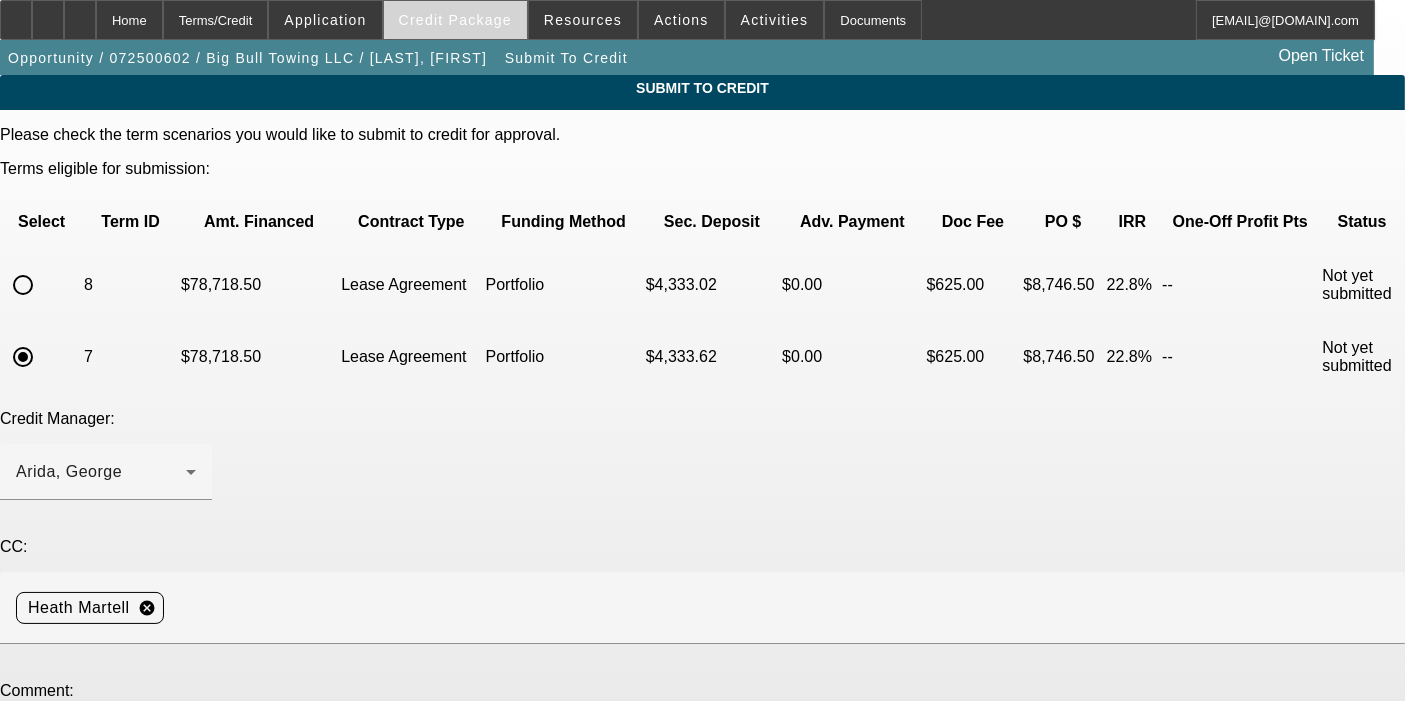 type on "Truck info added. Thanks" 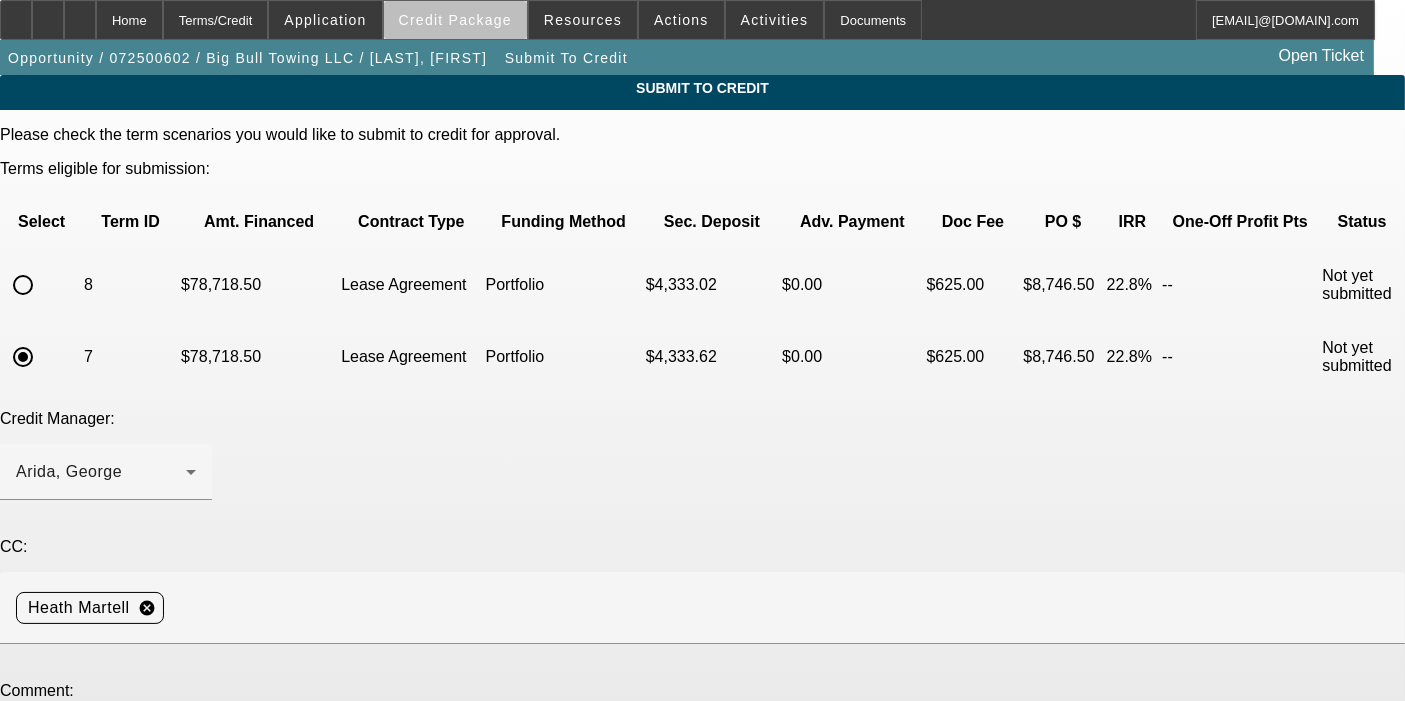 click at bounding box center (455, 20) 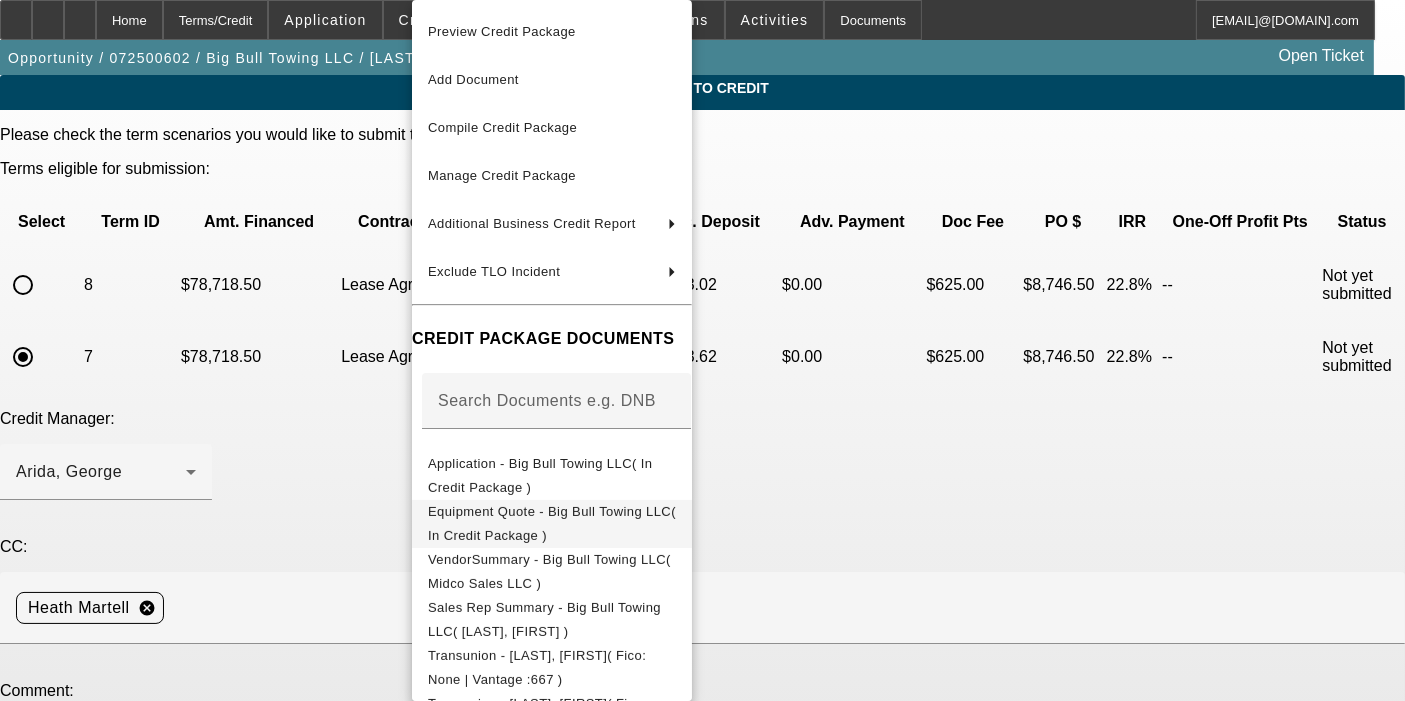 click on "Equipment Quote - Big Bull Towing LLC( In Credit Package )" at bounding box center [552, 523] 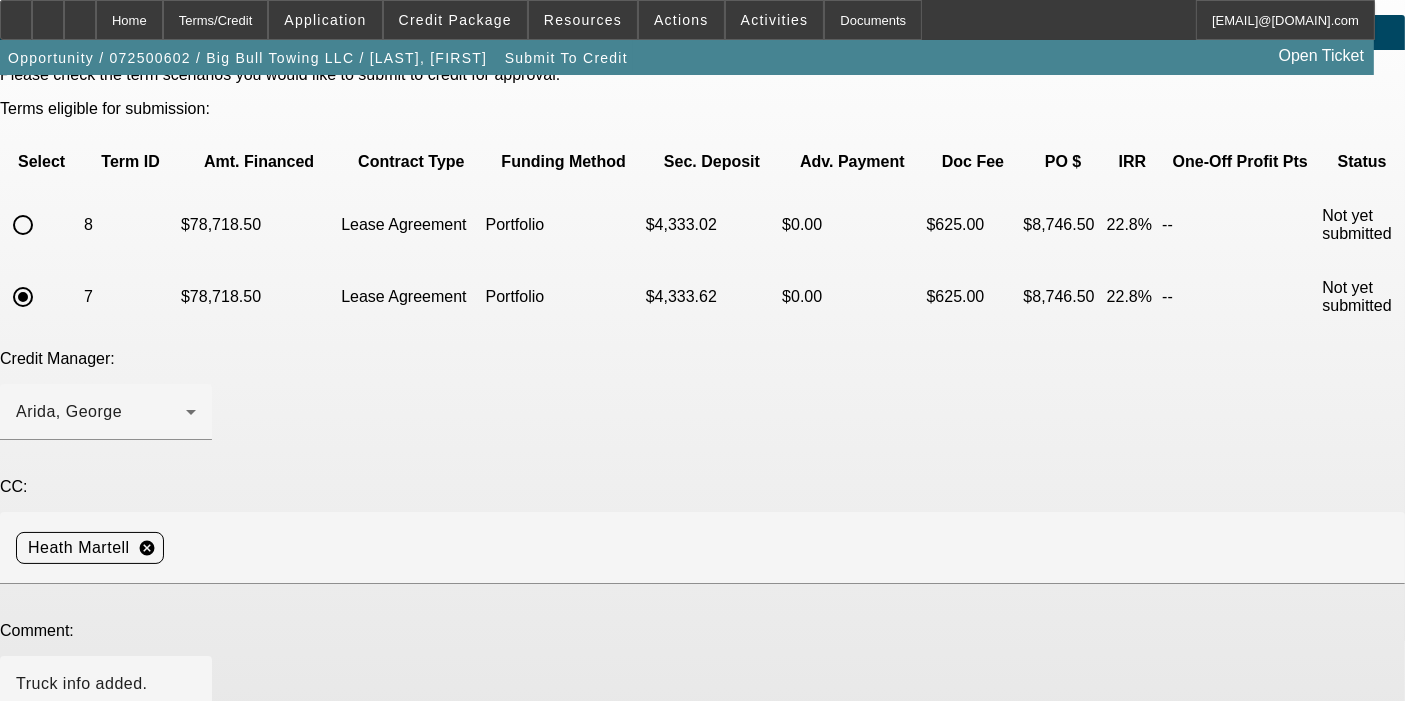 scroll, scrollTop: 188, scrollLeft: 0, axis: vertical 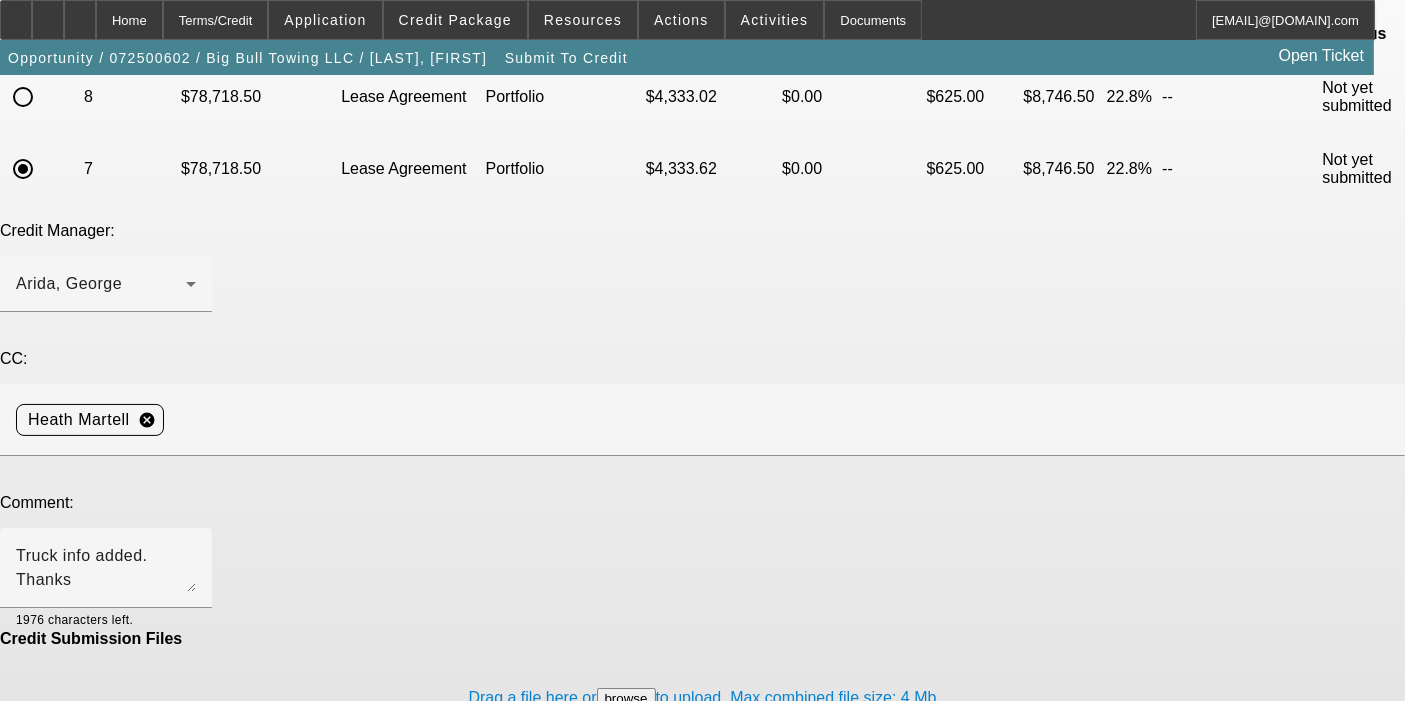 click on "Submit" at bounding box center (28, 779) 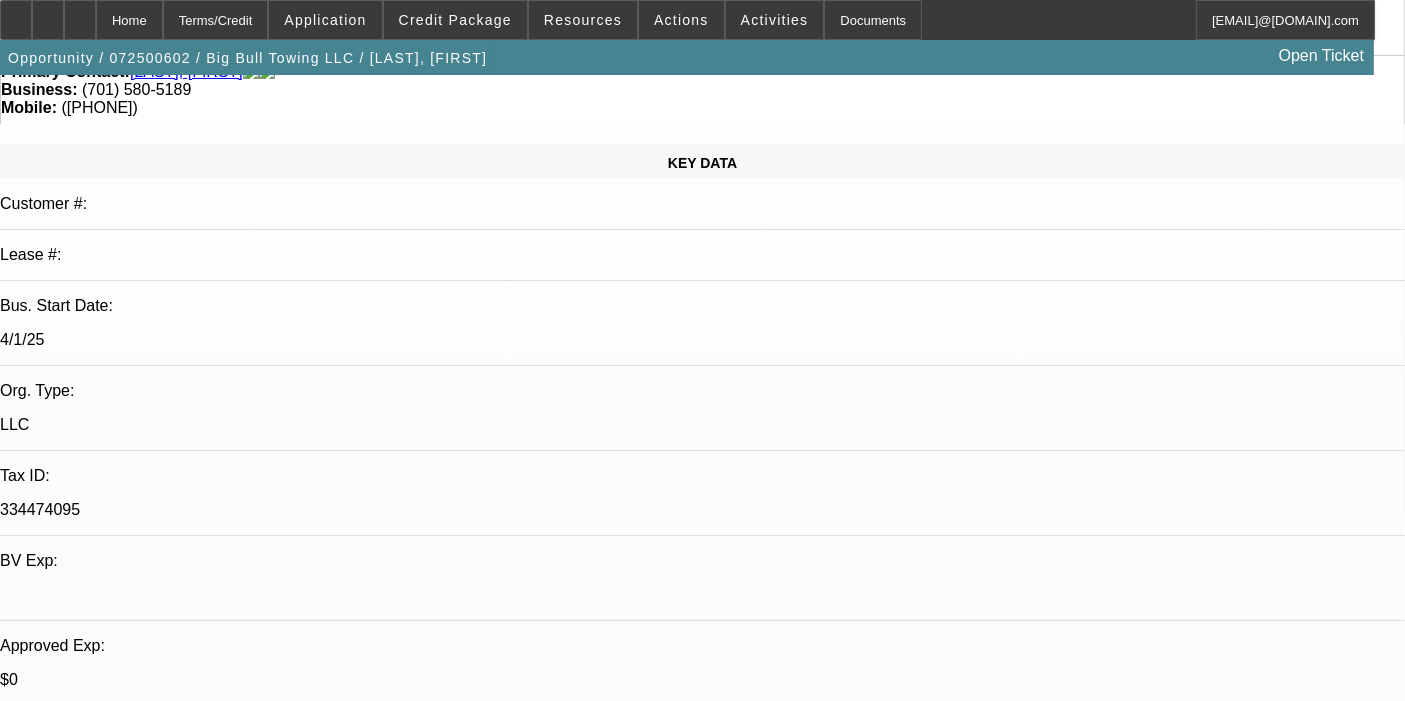 select on "0.1" 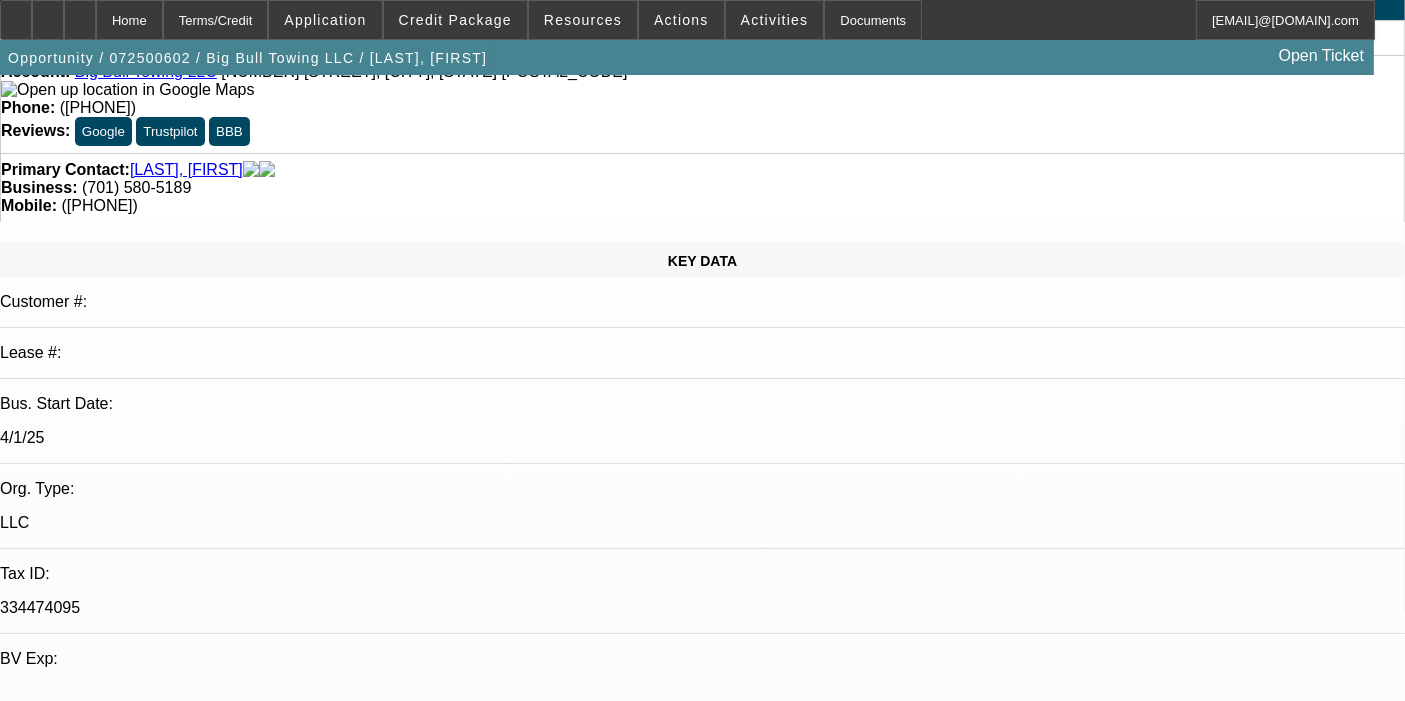 scroll, scrollTop: 0, scrollLeft: 0, axis: both 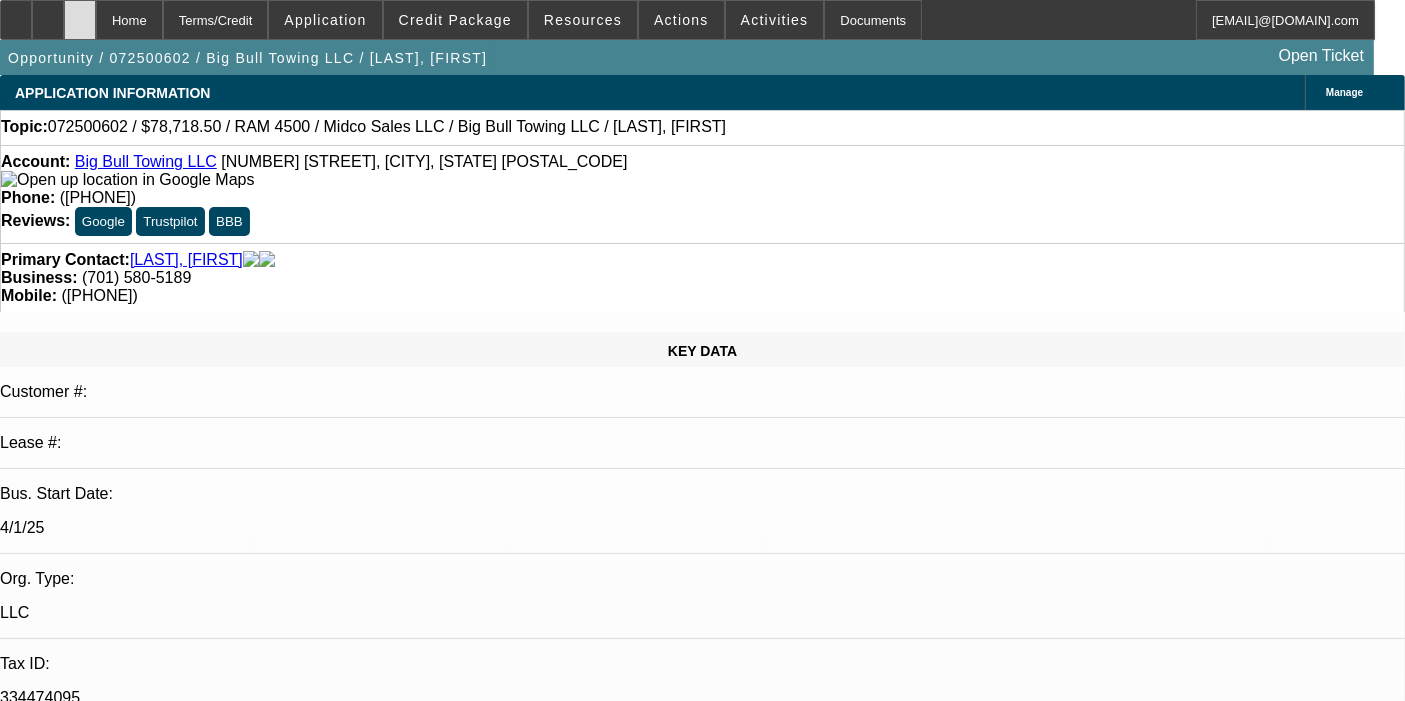 click at bounding box center [80, 13] 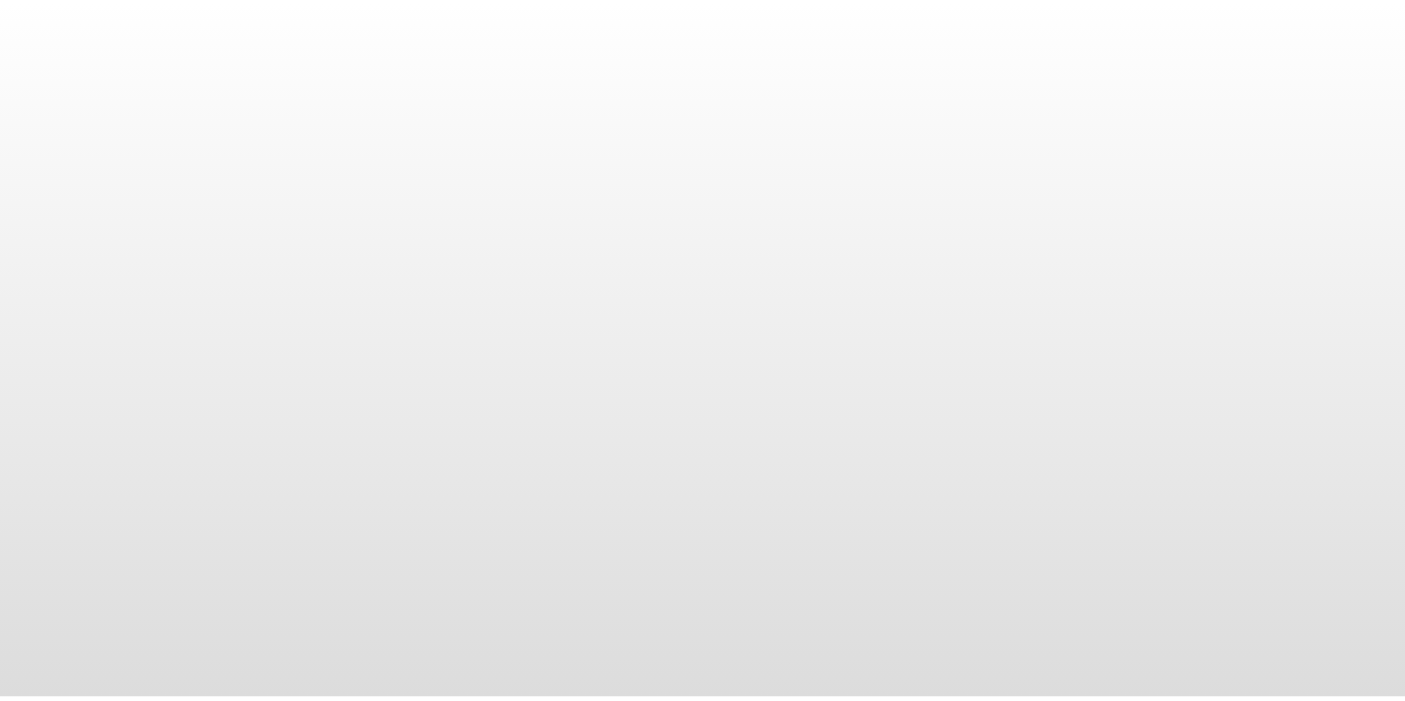 scroll, scrollTop: 0, scrollLeft: 0, axis: both 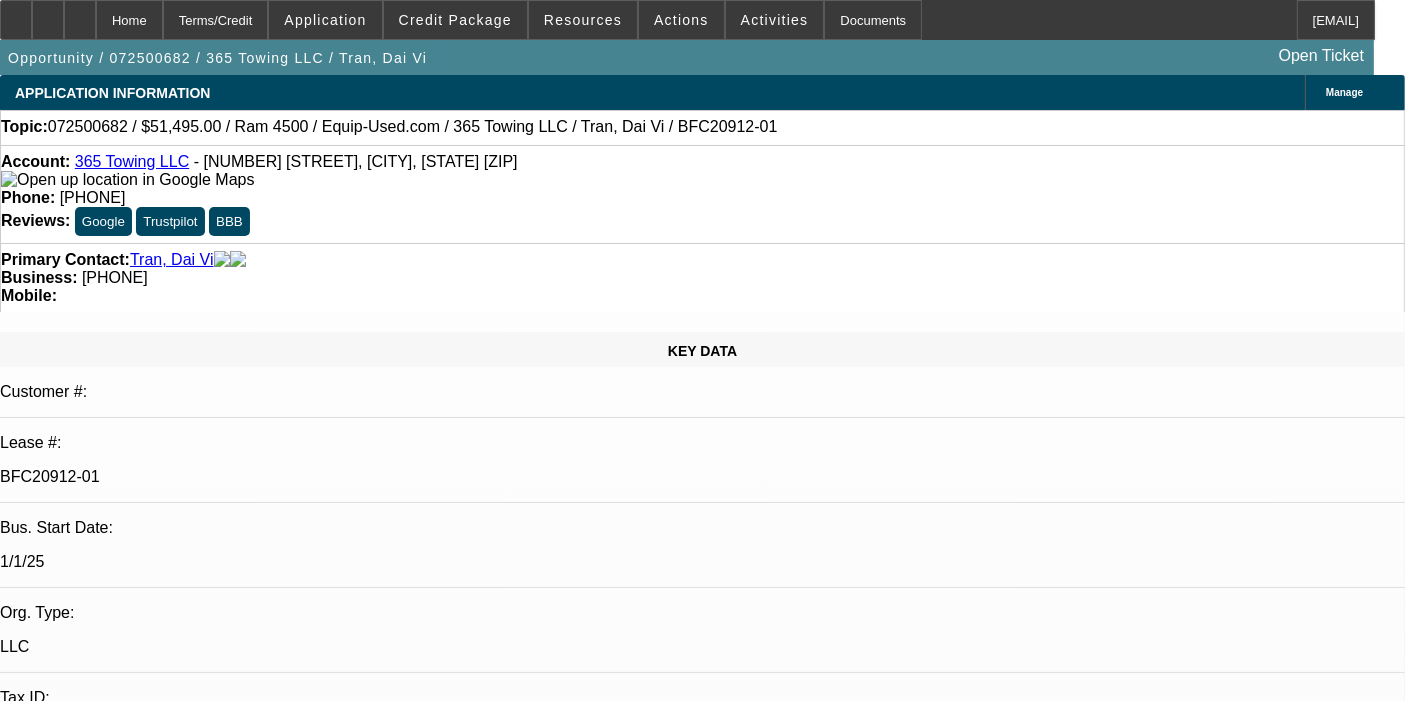 select on "0" 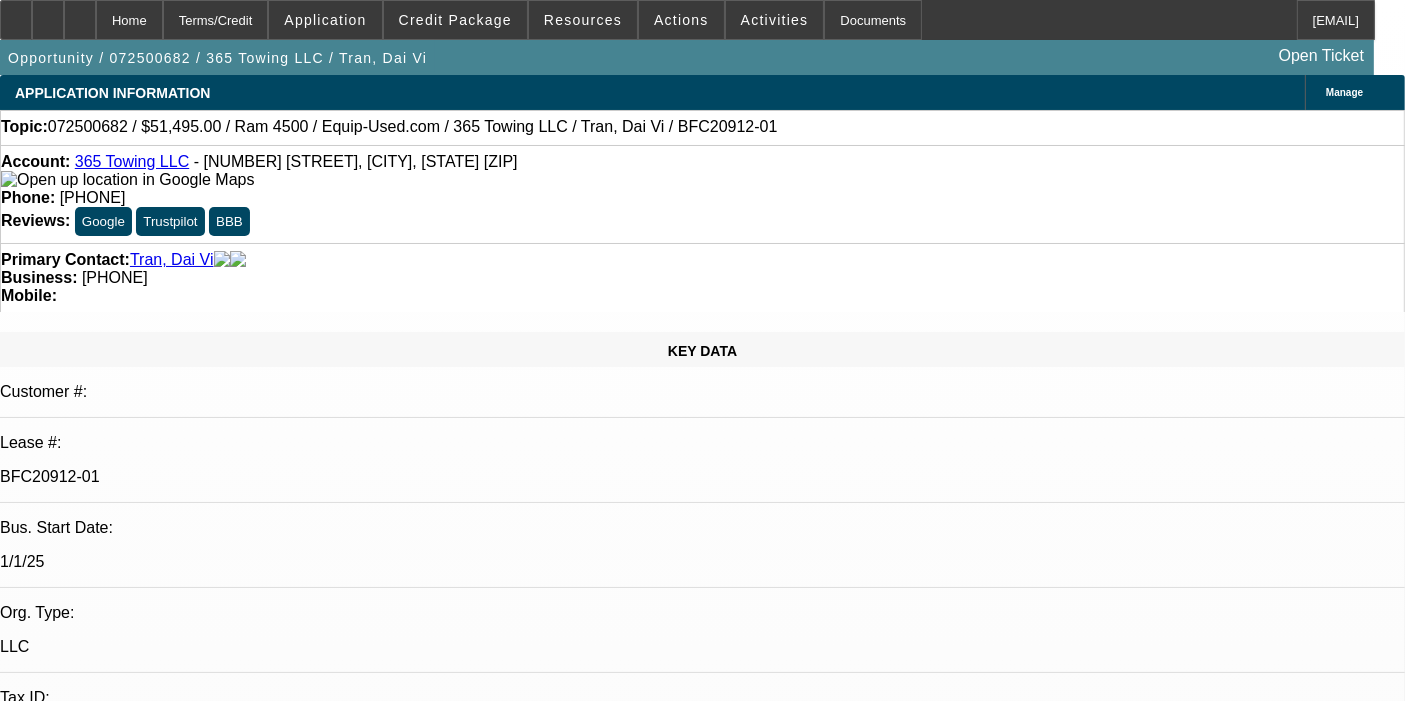 click on "Tasks" at bounding box center [330, 7095] 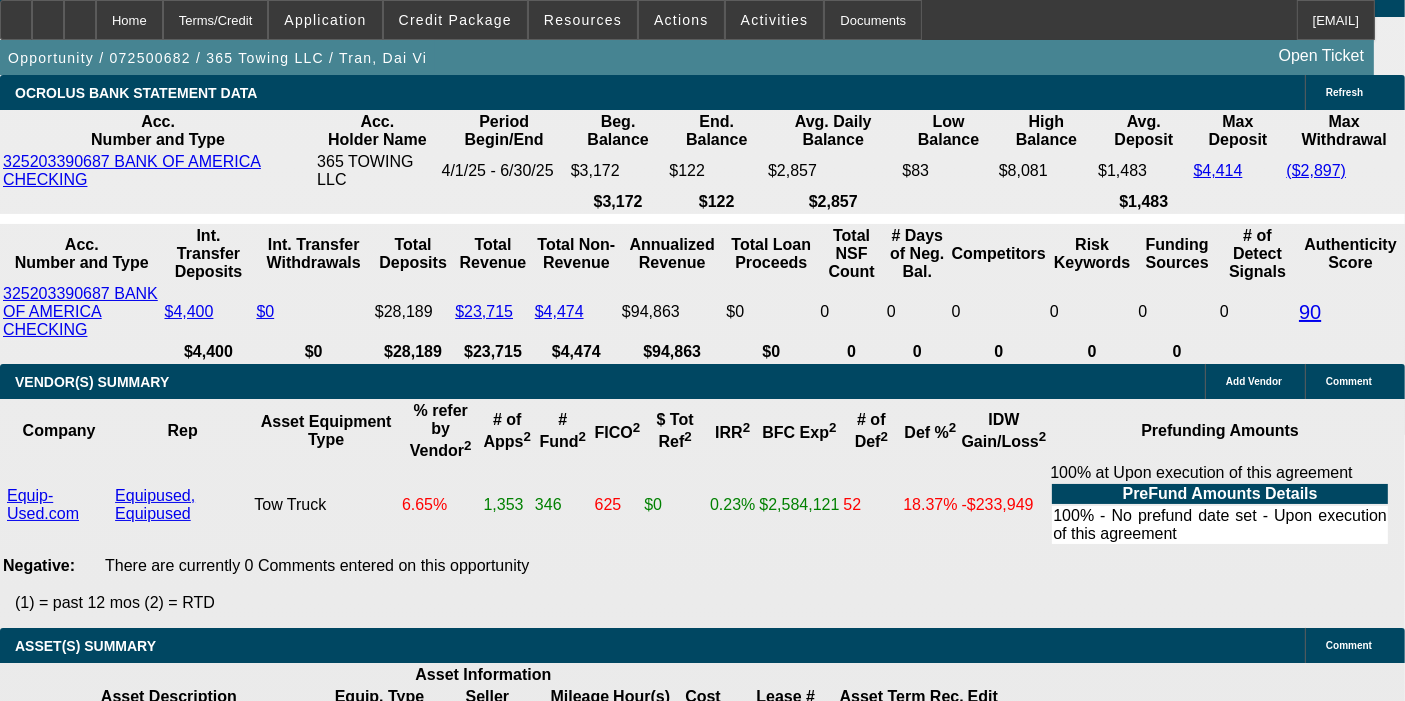 scroll, scrollTop: 3888, scrollLeft: 0, axis: vertical 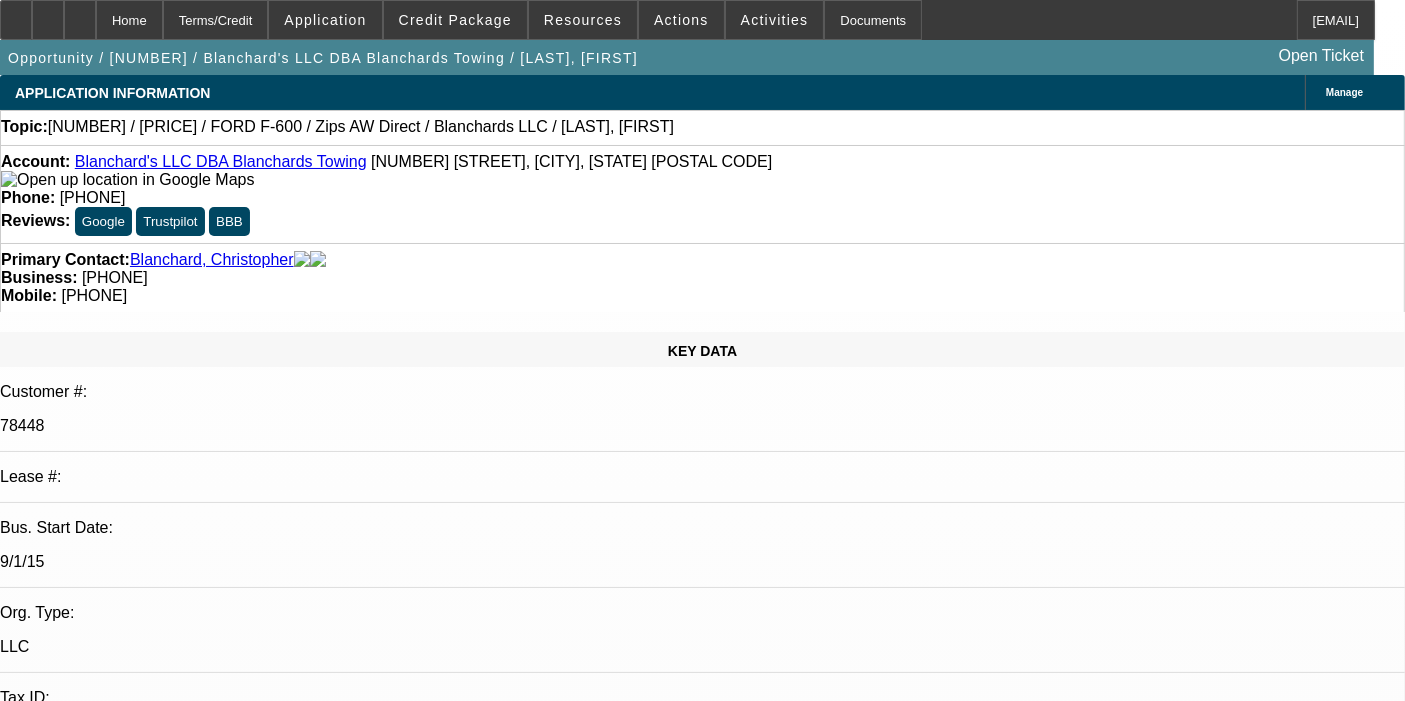 select on "0.1" 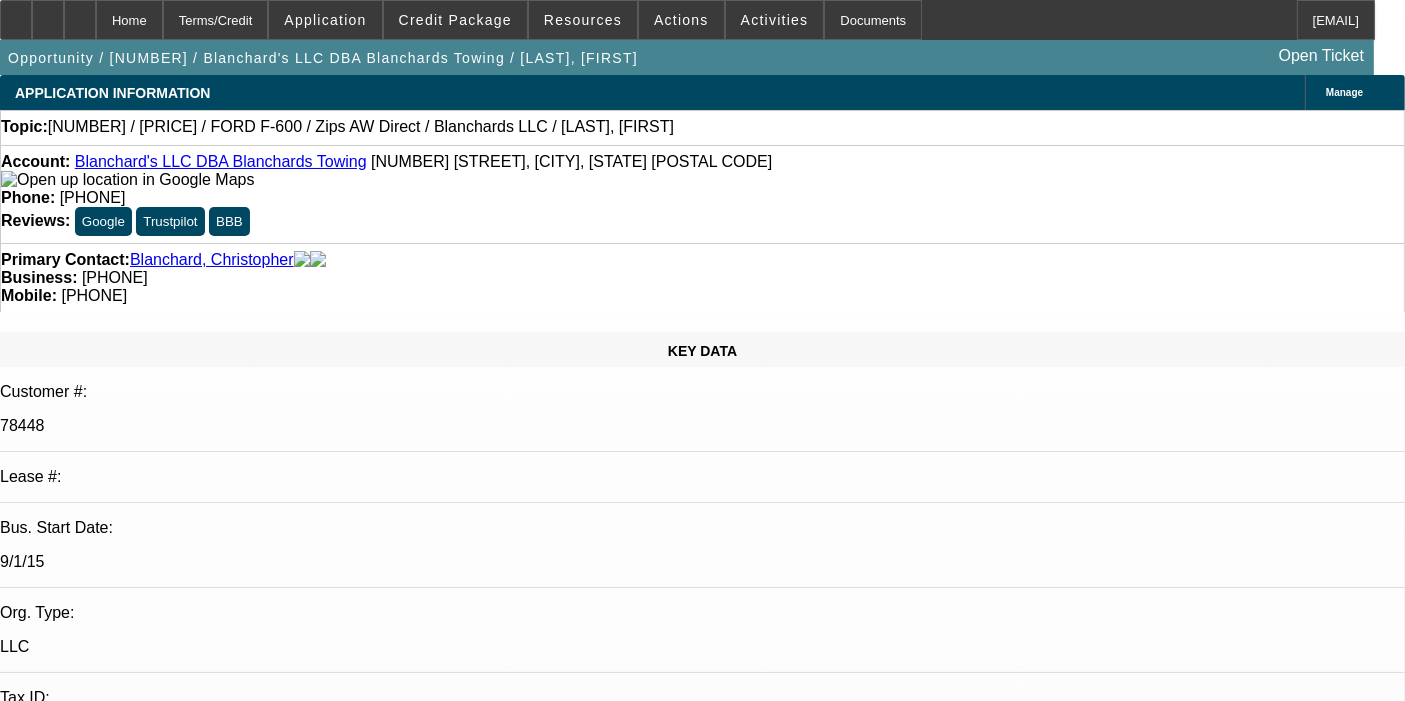click on "COMMENT
DECLINED BY FINPAC AND NM; HISTORY WITH 30 NSFS TO BFC ON 120 PAYMENTS INCLUDING THIS YEAR; 113 COLLECTION CALLS; PUSHED BACK HIS JUNE PAYMENT; POS FORD; ZIPS; NON HOMEOWNER; CHARGEOFF; HEAVY LATES; LOTS OF NEW DEBT ADDED; PAYNET WITH LATES; PRIOR BK; LIENS;  EXCESSIVE OVERDRAFTS AND NSFS; EXCESSIVE NEGATIVE BALANCES
[LAST], [FIRST] - [DATE], [TIME]" at bounding box center [717, 8507] 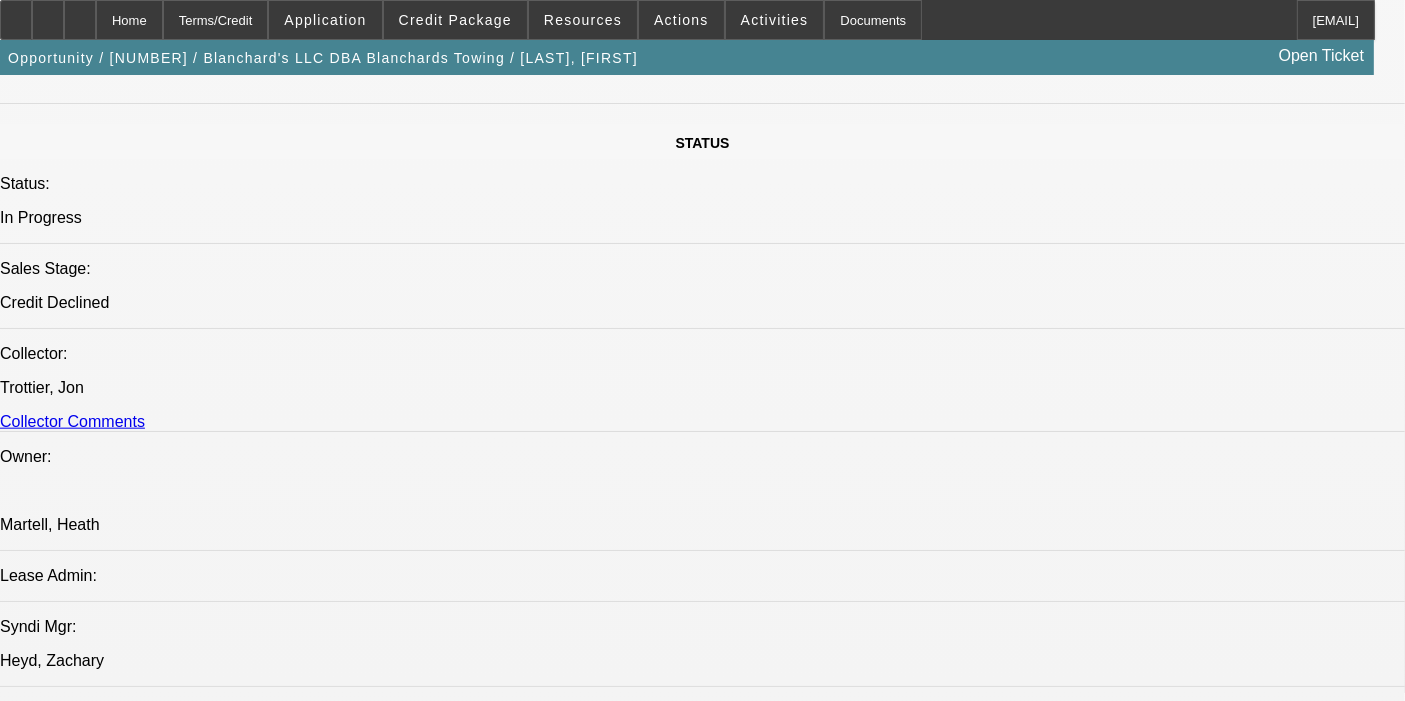 scroll, scrollTop: 2777, scrollLeft: 0, axis: vertical 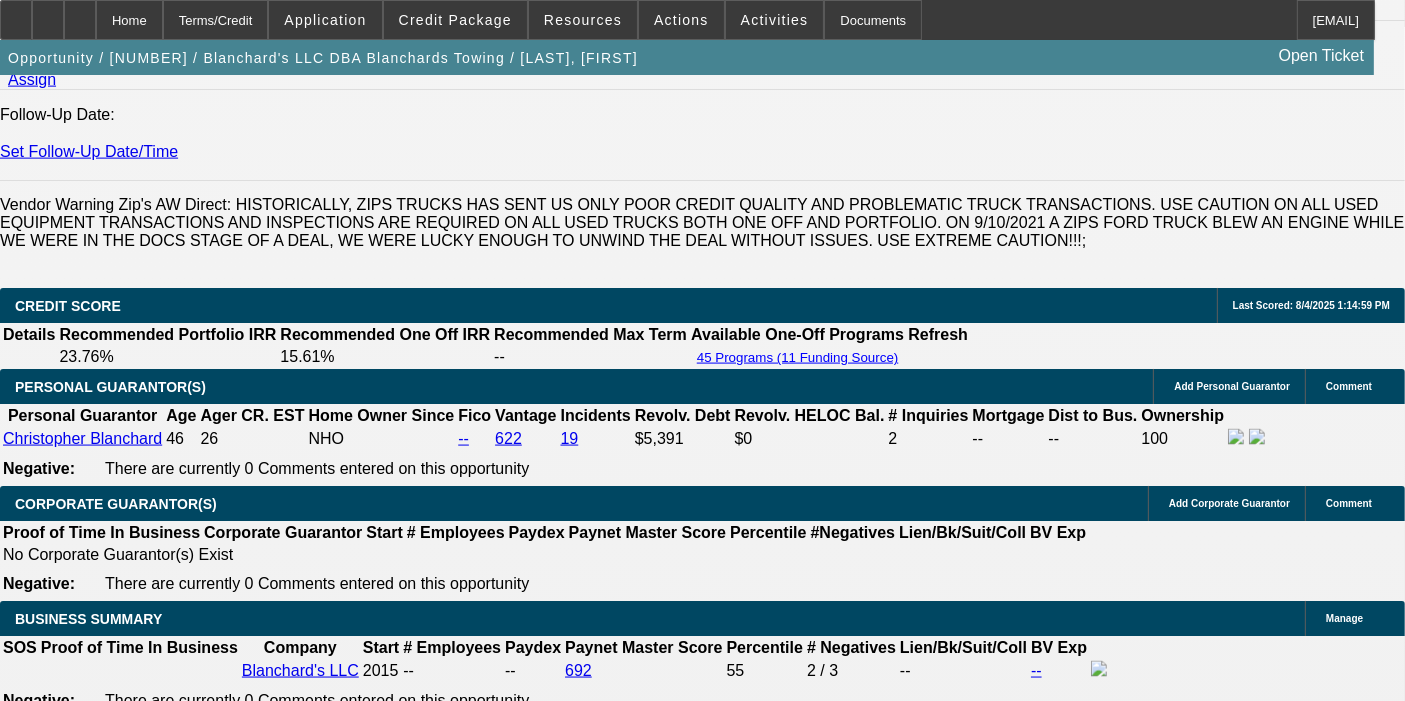 click on "Credit Declined - [NUMBER] / [PRICE] / FORD F-600 / Zips AW Direct / Blanchards LLC / [LAST], [FIRST]" at bounding box center (333, 5633) 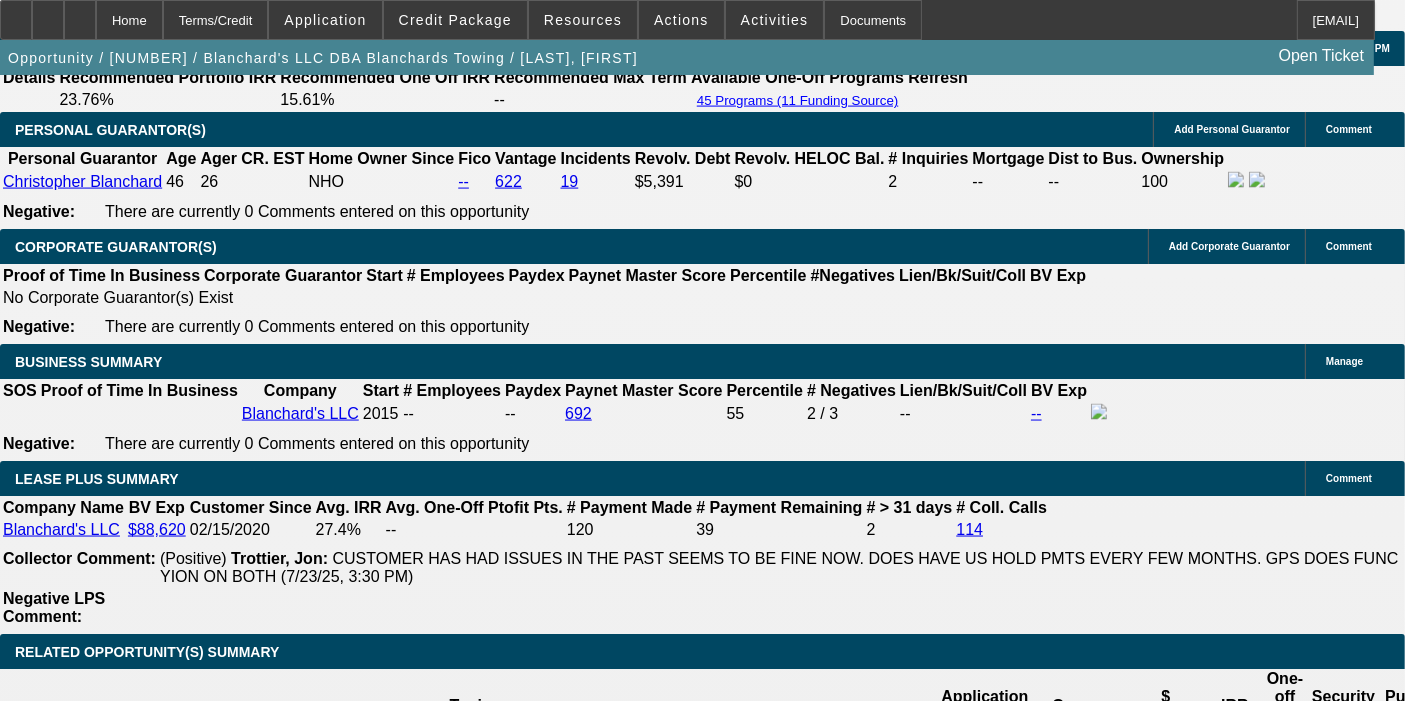 scroll, scrollTop: 3000, scrollLeft: 0, axis: vertical 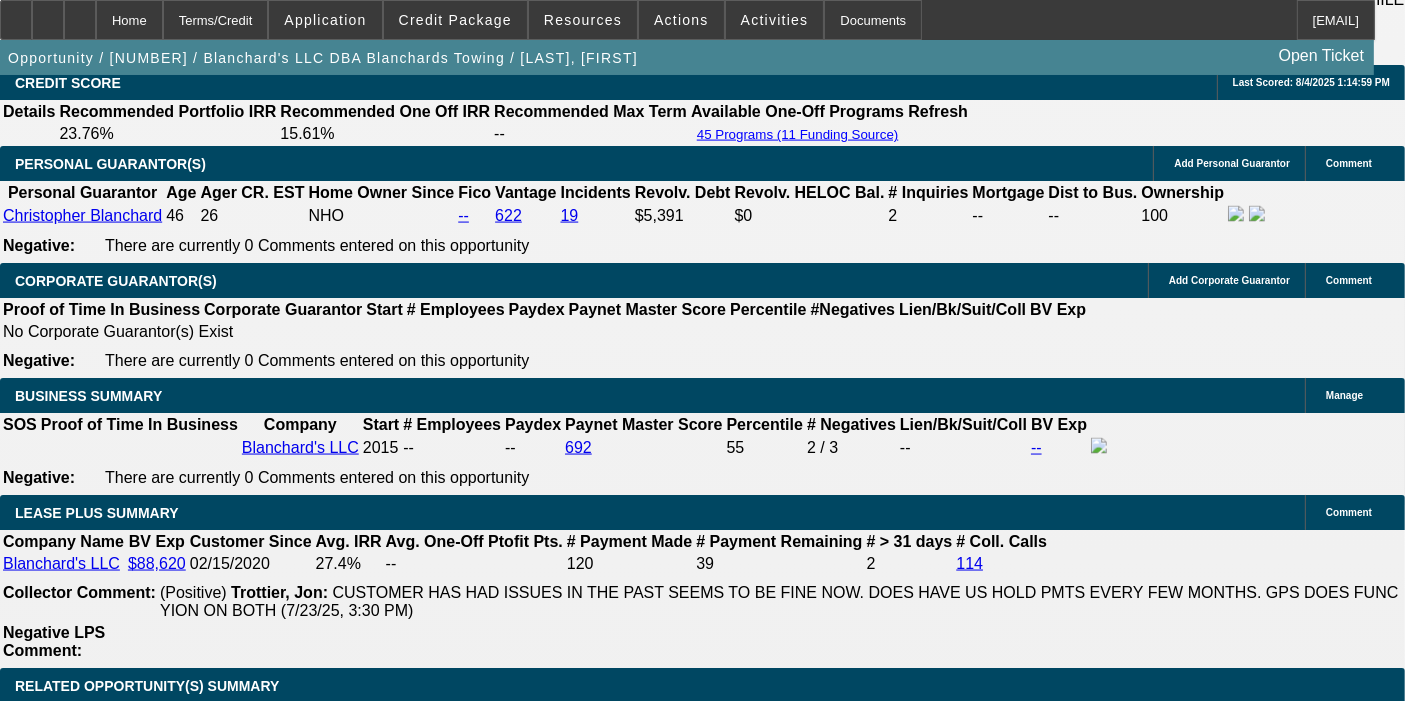 click on "Credit Declined - I WAS GOING TO WAIT FOR OCROLUS TO FINISH BUT I CAN SEE FOR MYSELF THE BANKS ARE TERRIBLE. TOO MANY NEGATIVES - DECLINED." at bounding box center [499, 5593] 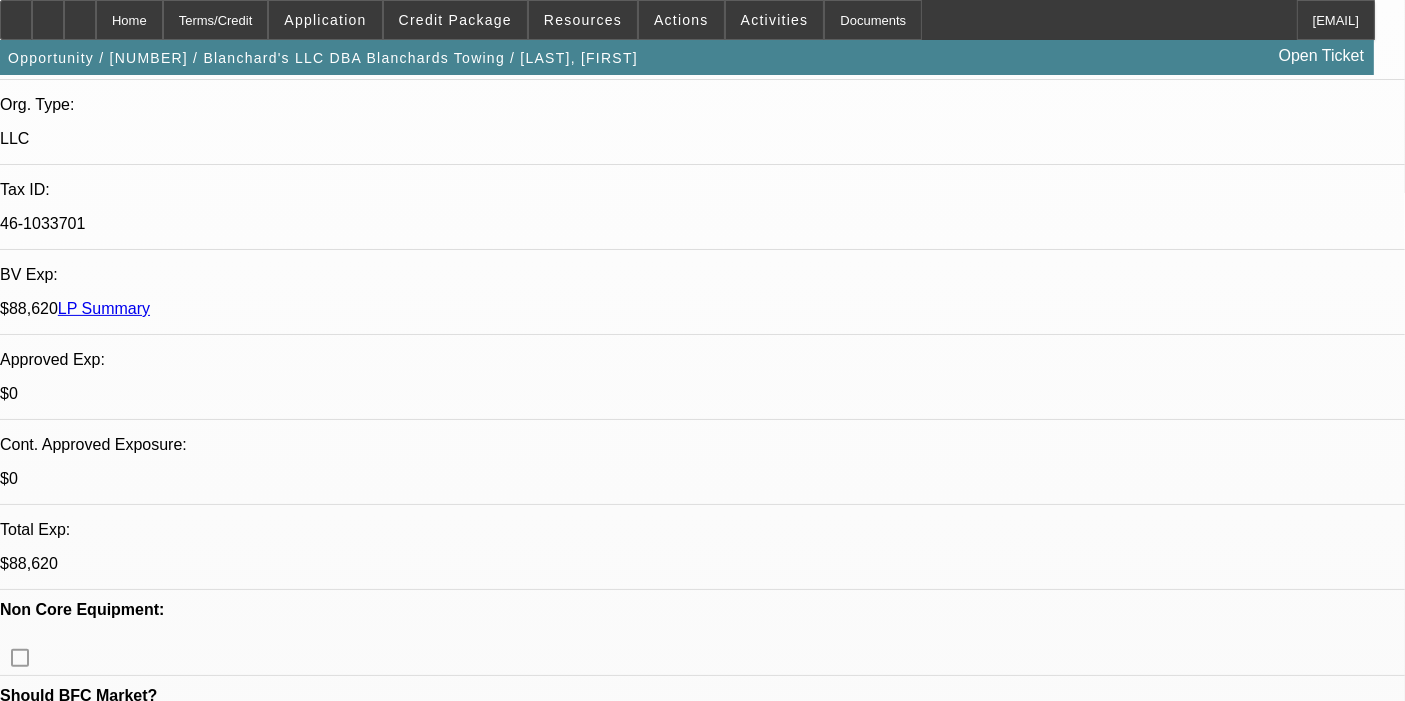 scroll, scrollTop: 777, scrollLeft: 0, axis: vertical 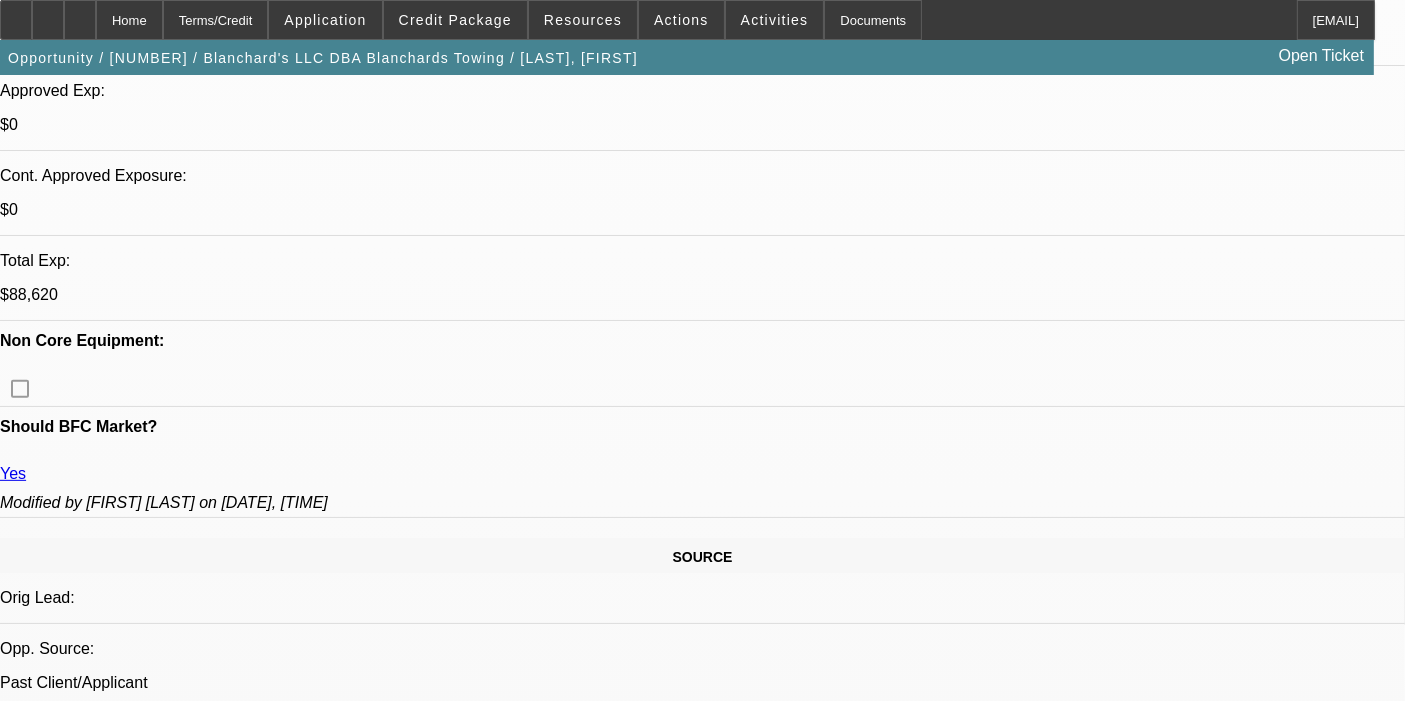 click on "622" at bounding box center [463, 2438] 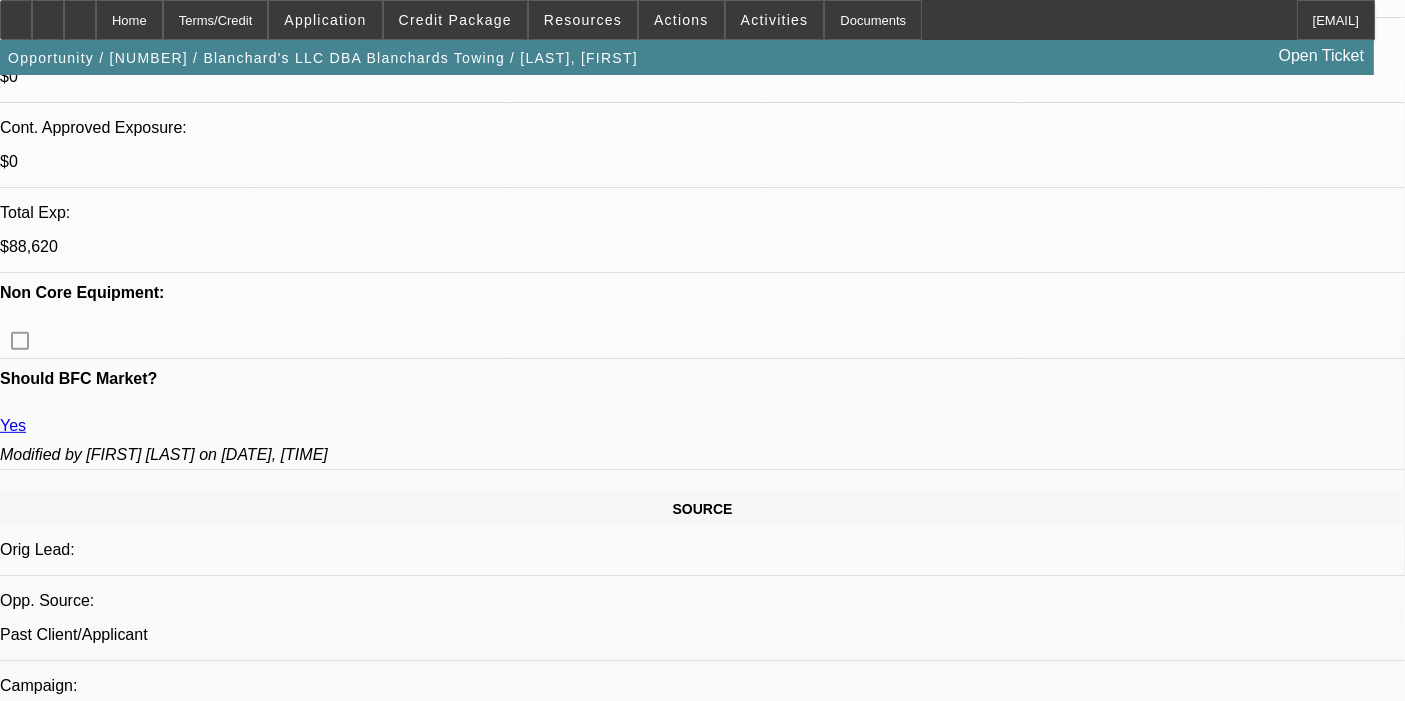 scroll, scrollTop: 888, scrollLeft: 0, axis: vertical 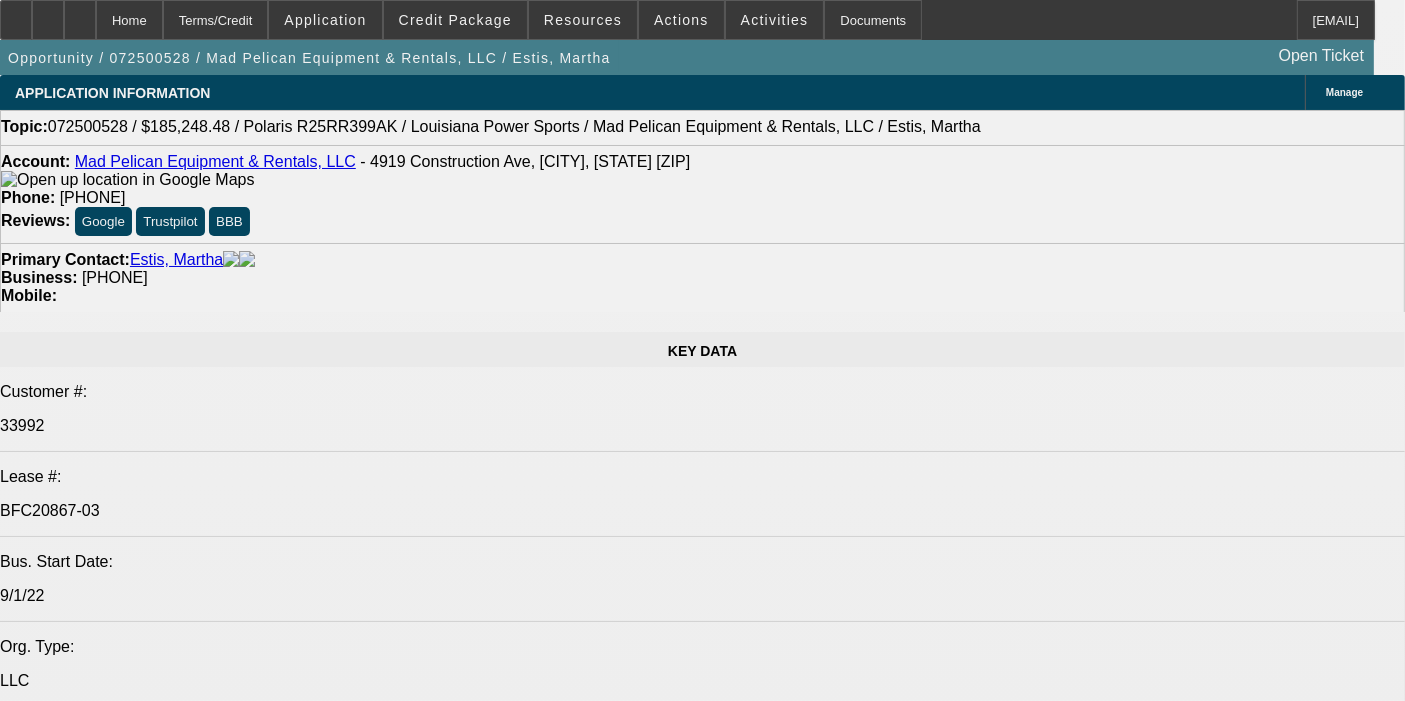 select on "0" 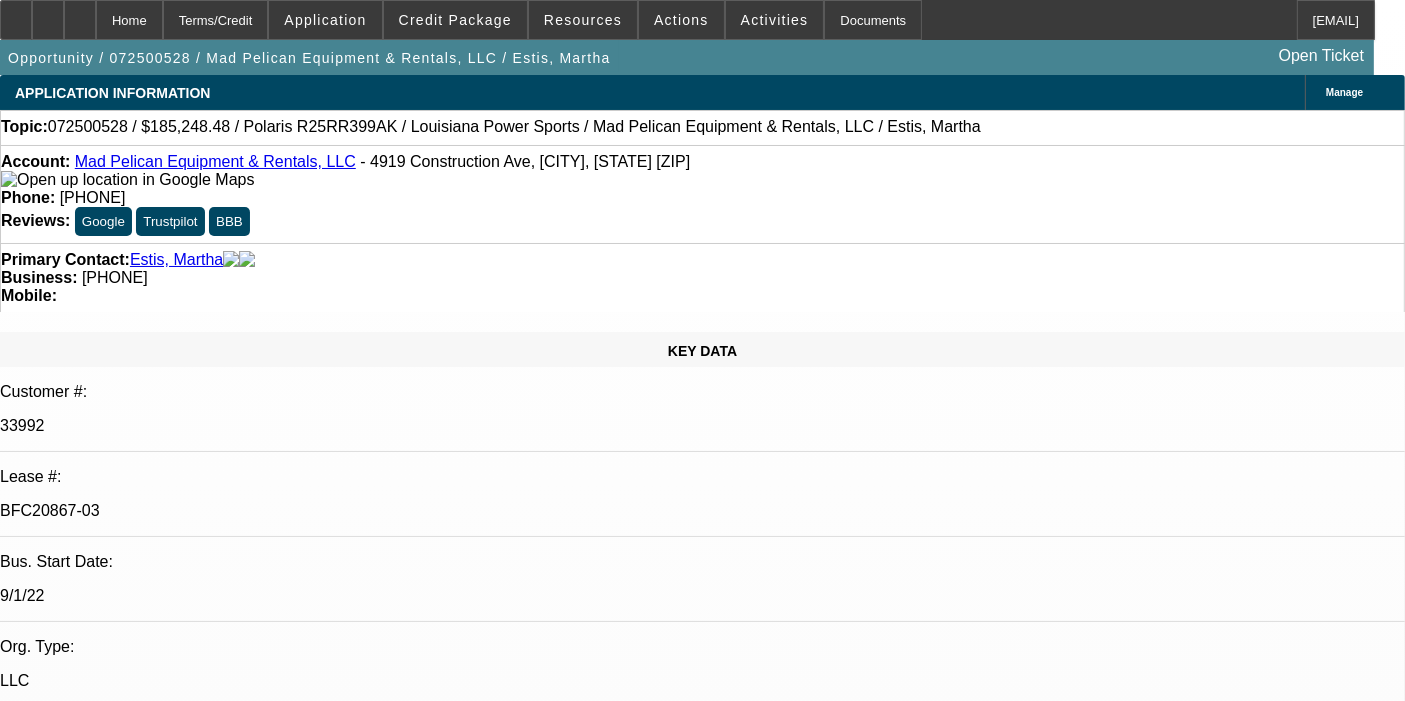 select on "2" 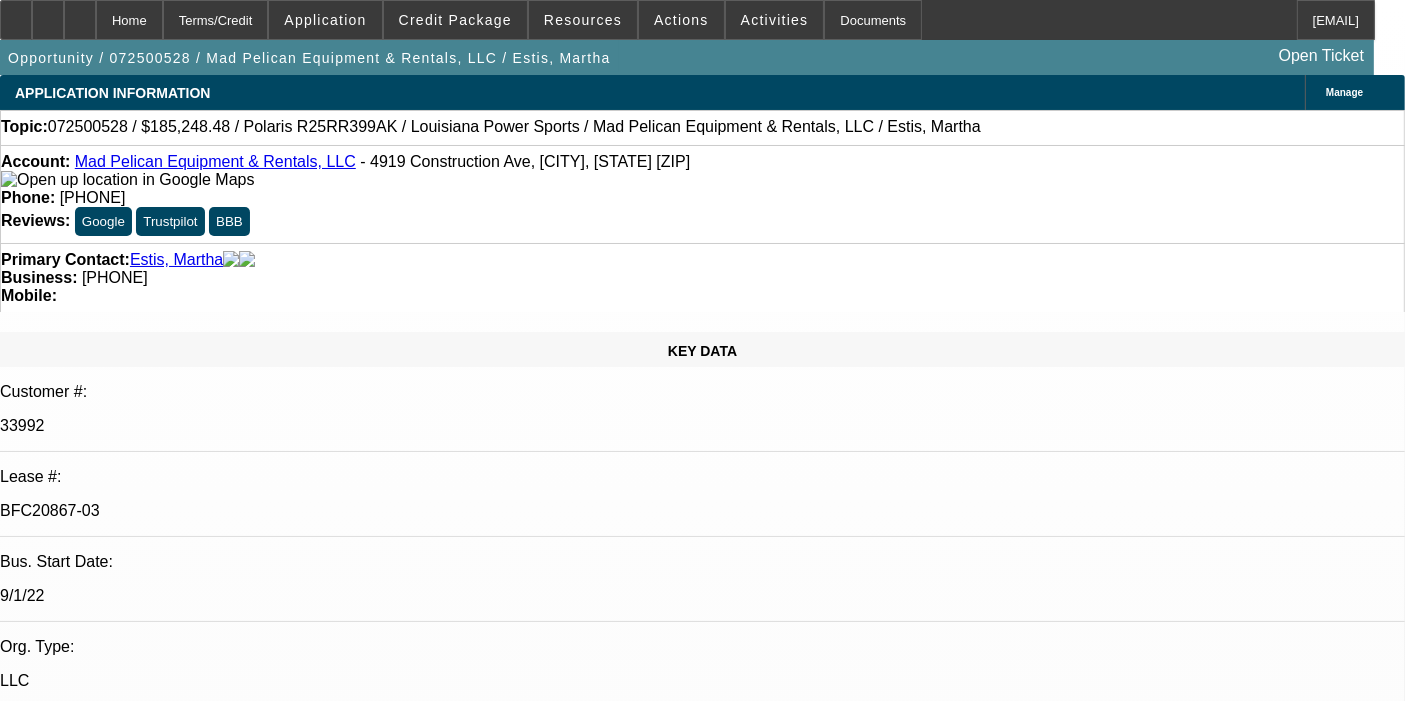 click at bounding box center [313, 8213] 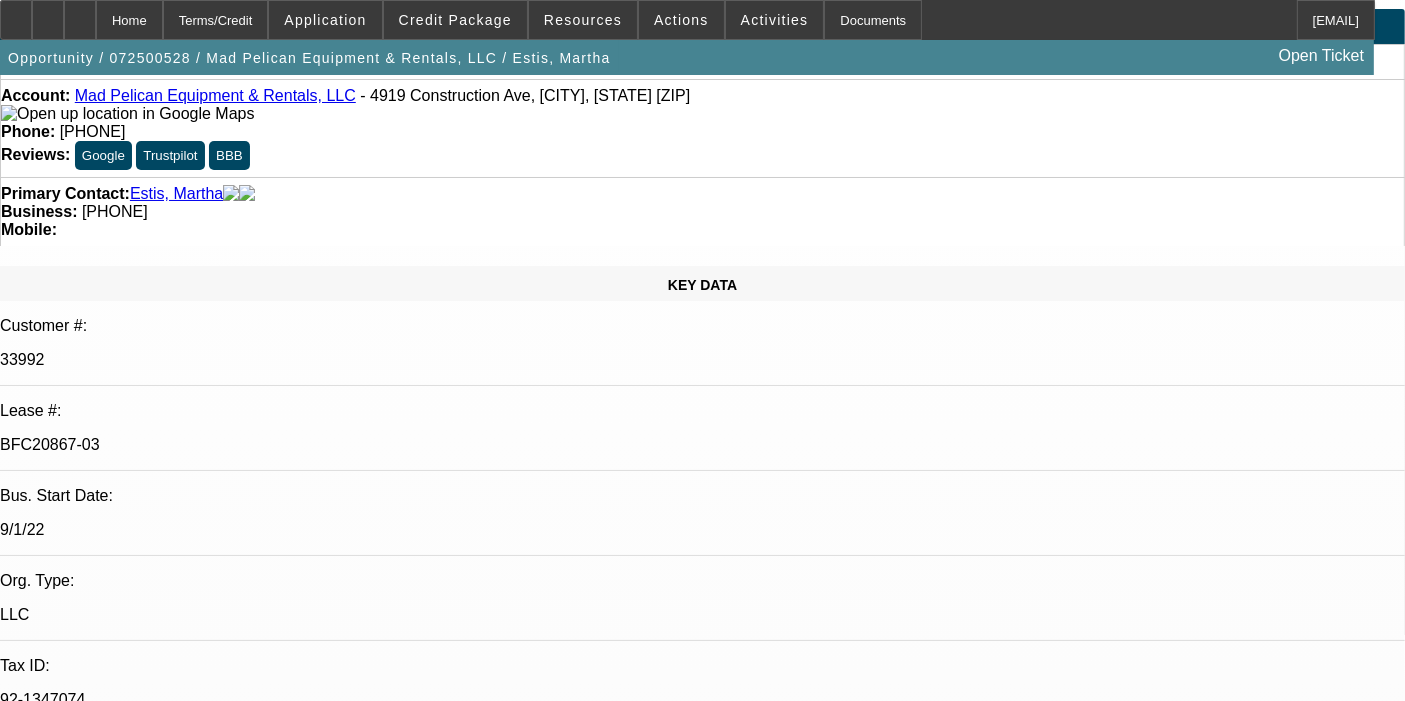 scroll, scrollTop: 111, scrollLeft: 0, axis: vertical 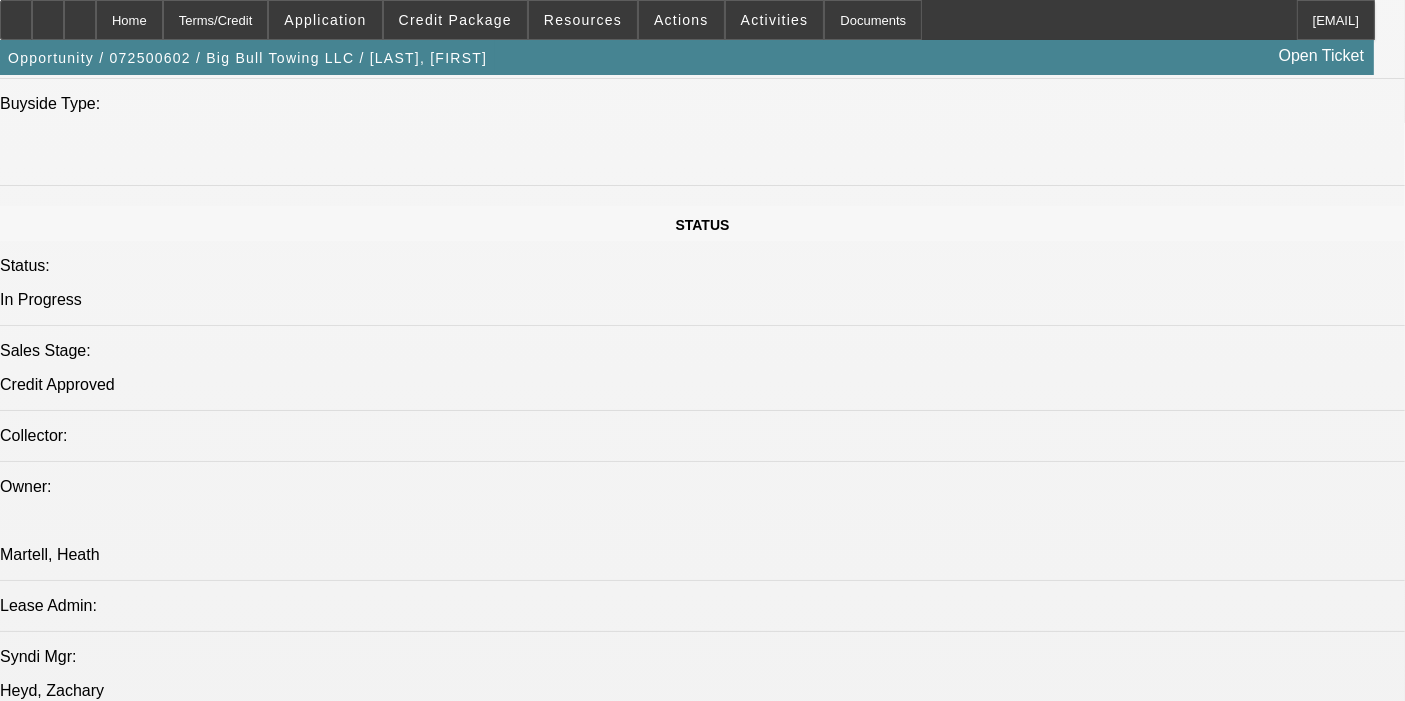 select on "0.1" 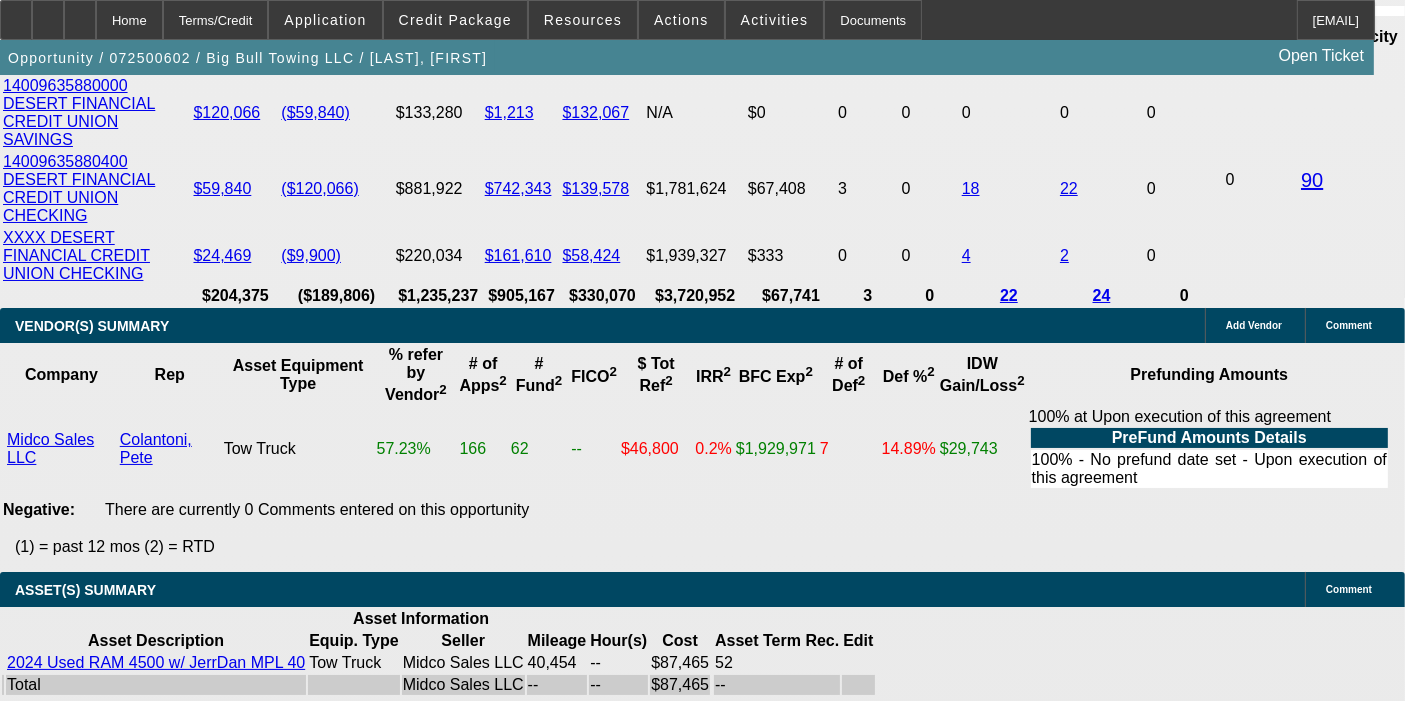 scroll, scrollTop: 3658, scrollLeft: 0, axis: vertical 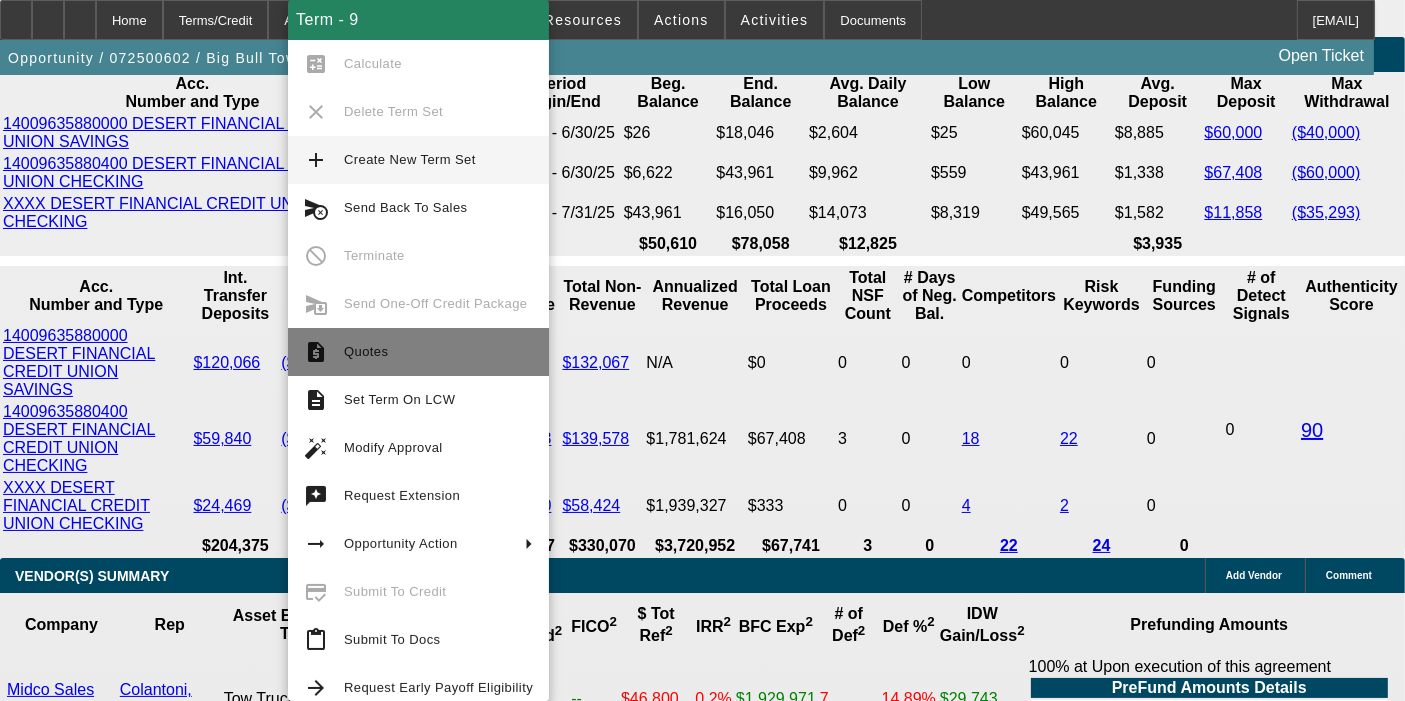 click on "Quotes" at bounding box center (366, 351) 